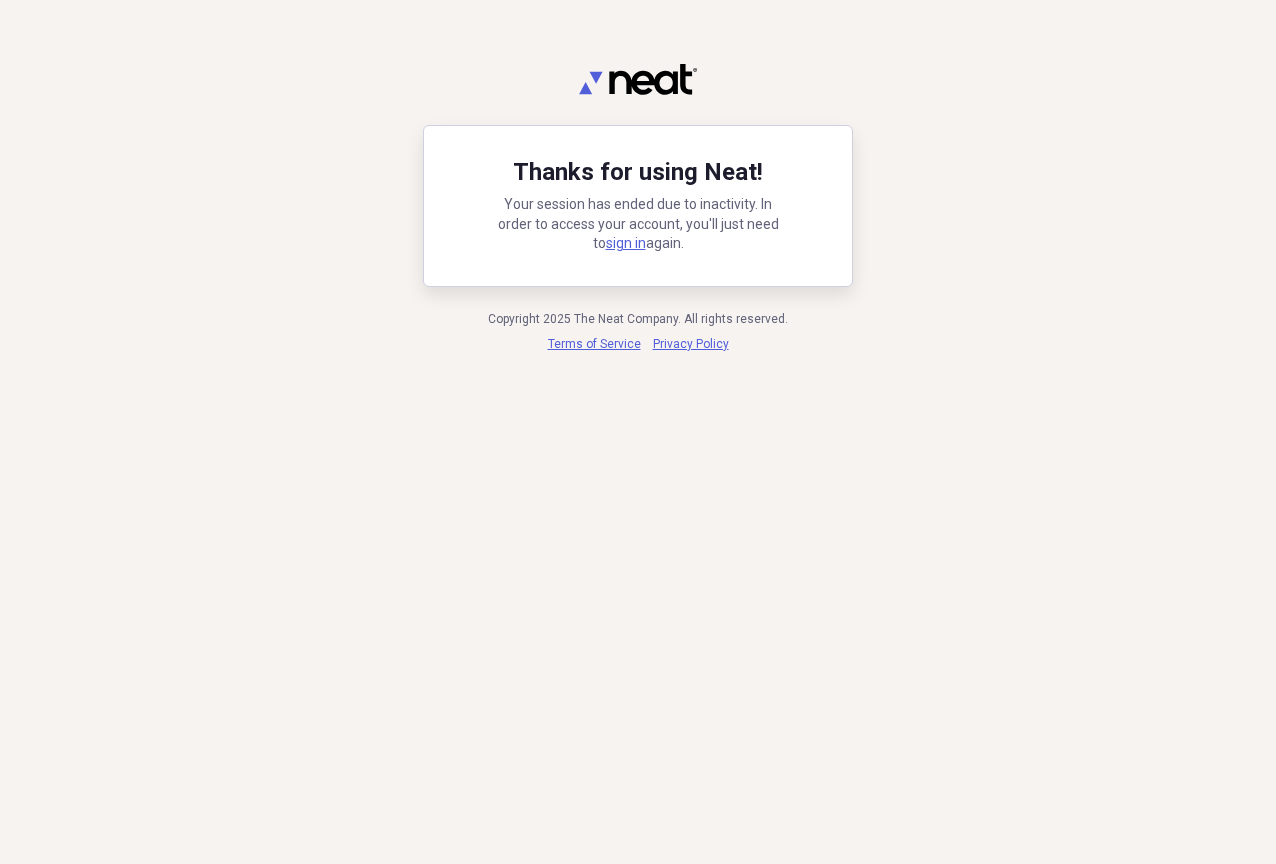 scroll, scrollTop: 0, scrollLeft: 0, axis: both 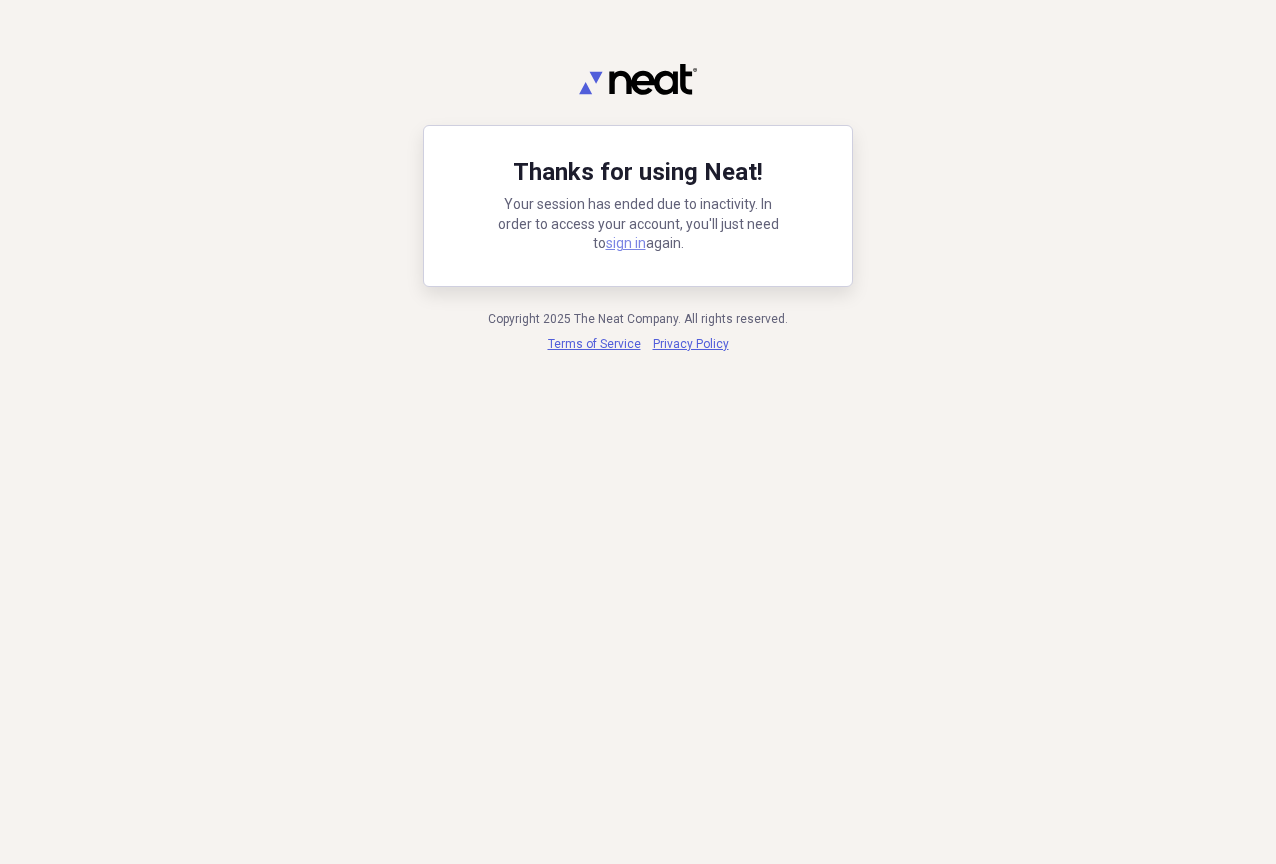 click on "sign in" at bounding box center (626, 243) 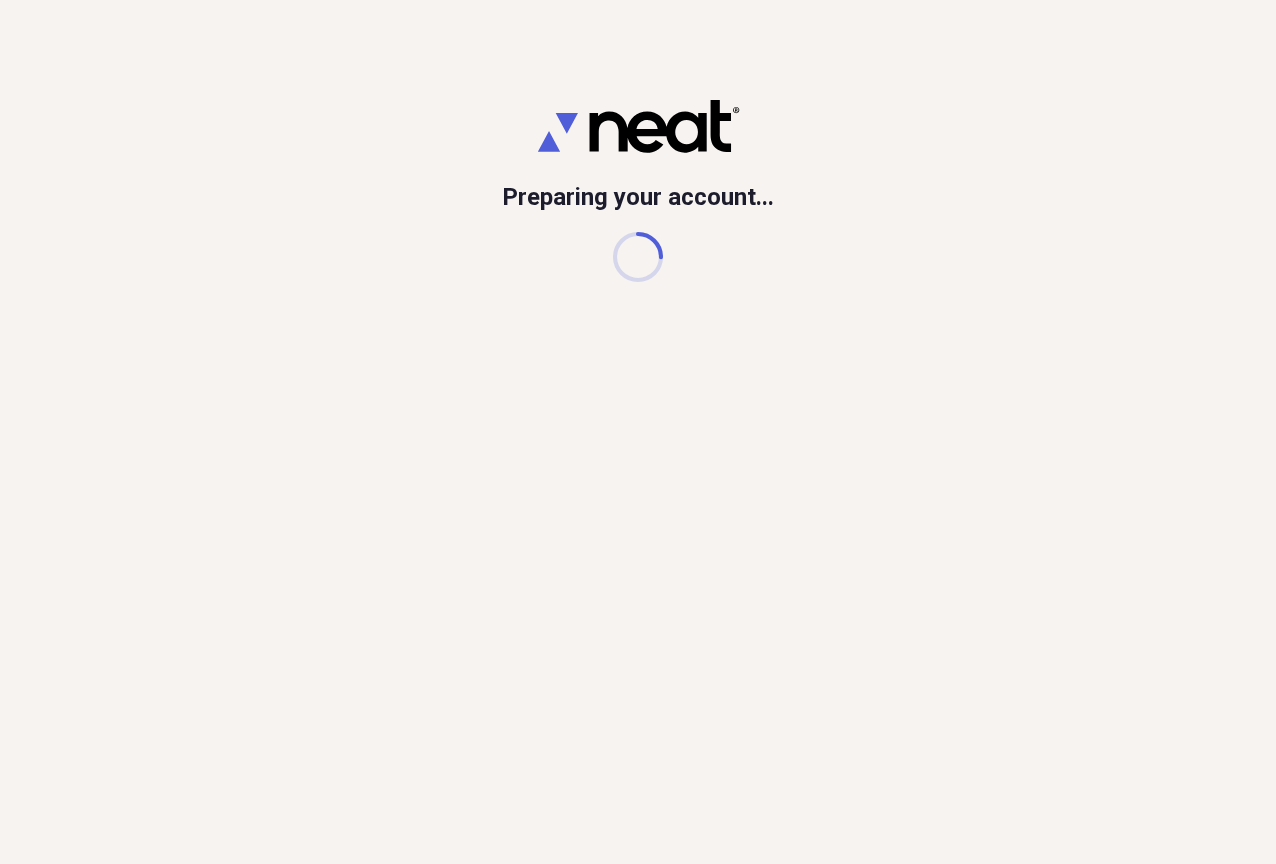 scroll, scrollTop: 0, scrollLeft: 0, axis: both 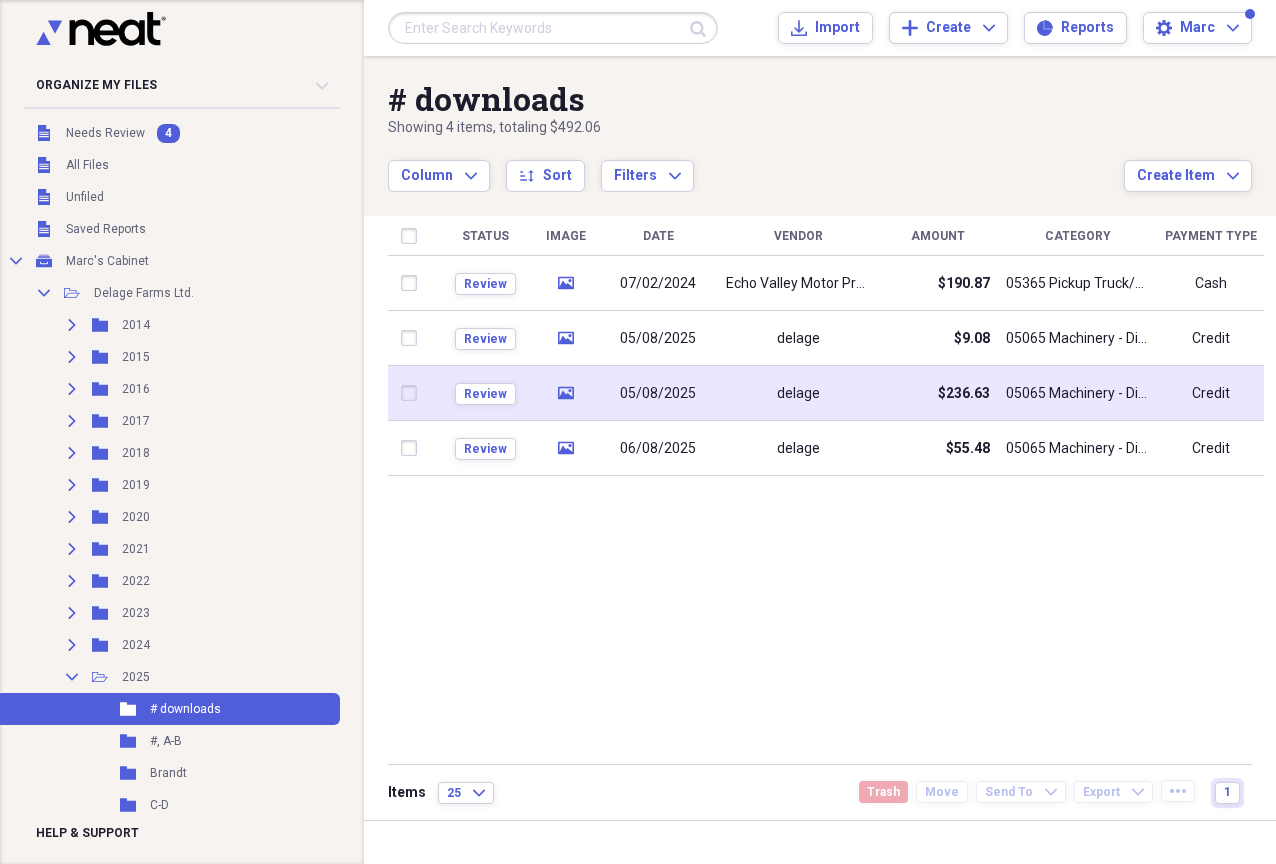 click on "05/08/2025" at bounding box center [658, 394] 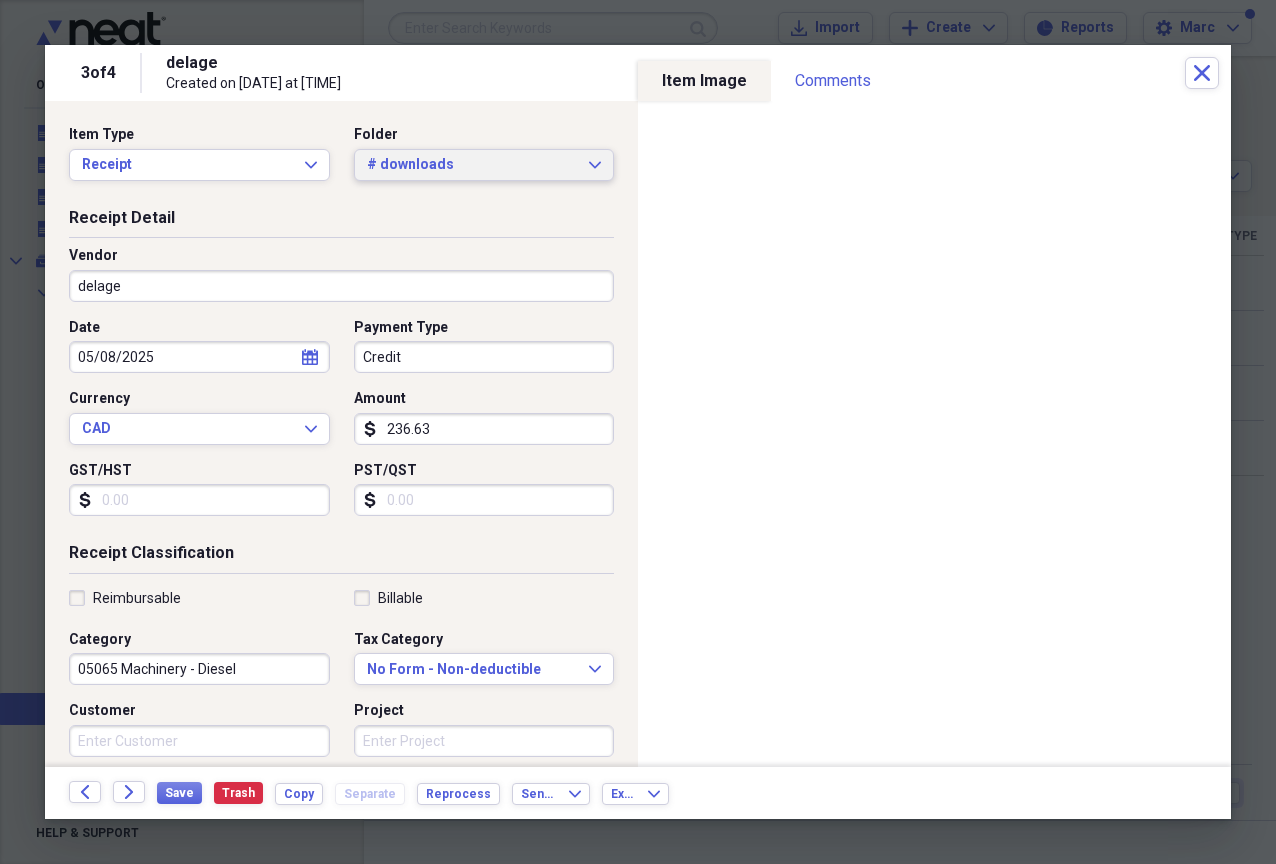 click on "# downloads" at bounding box center [472, 165] 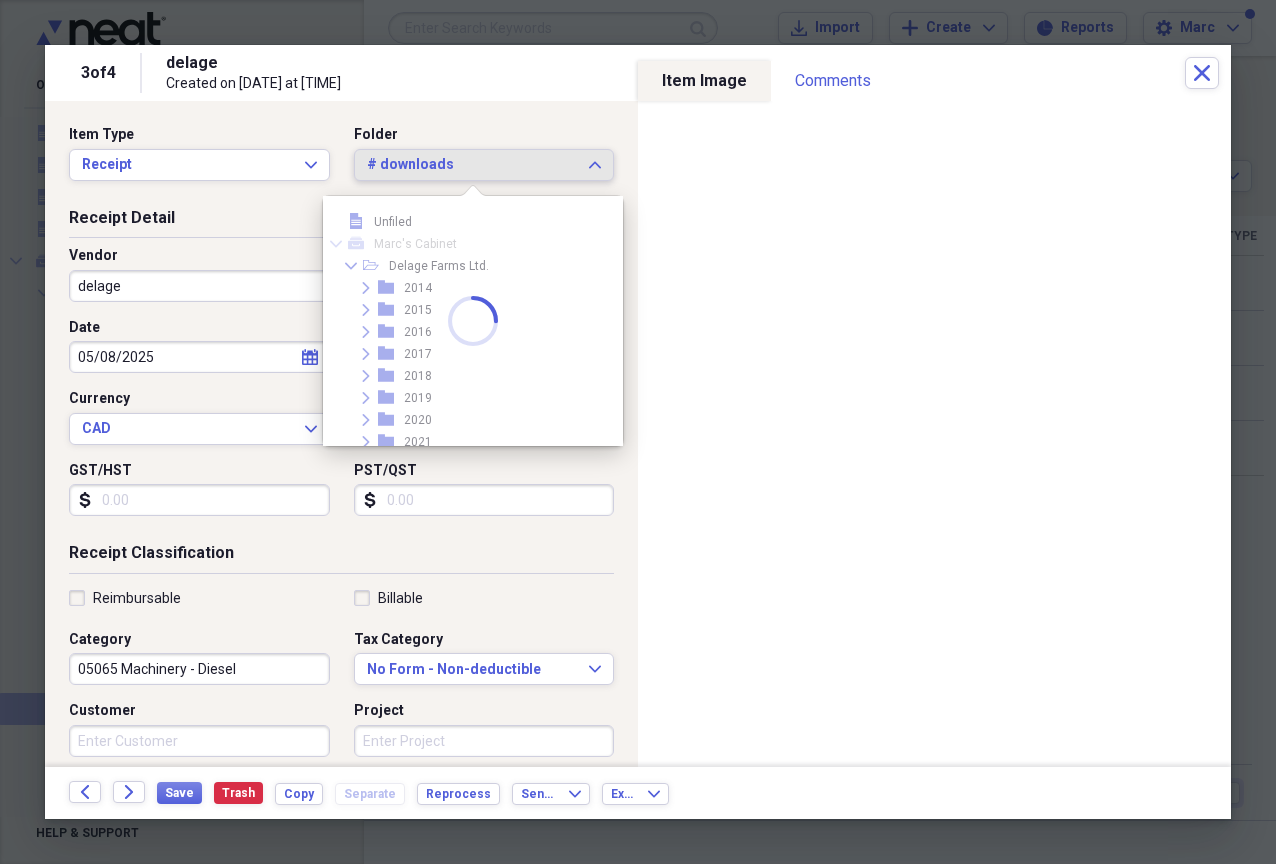 scroll, scrollTop: 231, scrollLeft: 0, axis: vertical 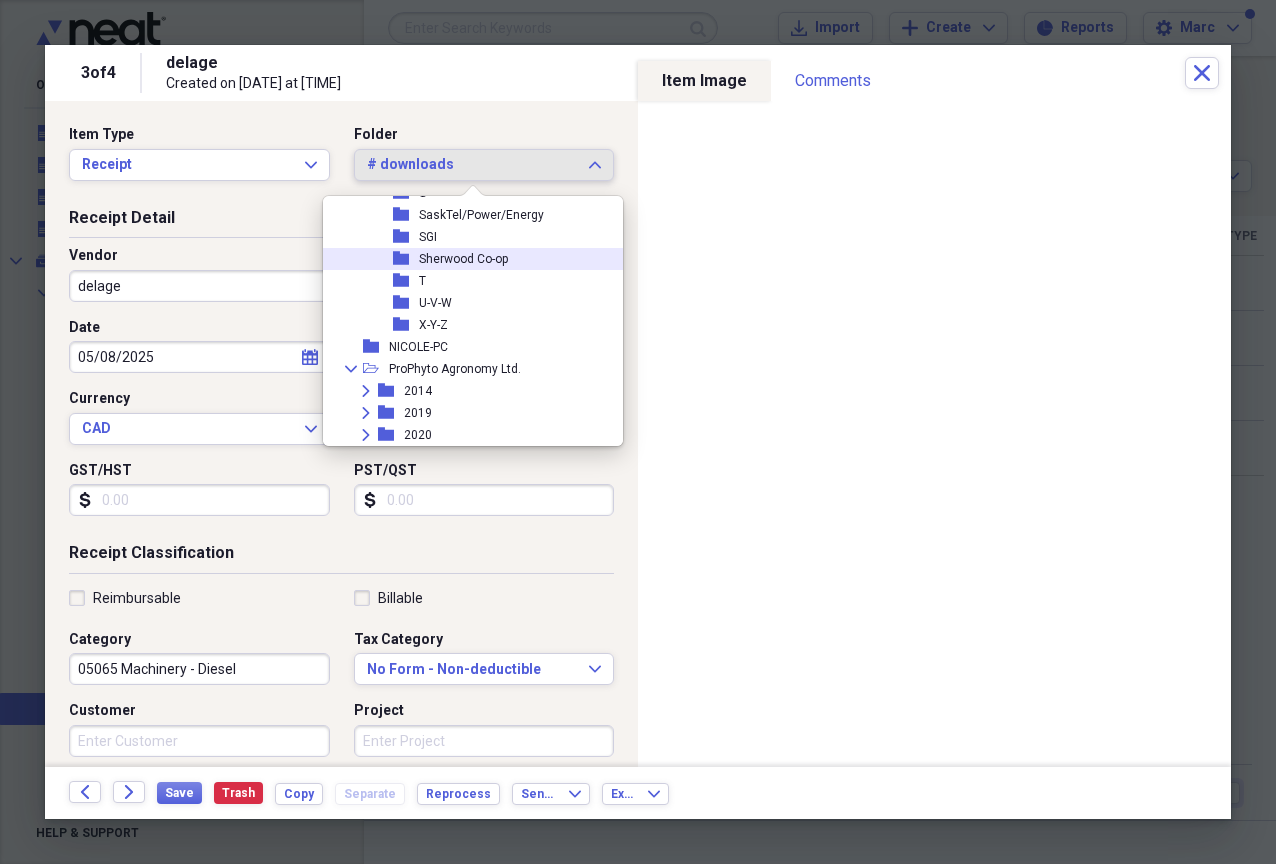 click on "folder Sherwood Co-op" at bounding box center [465, 259] 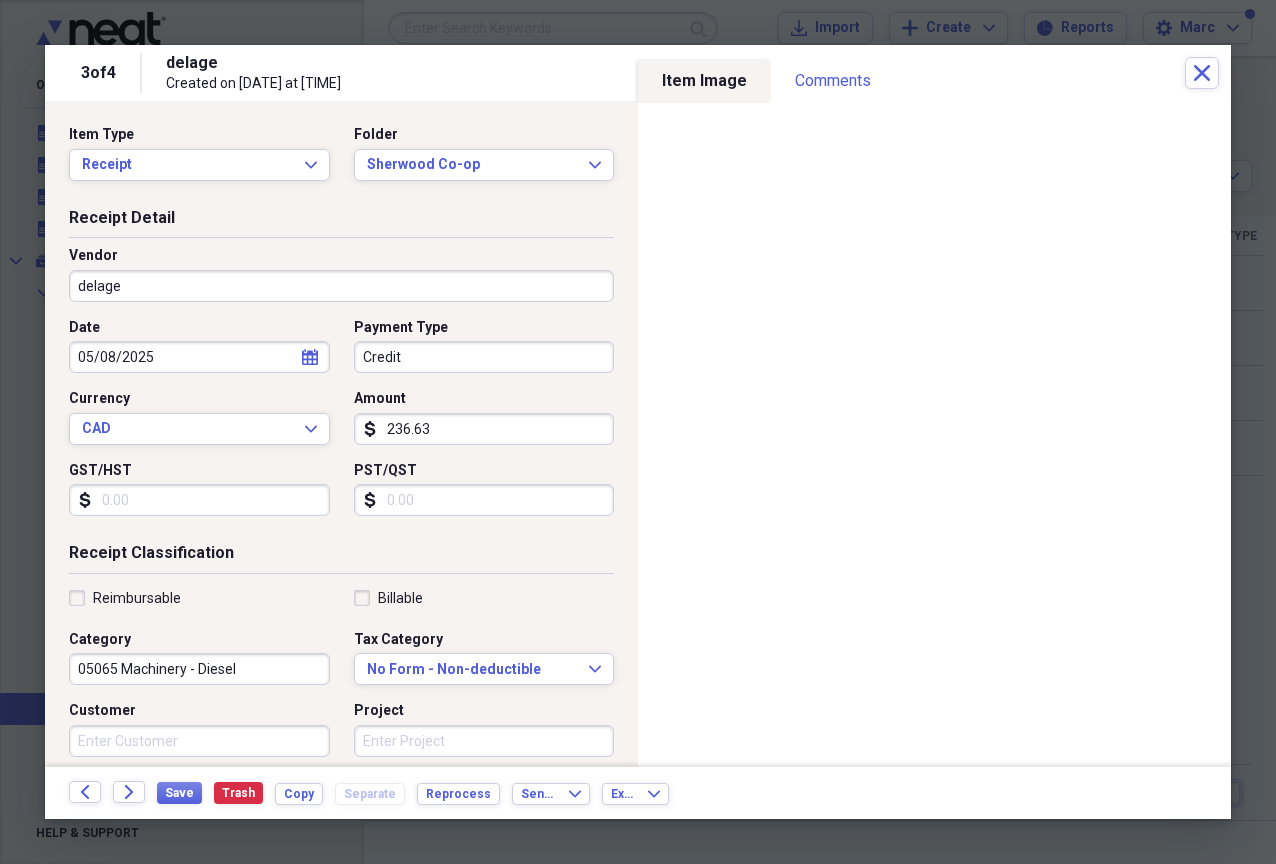 click on "delage" at bounding box center [341, 286] 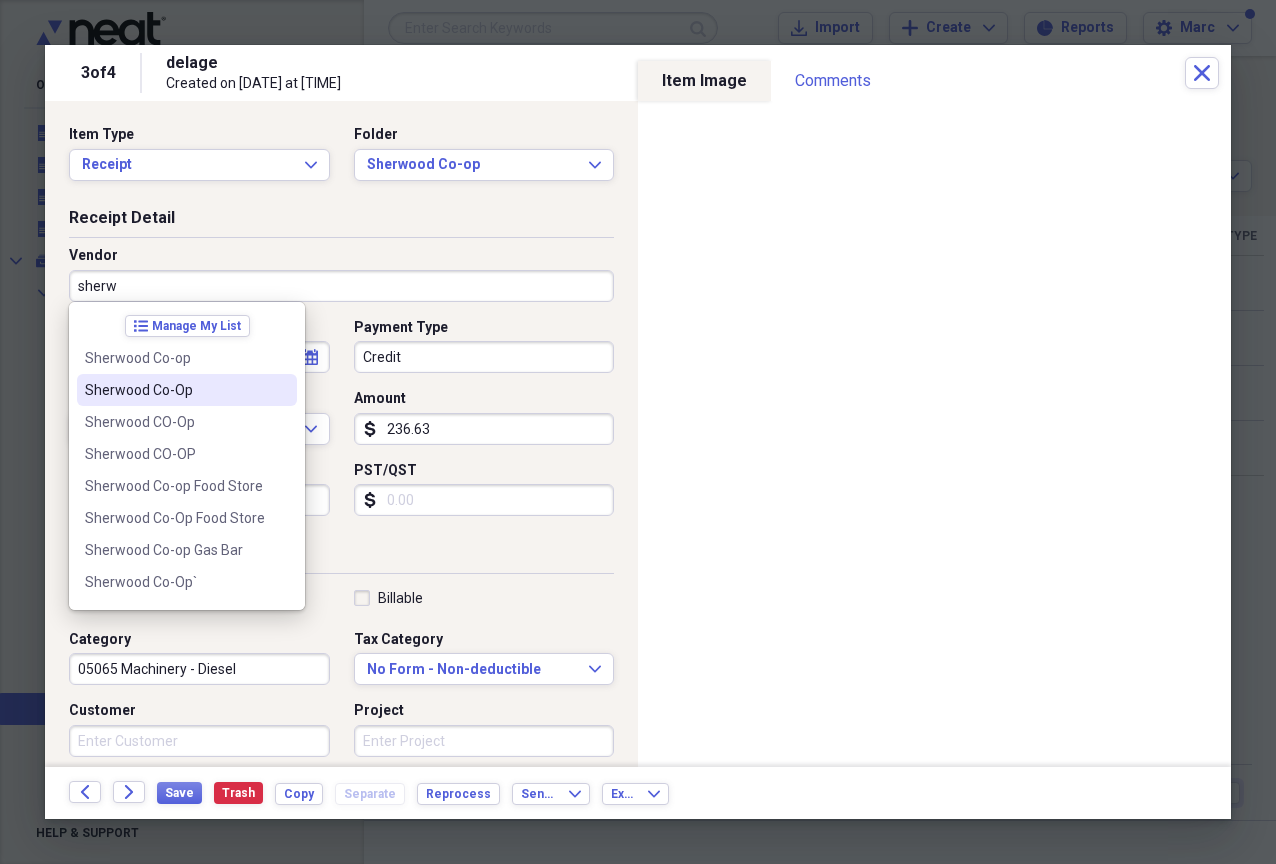 click on "Sherwood Co-Op" at bounding box center [187, 390] 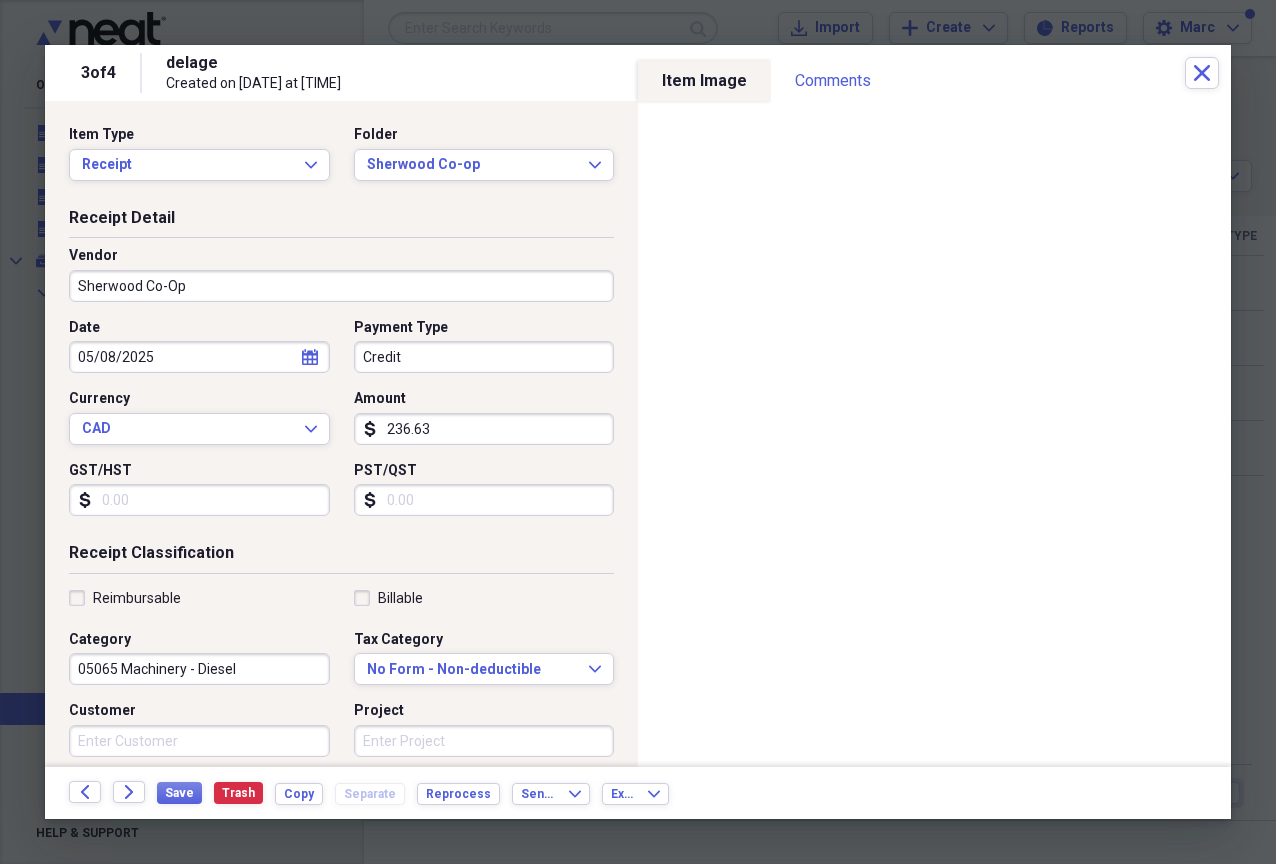 type on "05350 Building Repairs - Farm" 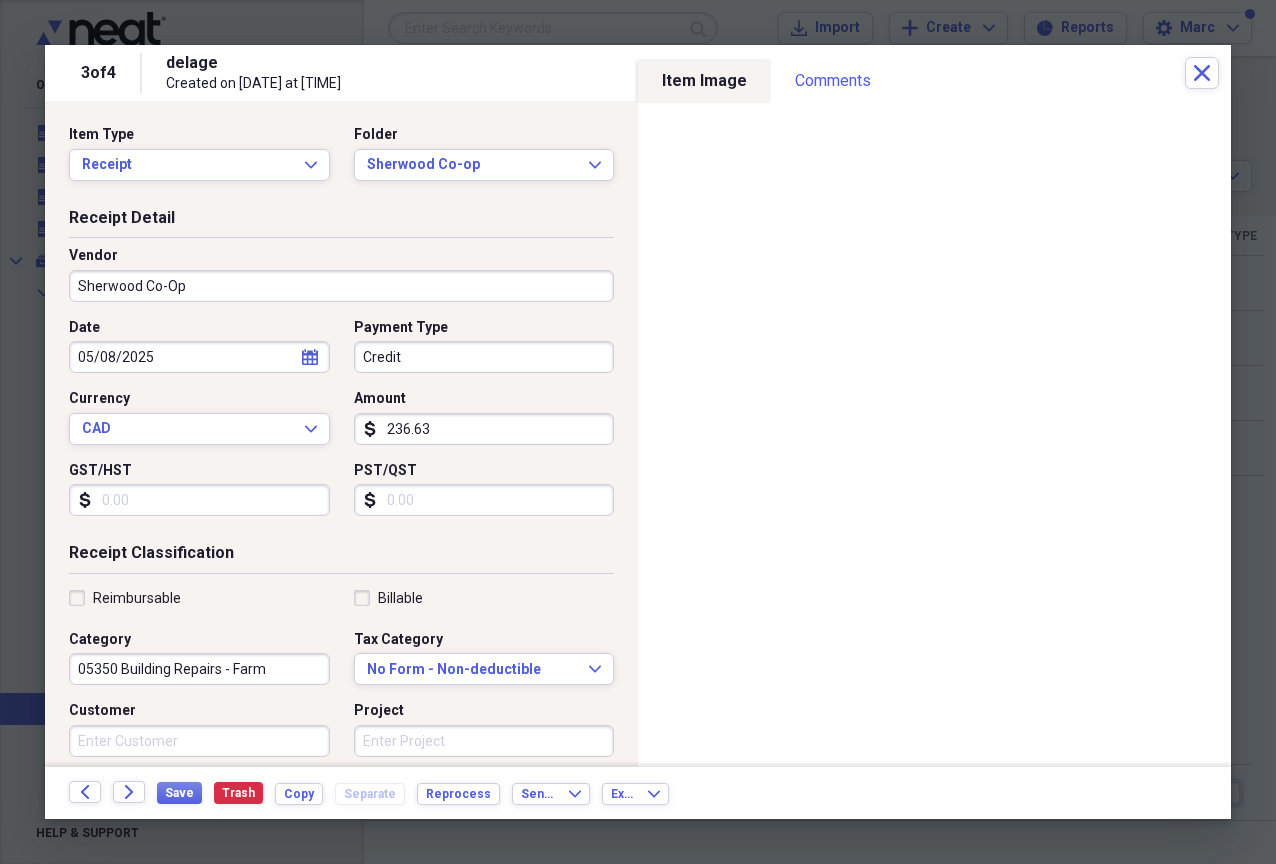 select on "4" 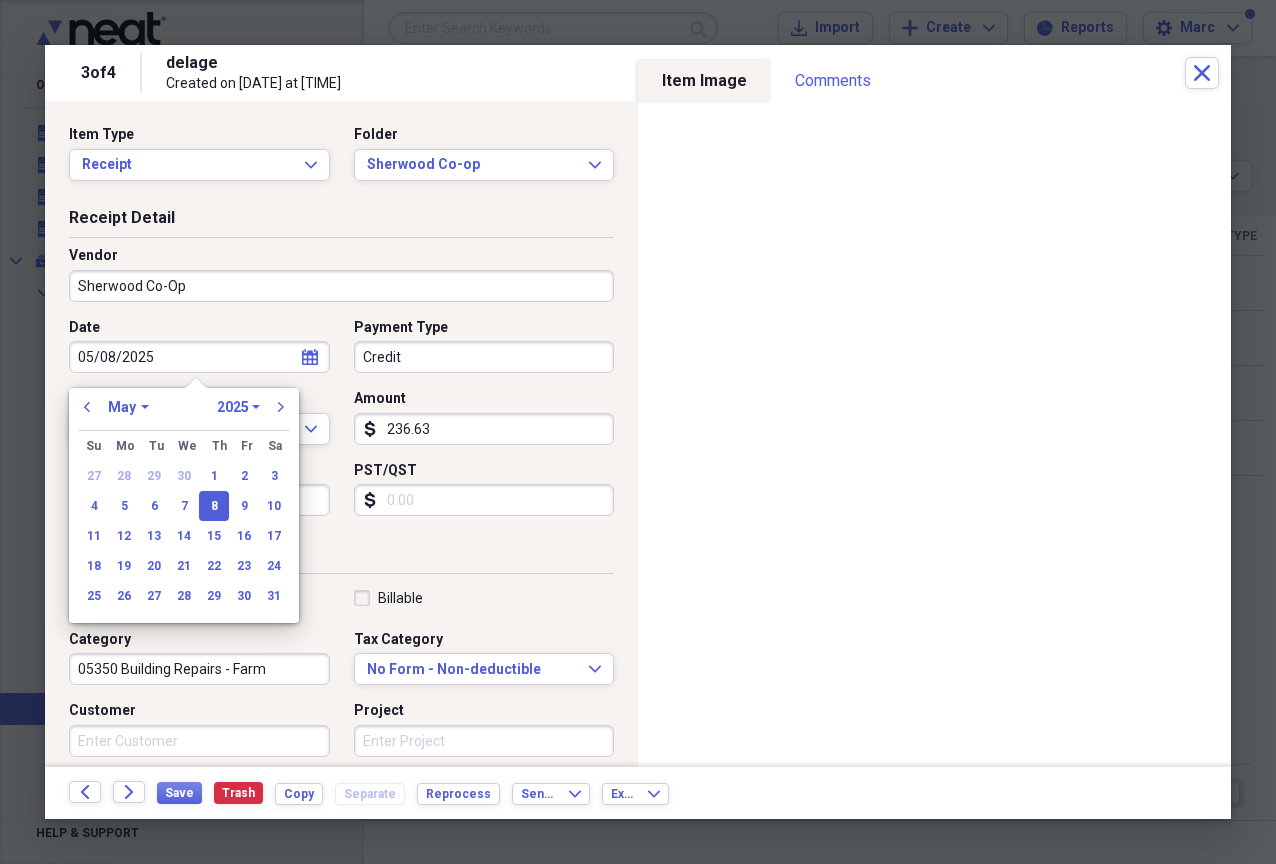 drag, startPoint x: 187, startPoint y: 355, endPoint x: -4, endPoint y: 341, distance: 191.5124 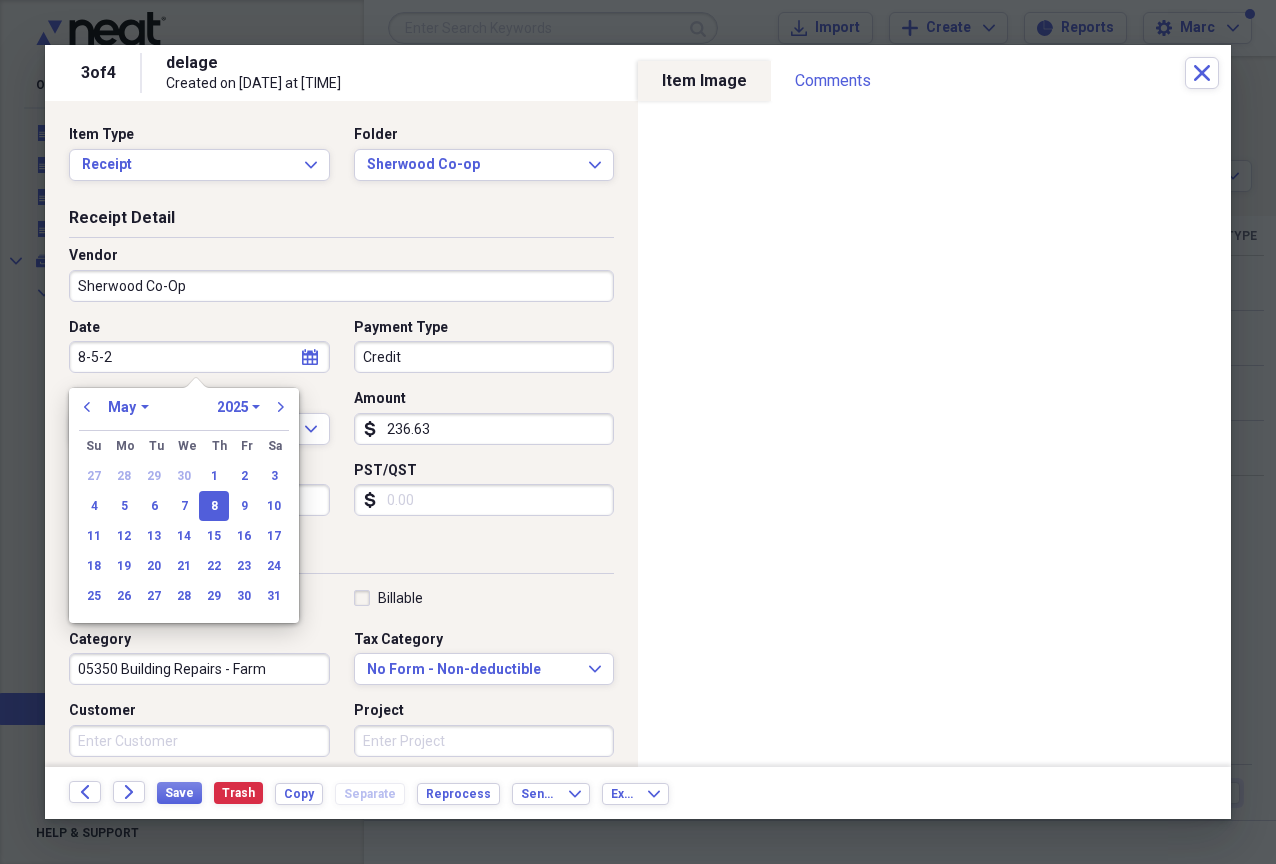 type on "8-5-25" 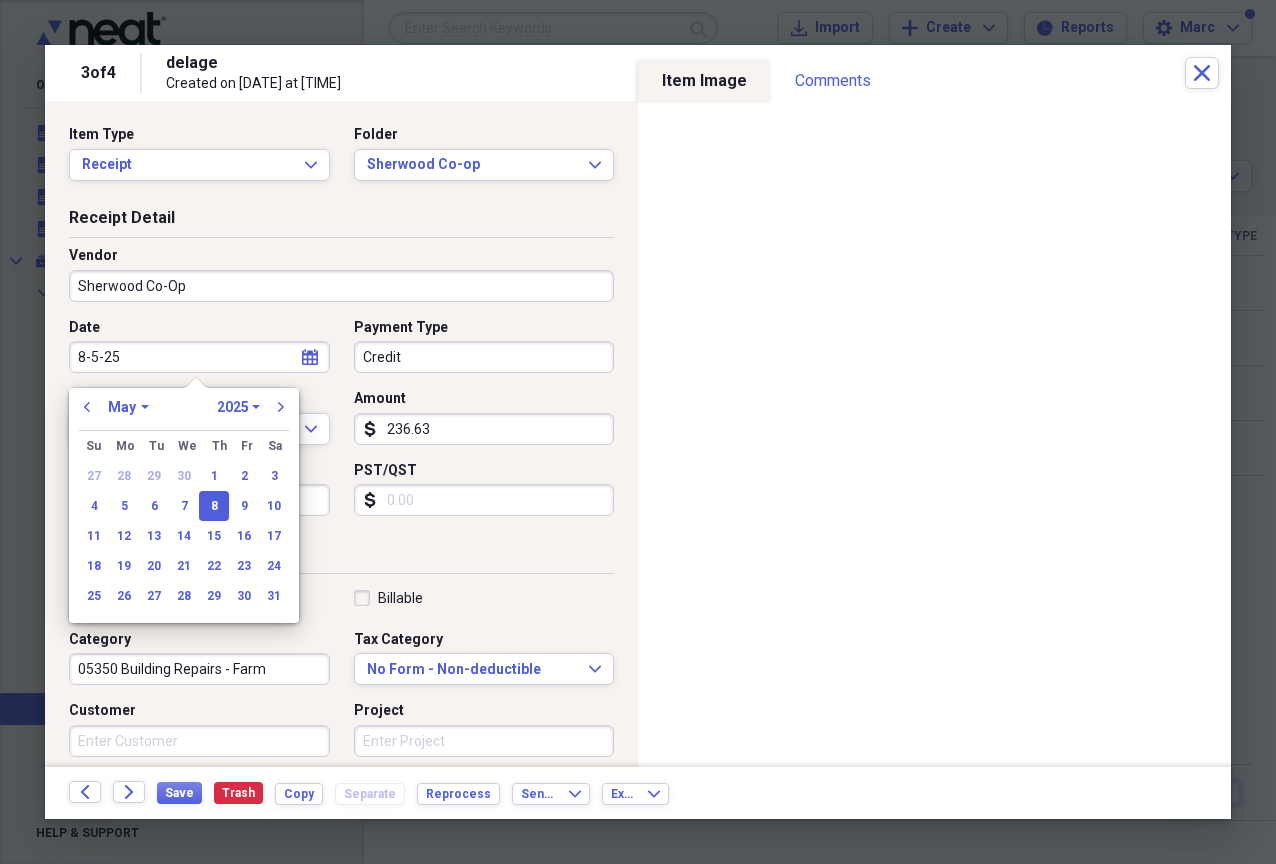 select on "7" 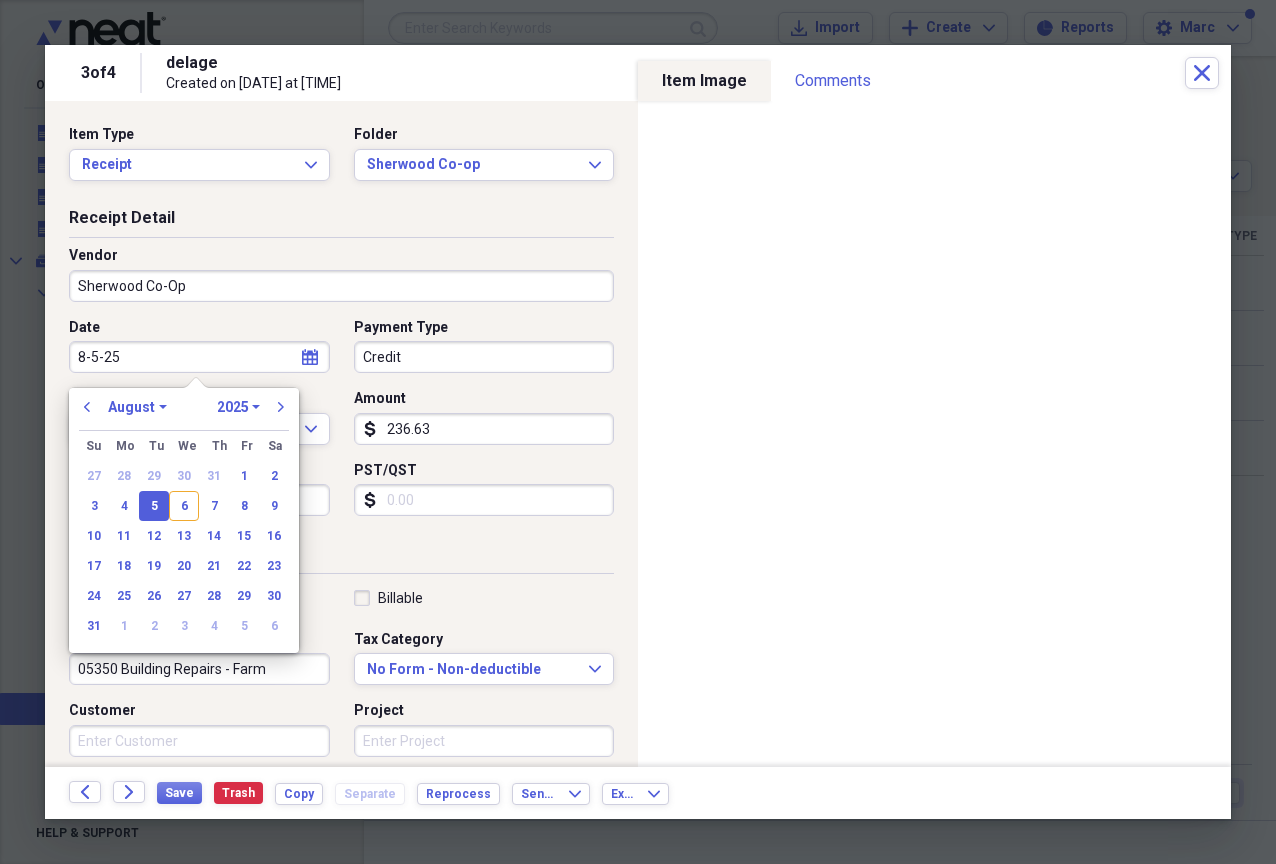 click on "Credit" at bounding box center (484, 357) 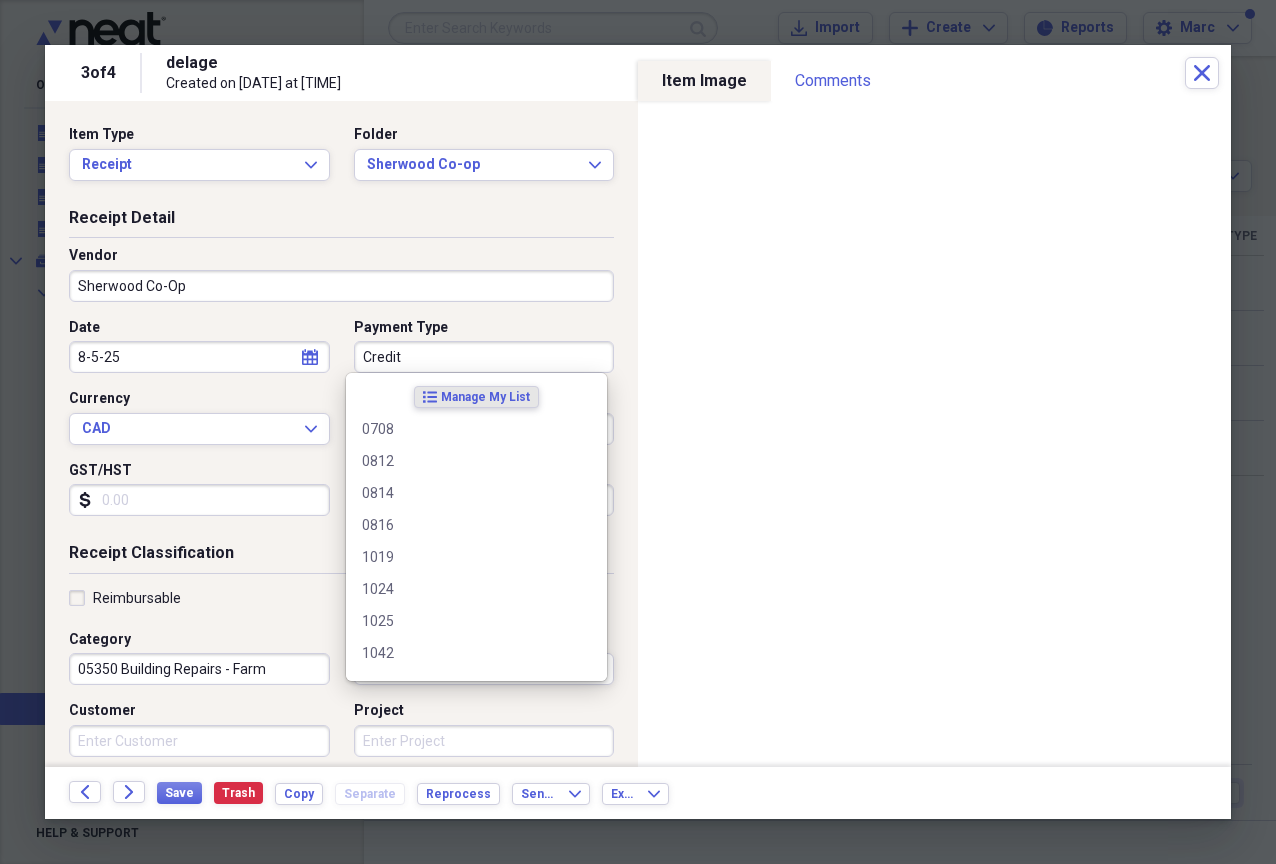 type on "08/05/2025" 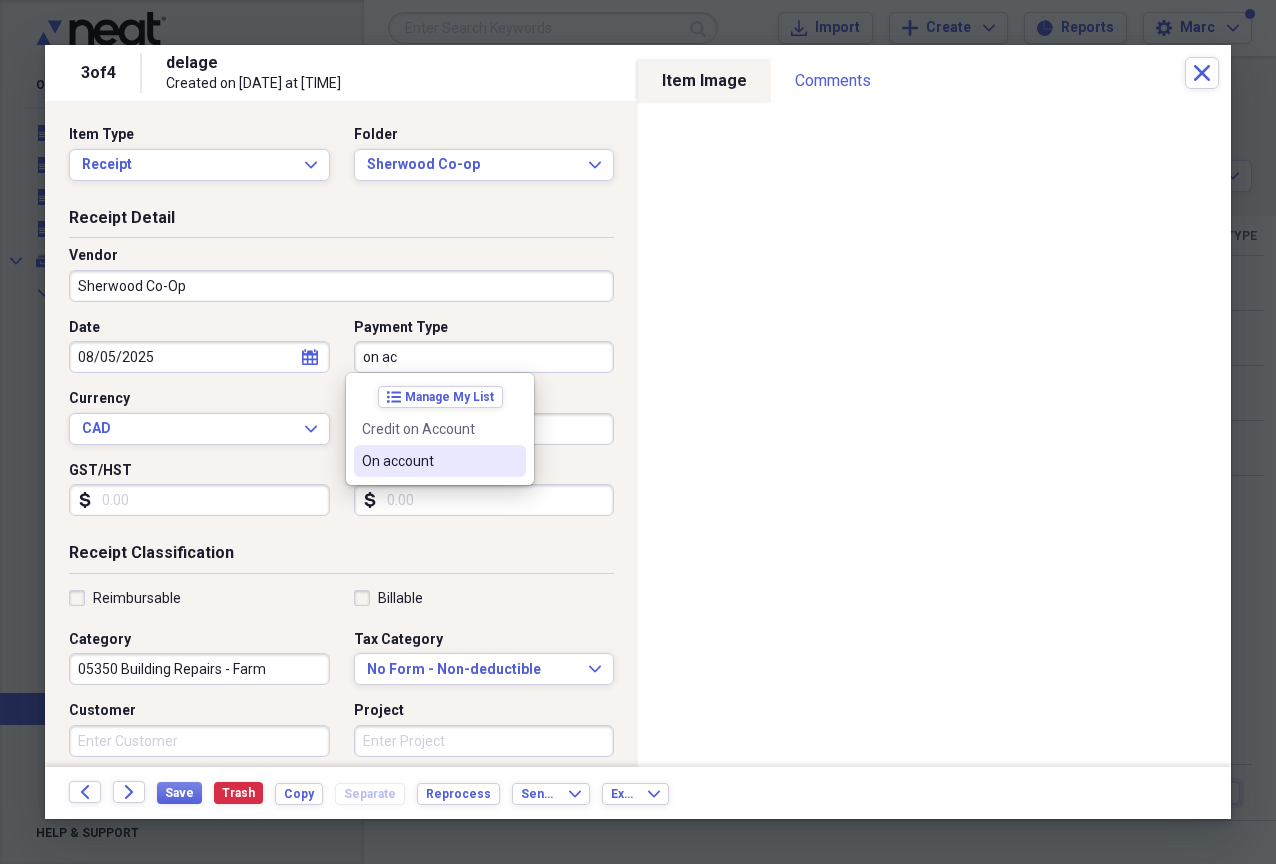 click on "On account" at bounding box center (428, 461) 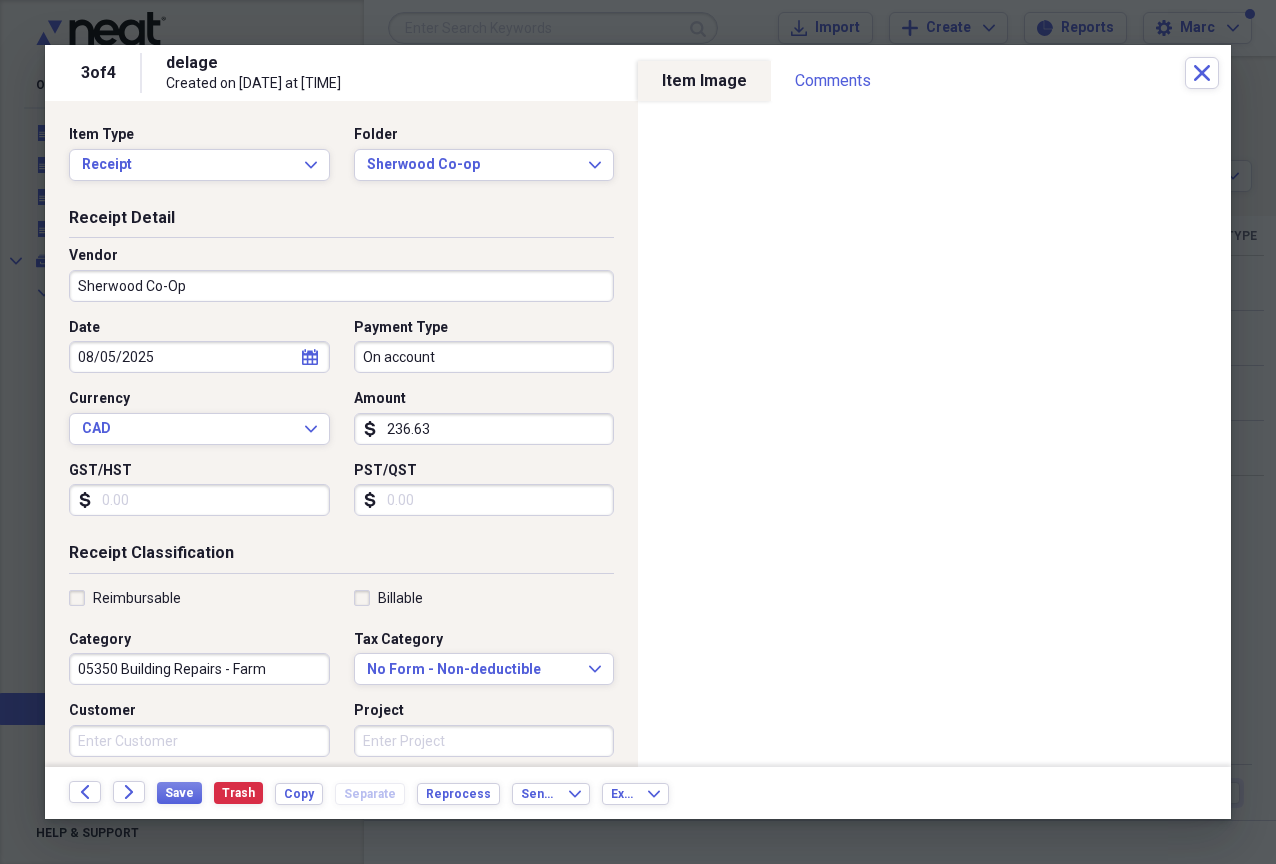 click on "GST/HST" at bounding box center [199, 500] 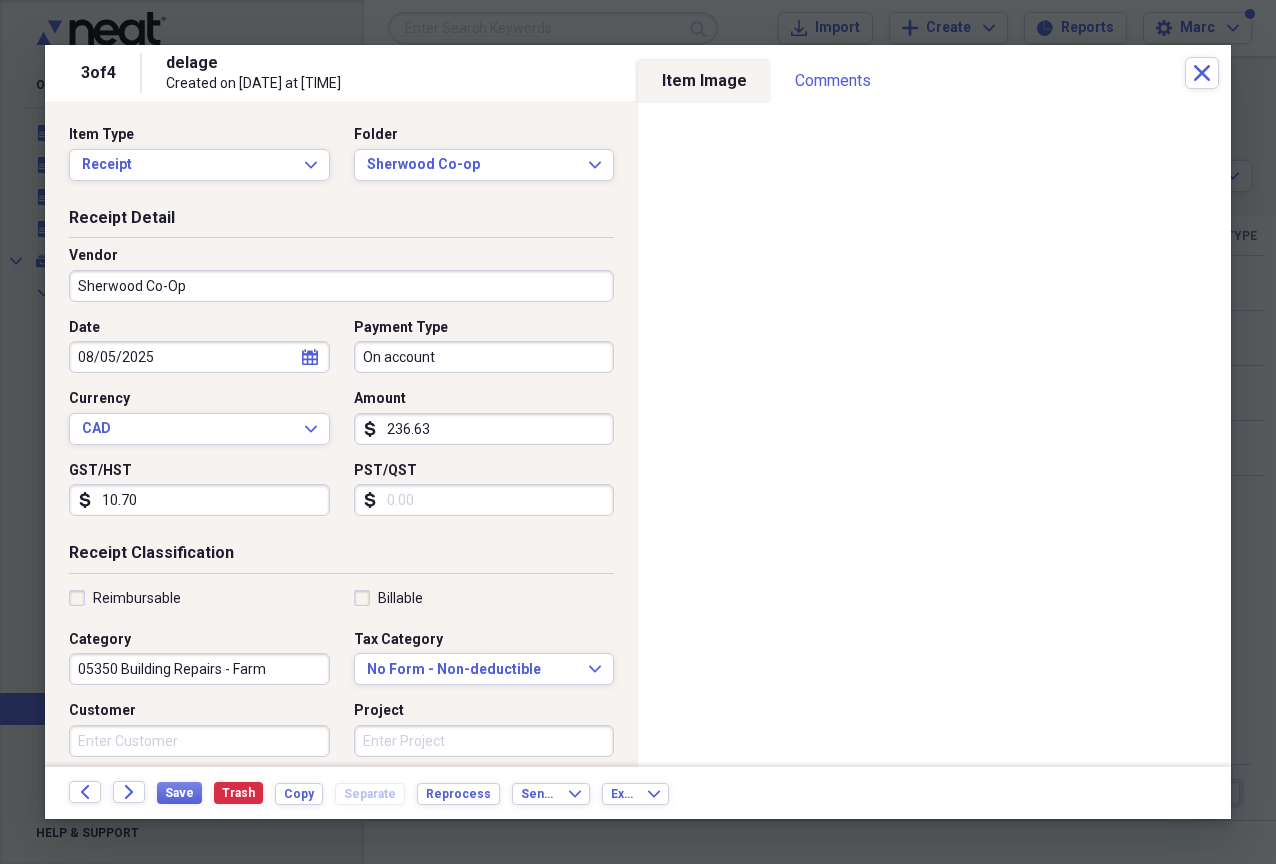 type on "10.70" 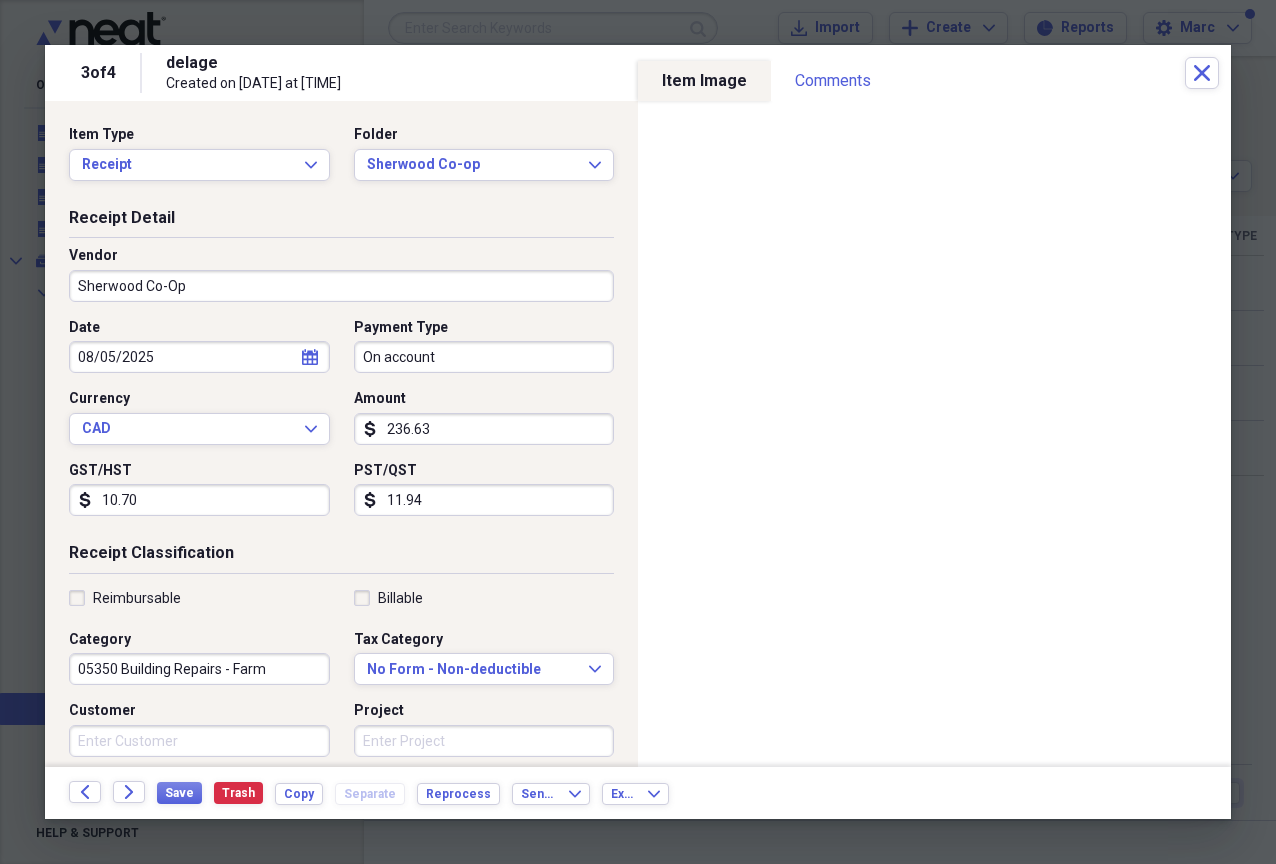 type on "11.94" 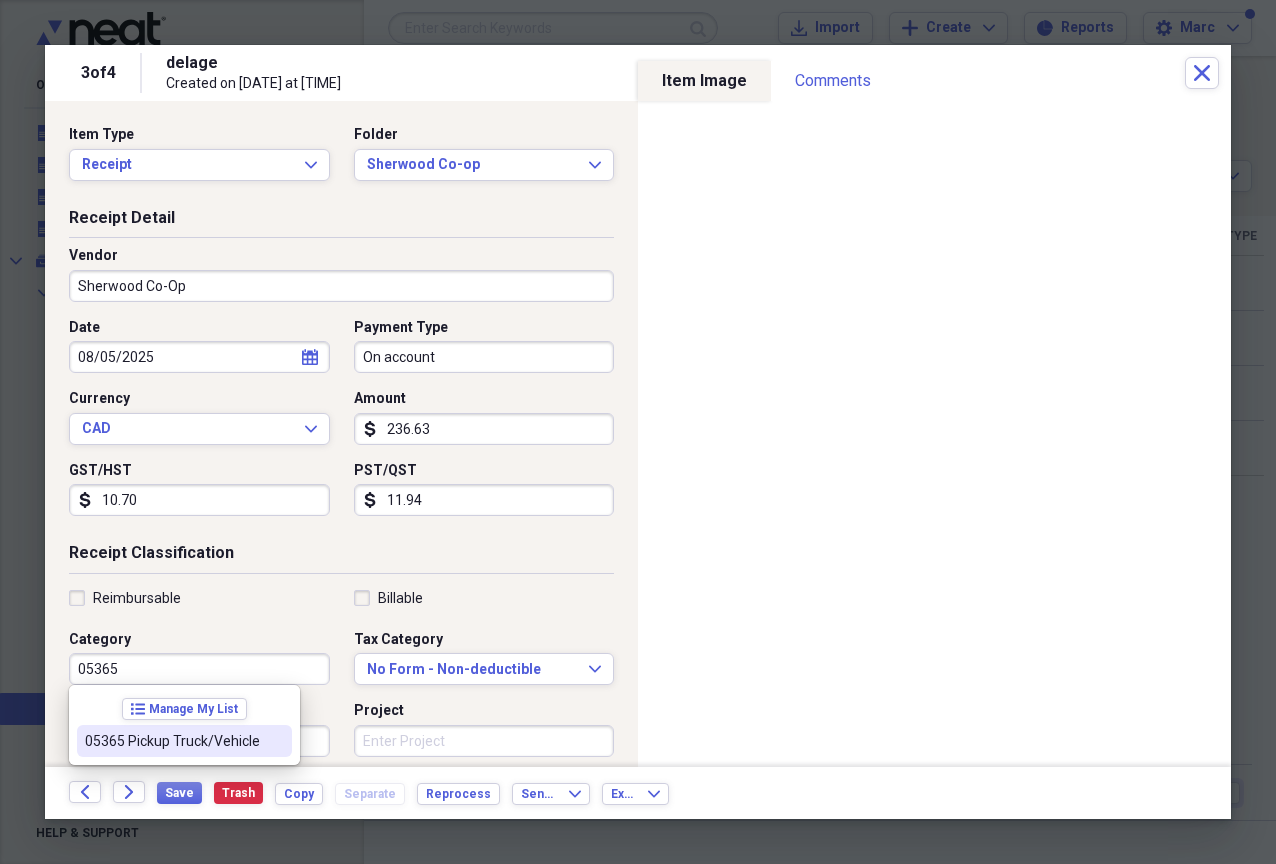 click on "05365 Pickup Truck/Vehicle" at bounding box center [184, 741] 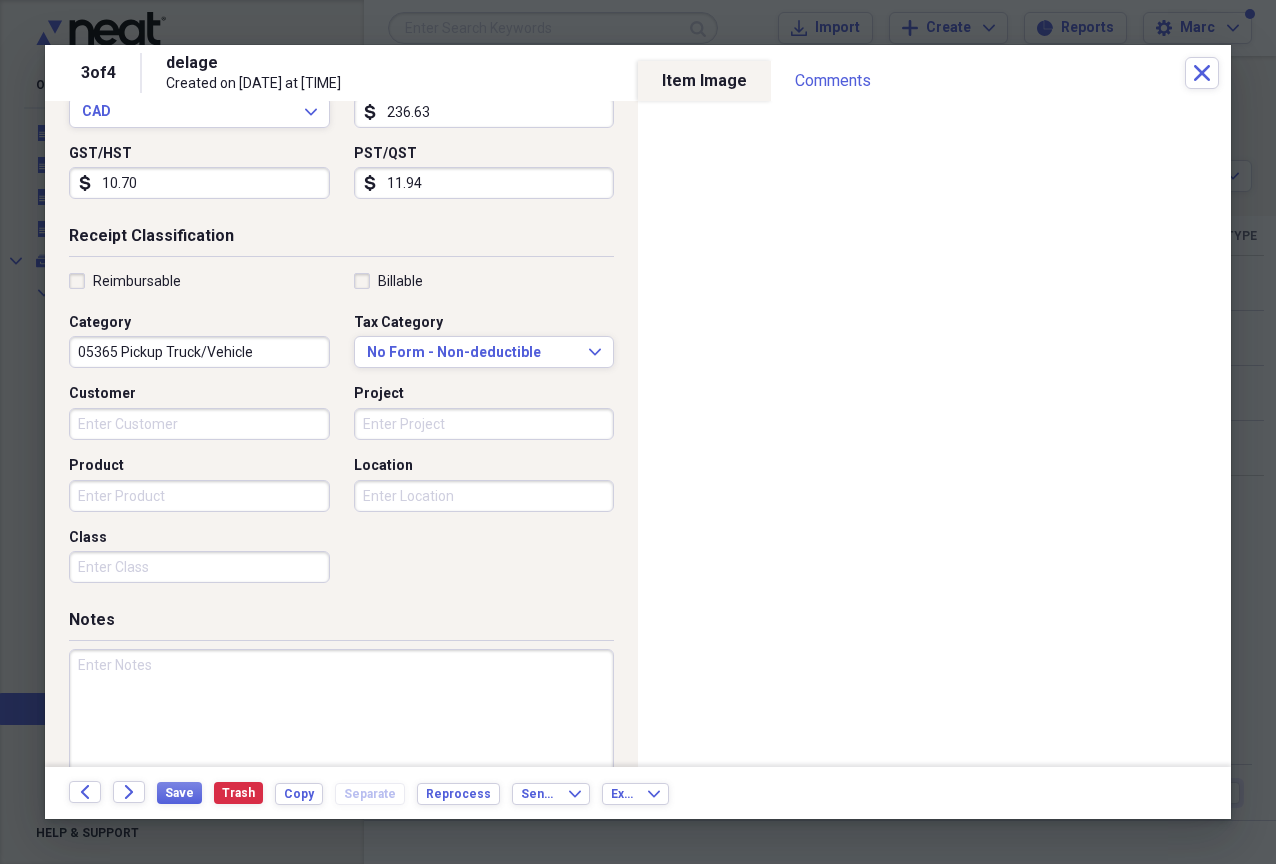 scroll, scrollTop: 355, scrollLeft: 0, axis: vertical 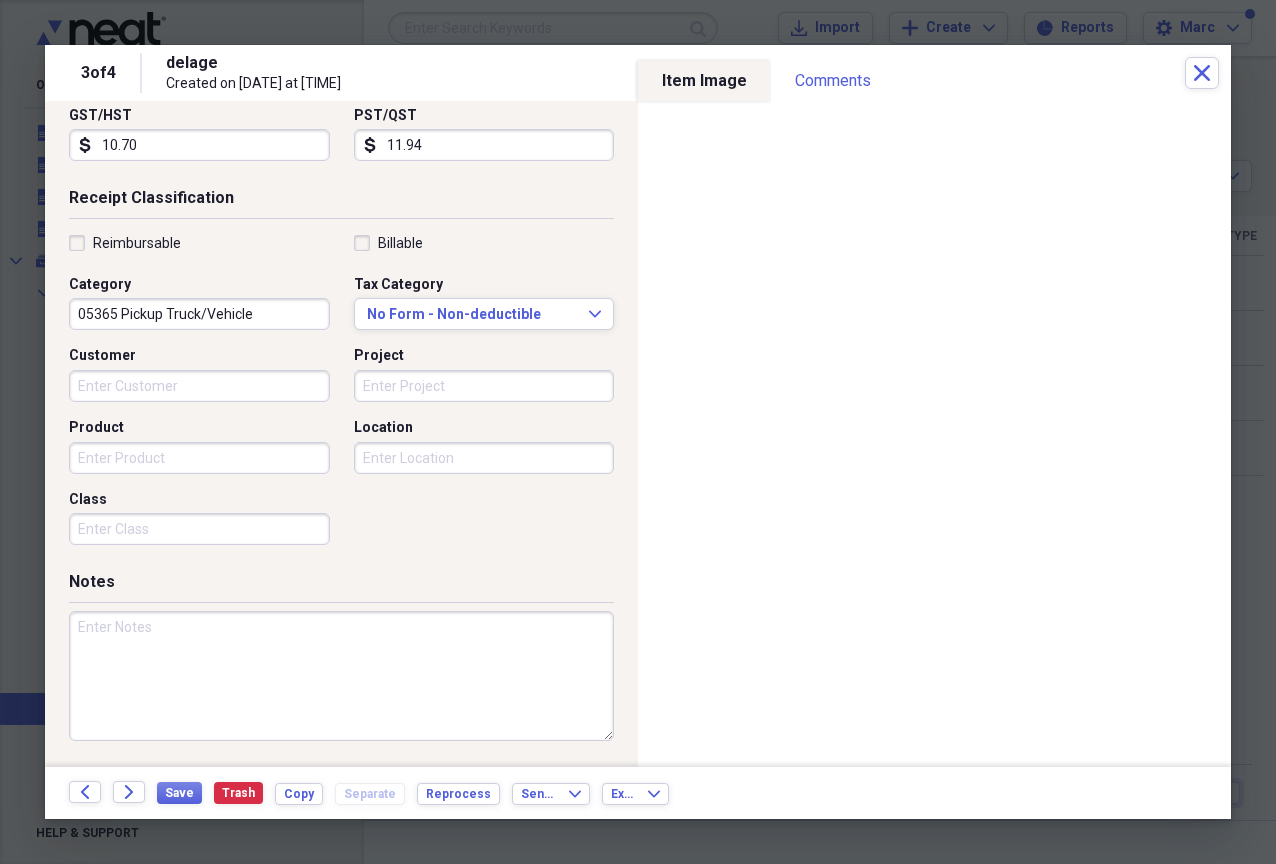click at bounding box center (341, 676) 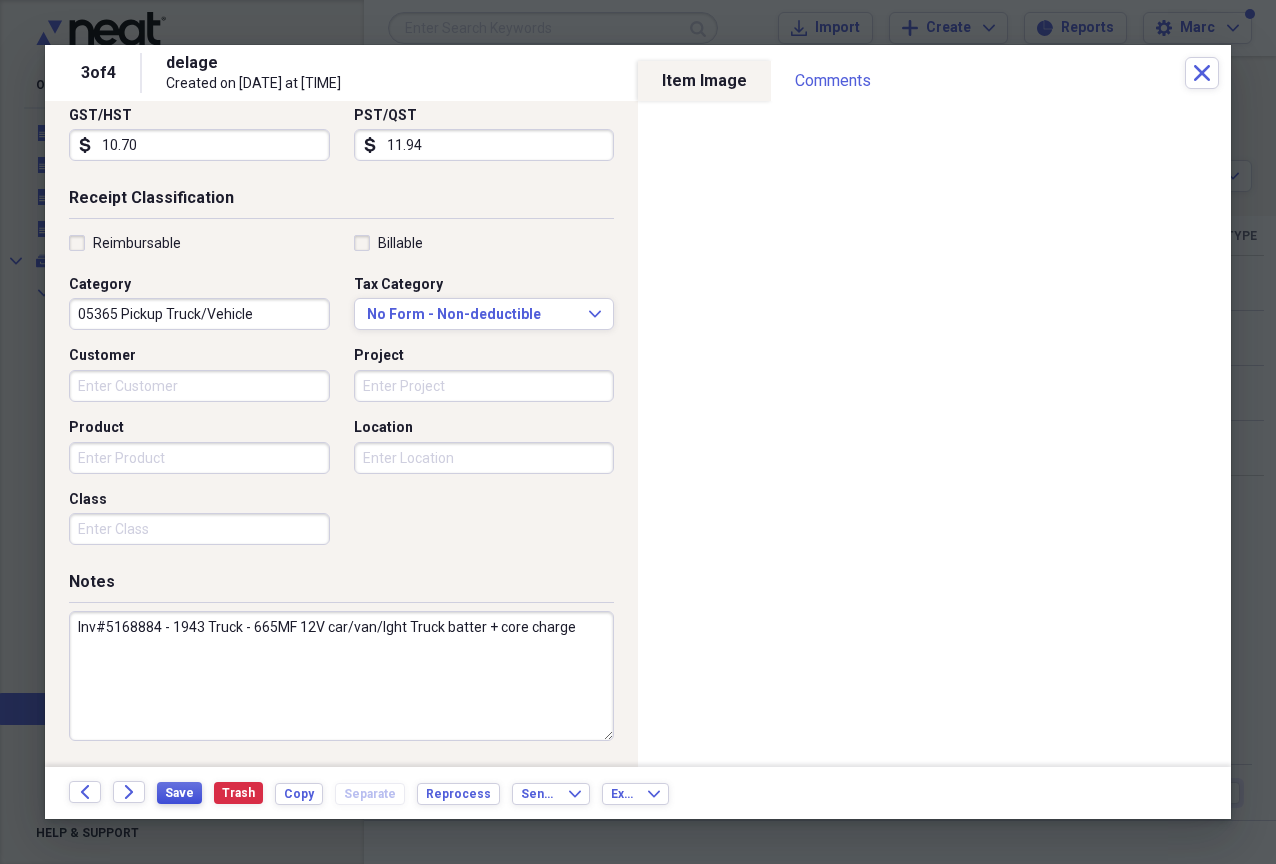 type on "Inv#5168884 - 1943 Truck - 665MF 12V car/van/lght Truck batter + core charge" 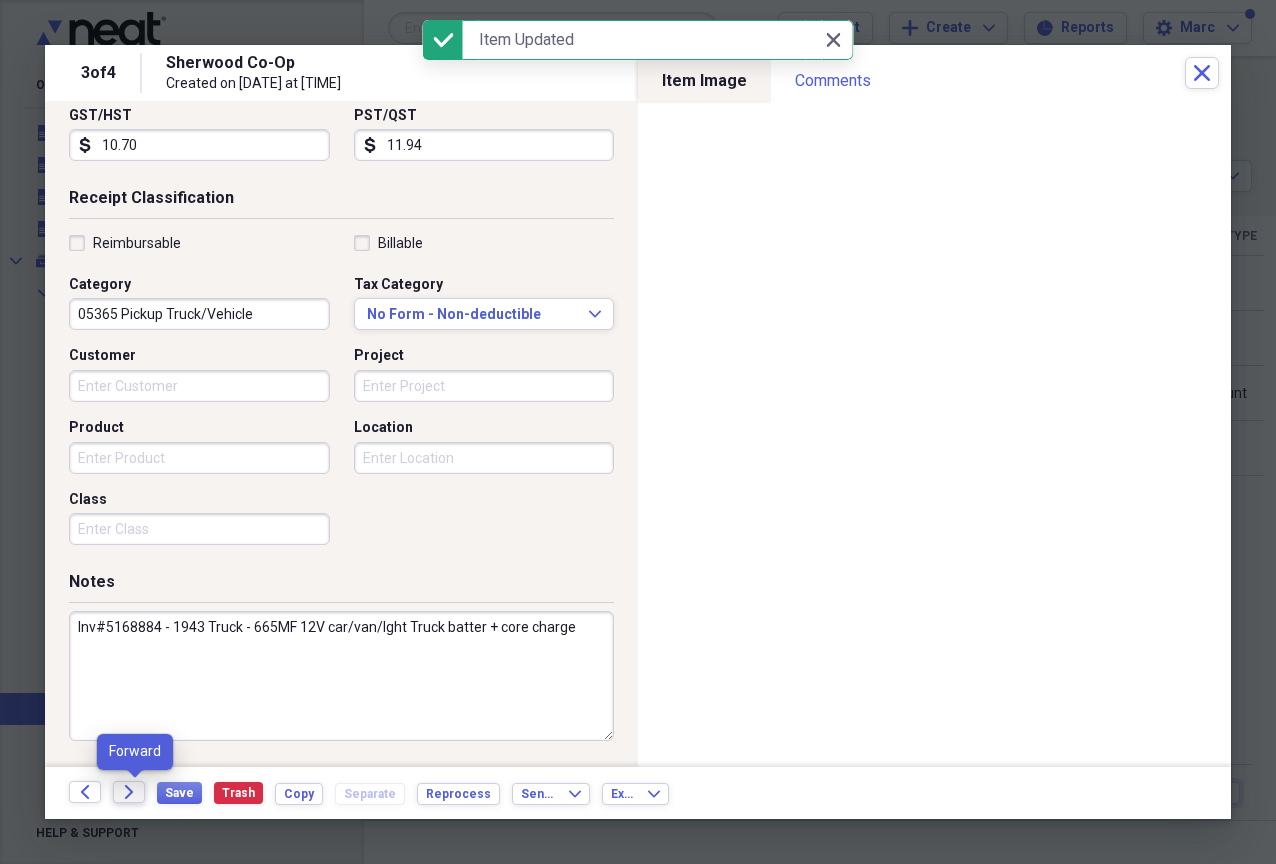 click 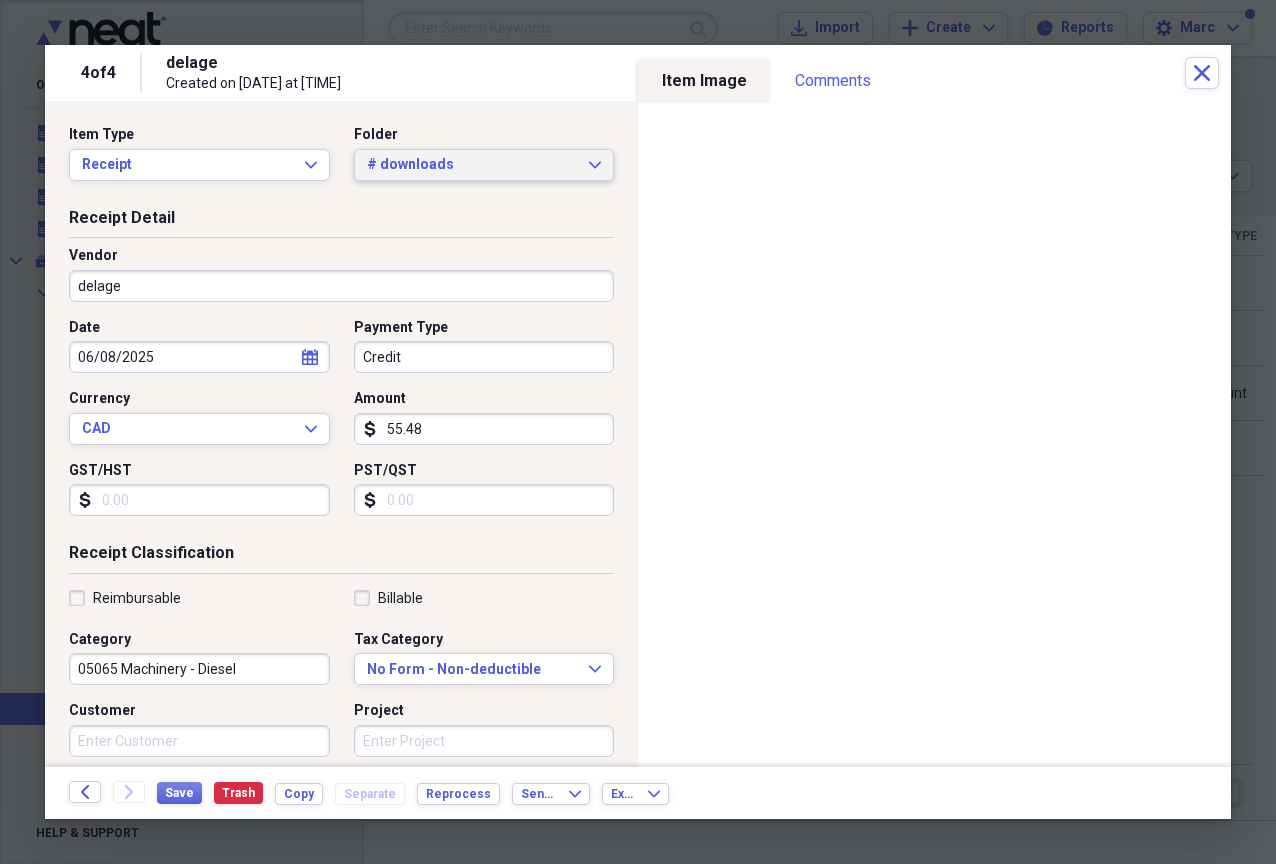 click on "# downloads Expand" at bounding box center [484, 165] 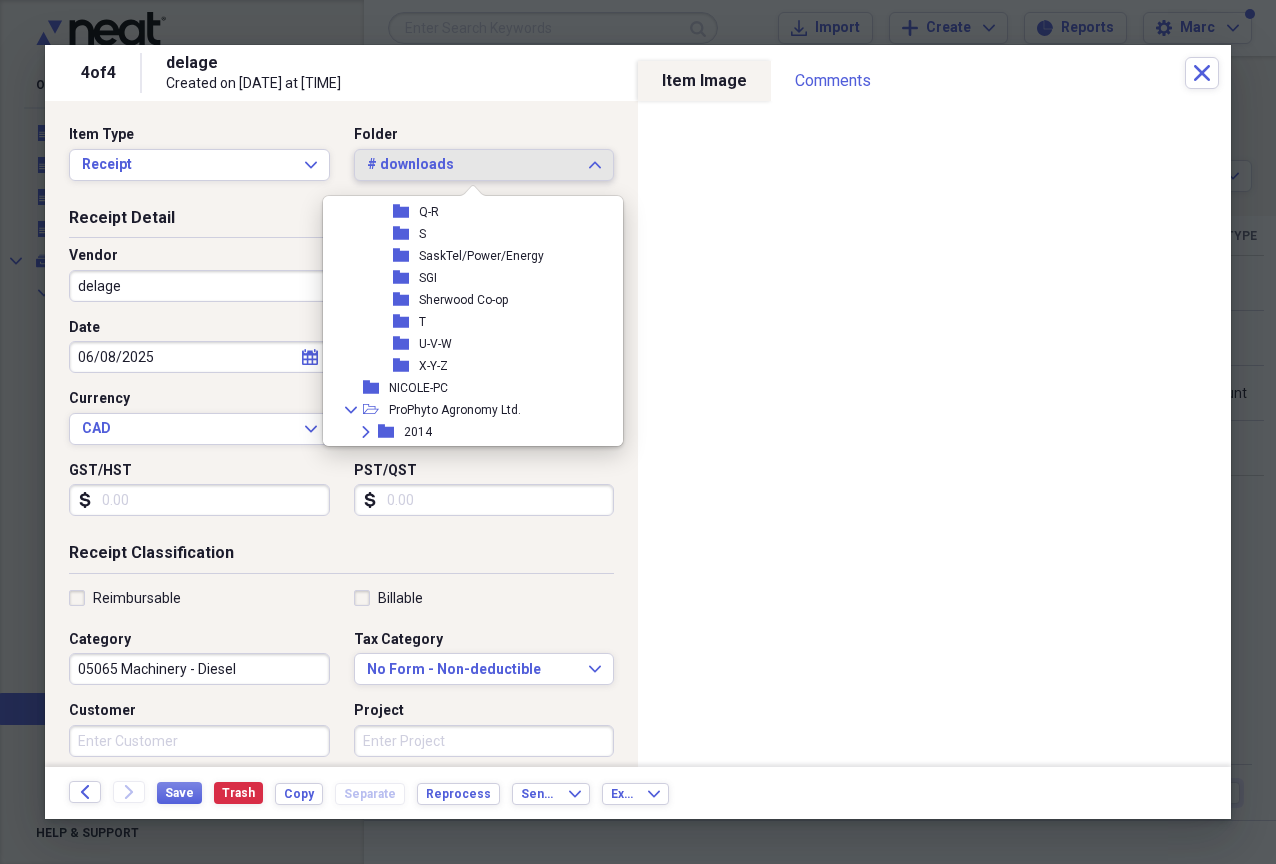 scroll, scrollTop: 667, scrollLeft: 0, axis: vertical 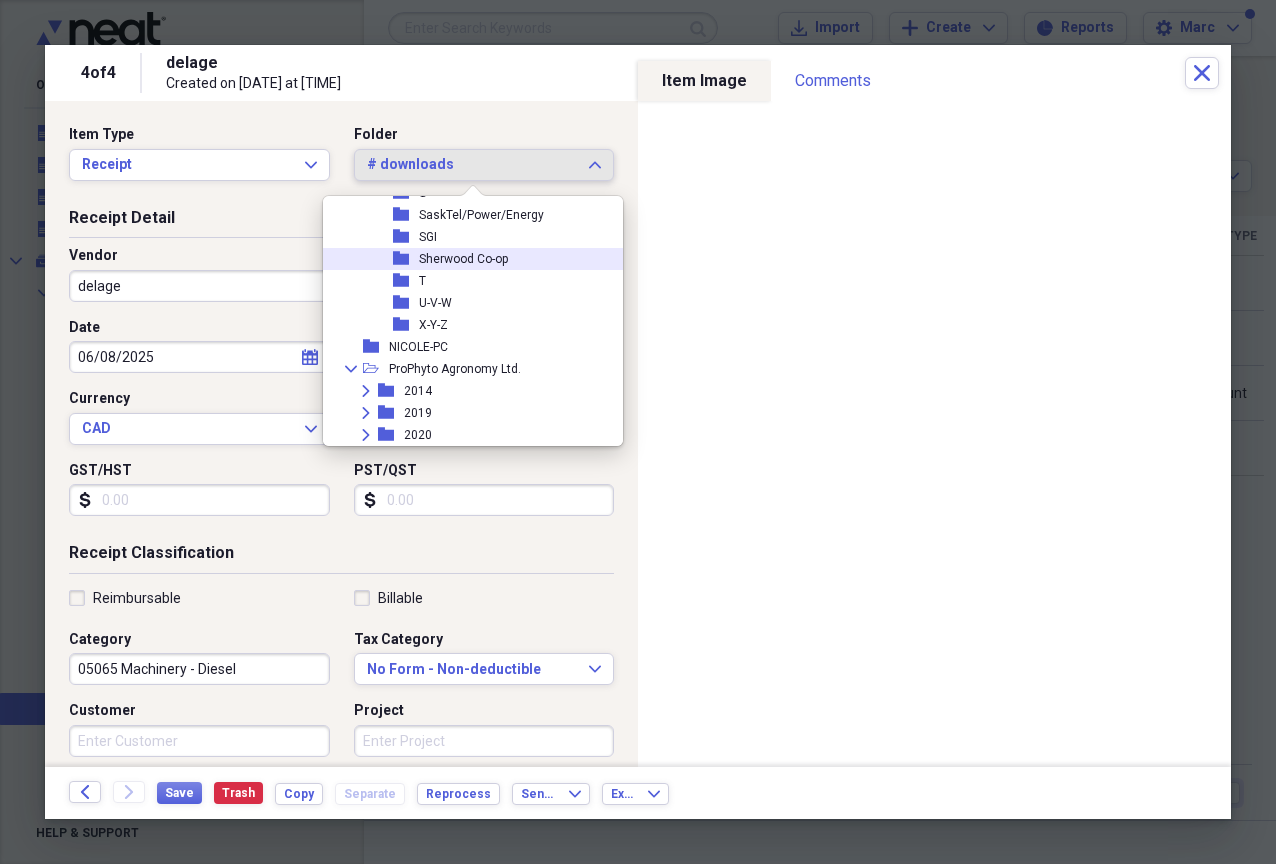 click on "Sherwood Co-op" at bounding box center [463, 259] 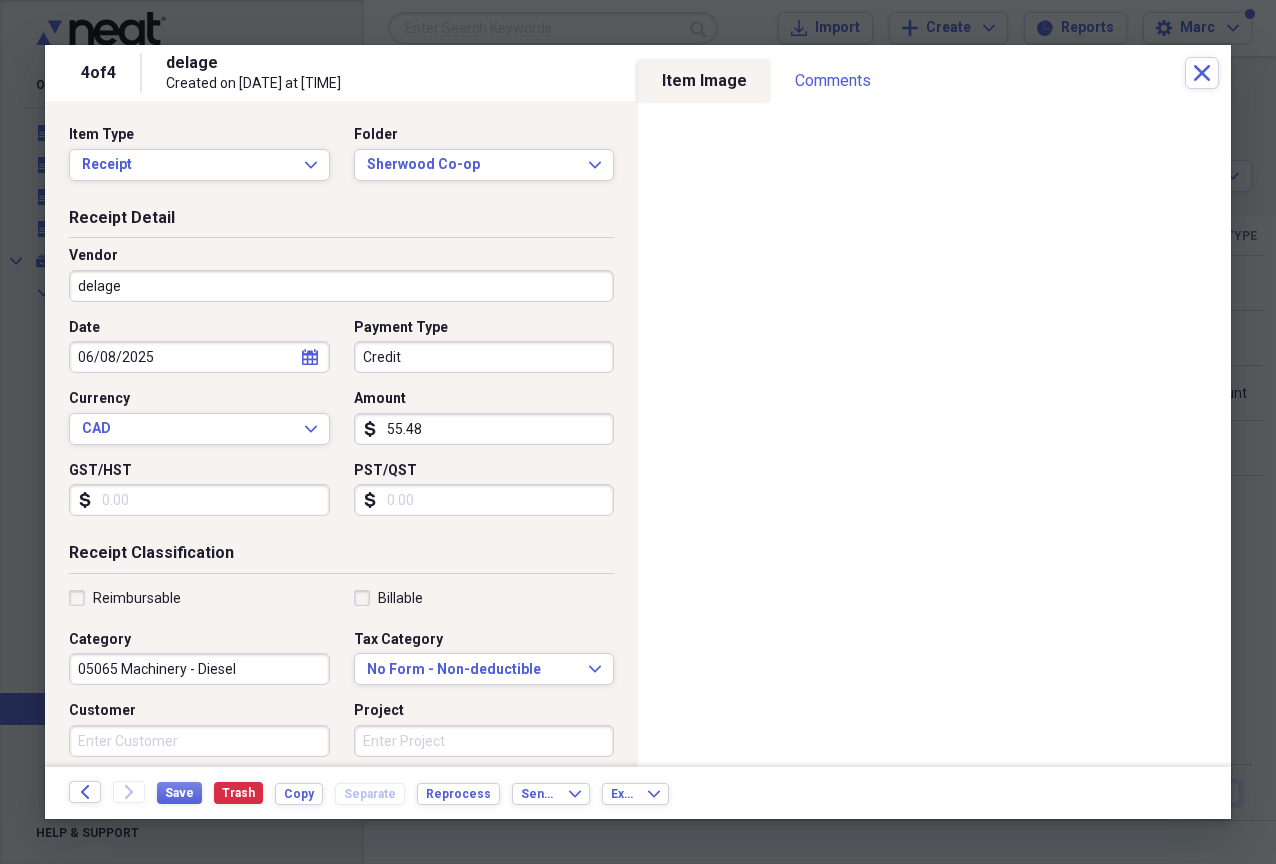 click on "delage" at bounding box center (341, 286) 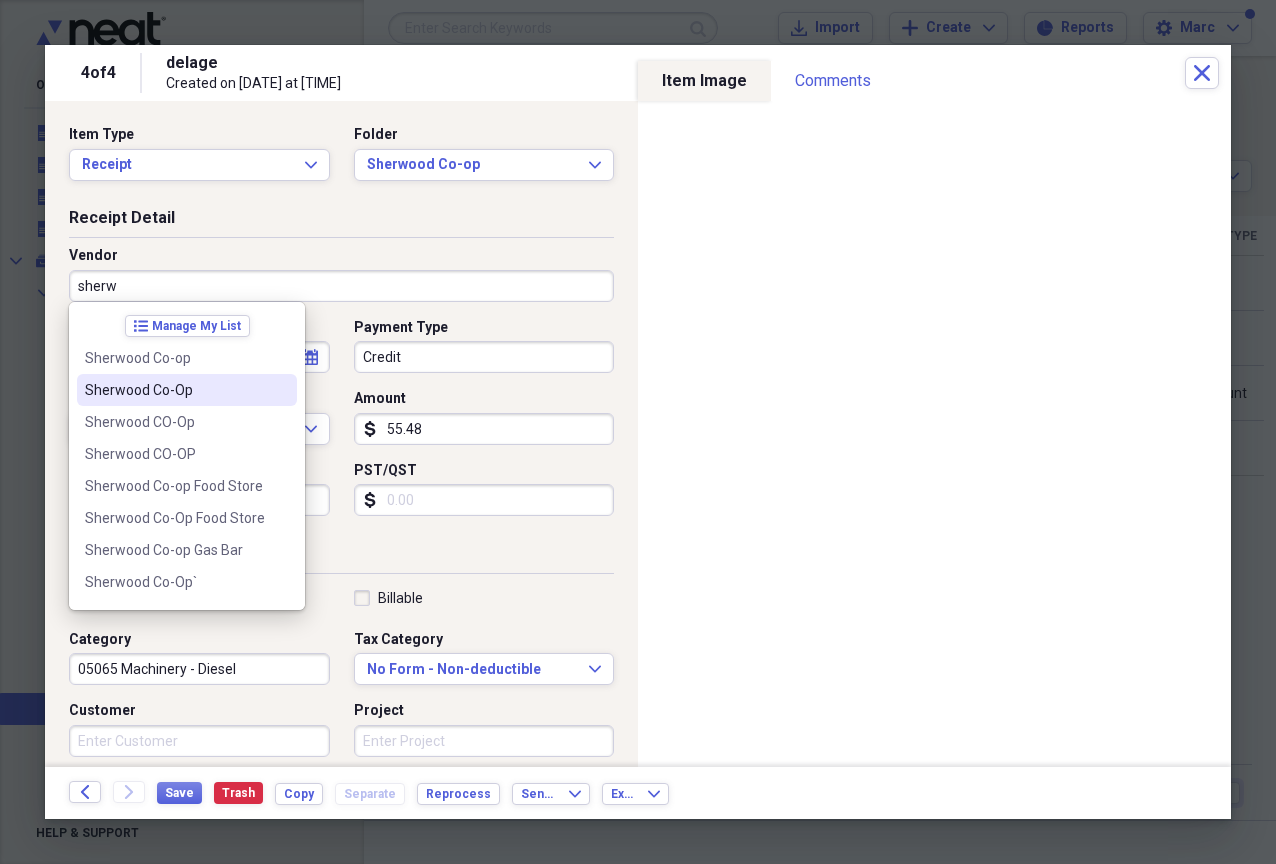 click on "Sherwood Co-Op" at bounding box center [175, 390] 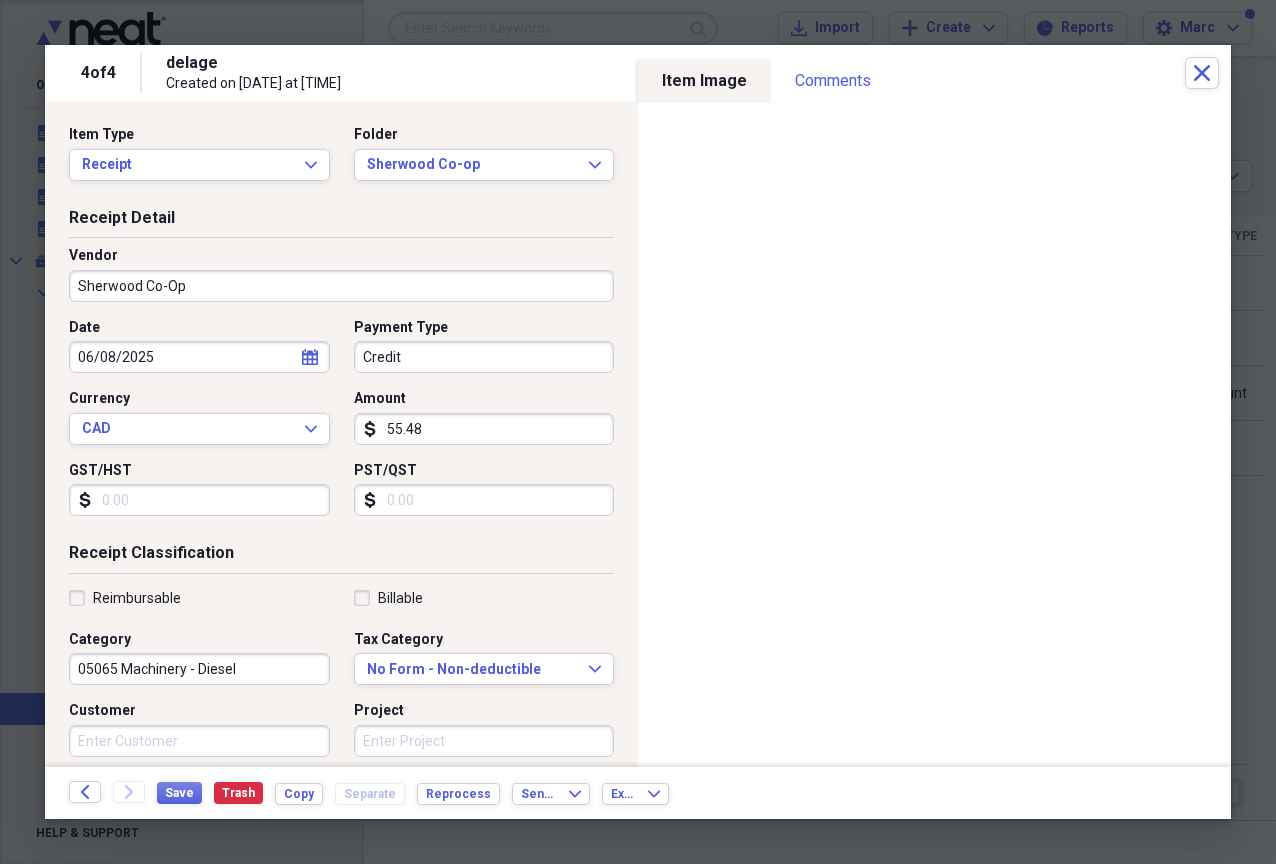 type on "05350 Building Repairs - Farm" 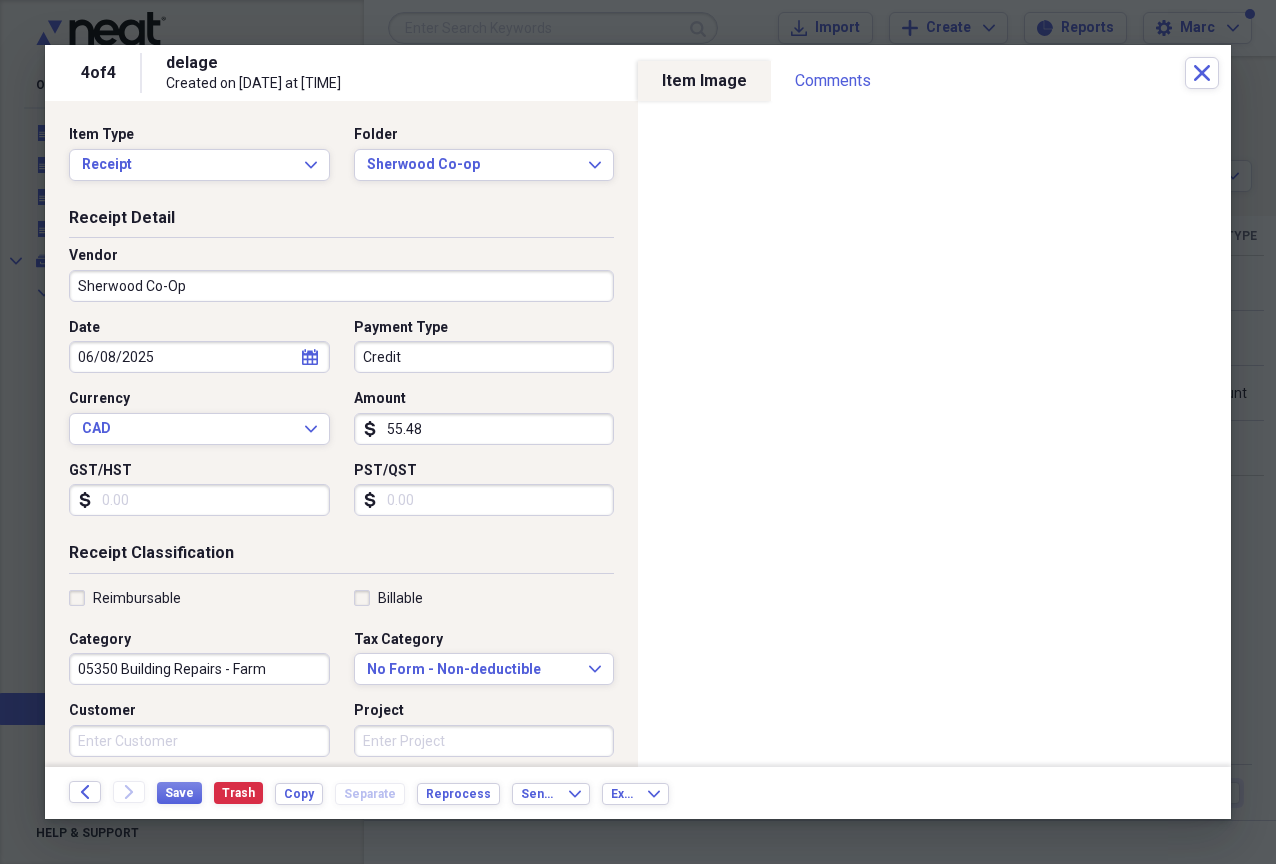 select on "5" 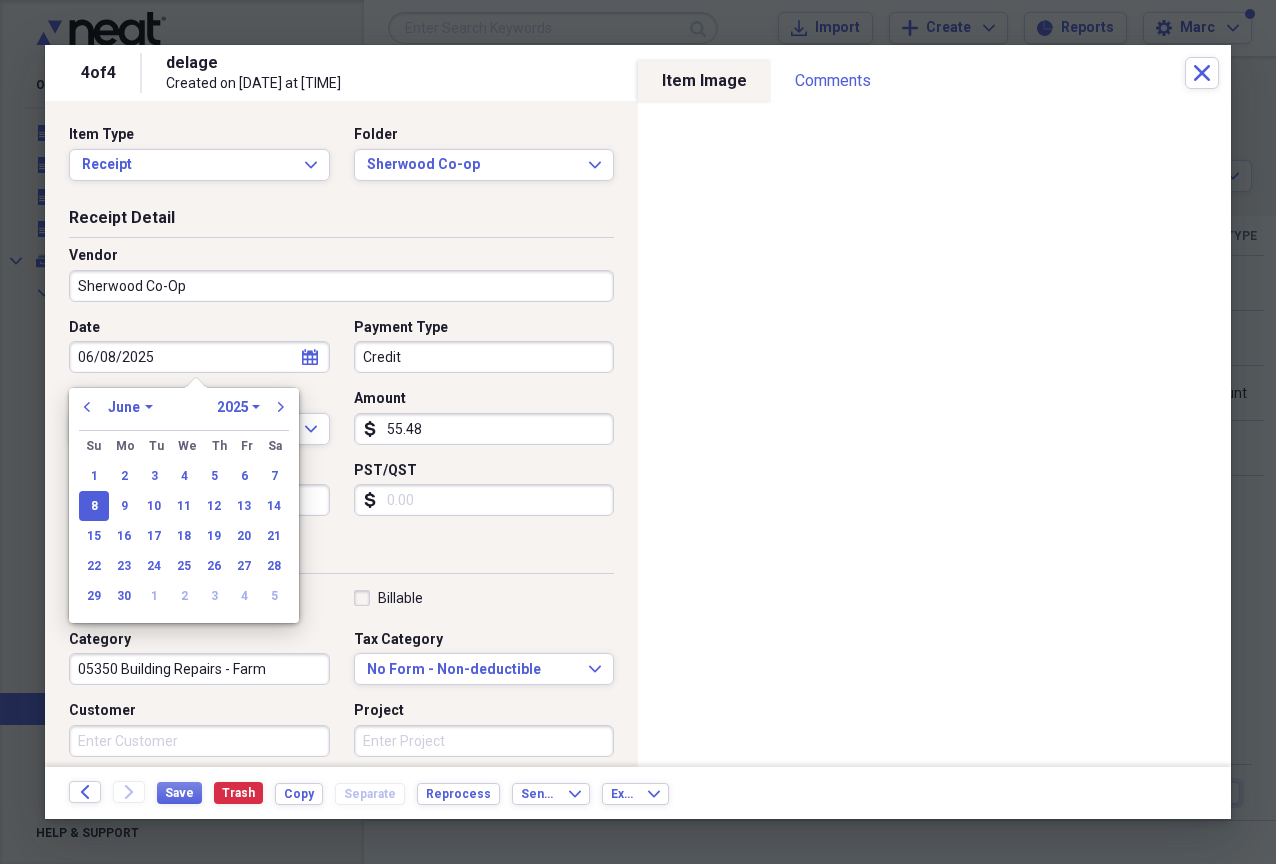 drag, startPoint x: 191, startPoint y: 356, endPoint x: 0, endPoint y: 330, distance: 192.7615 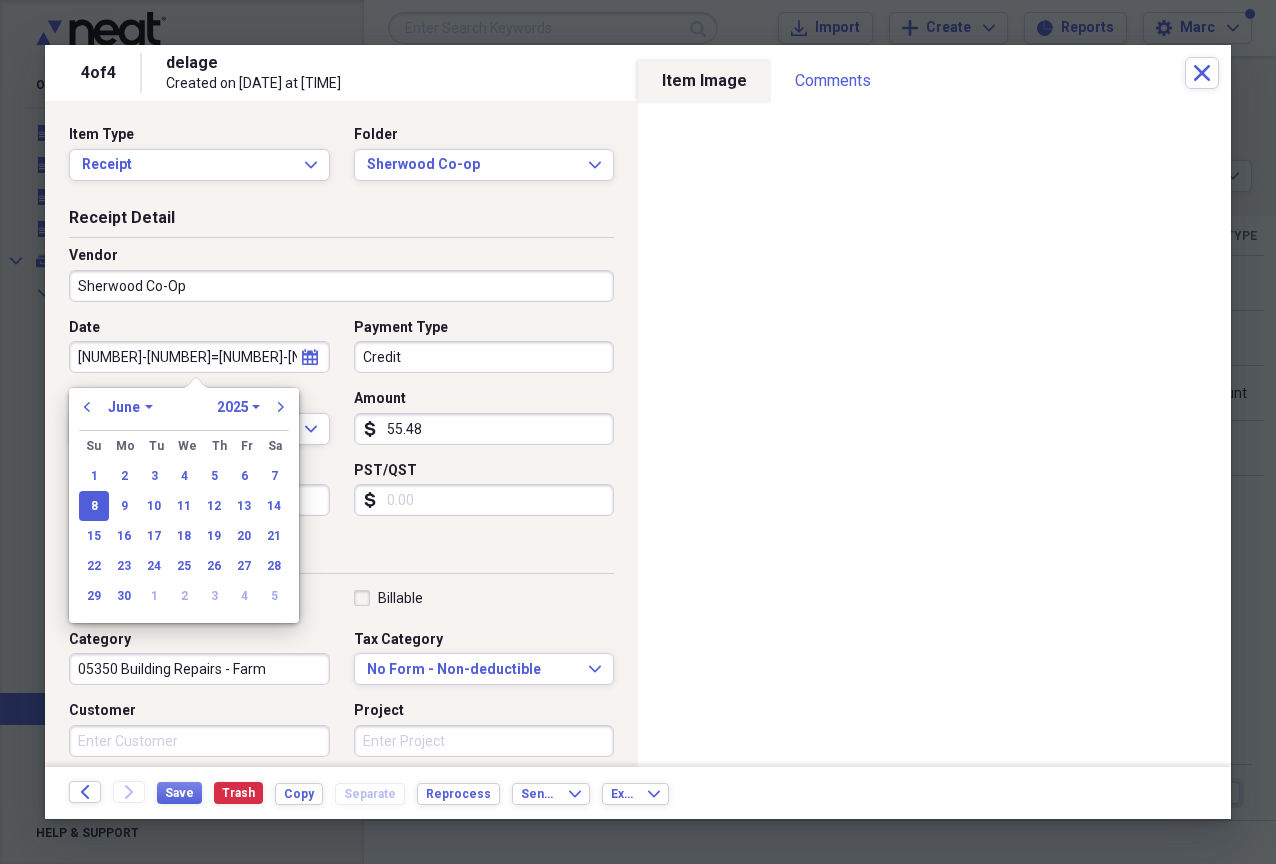 type on "06/08/2025" 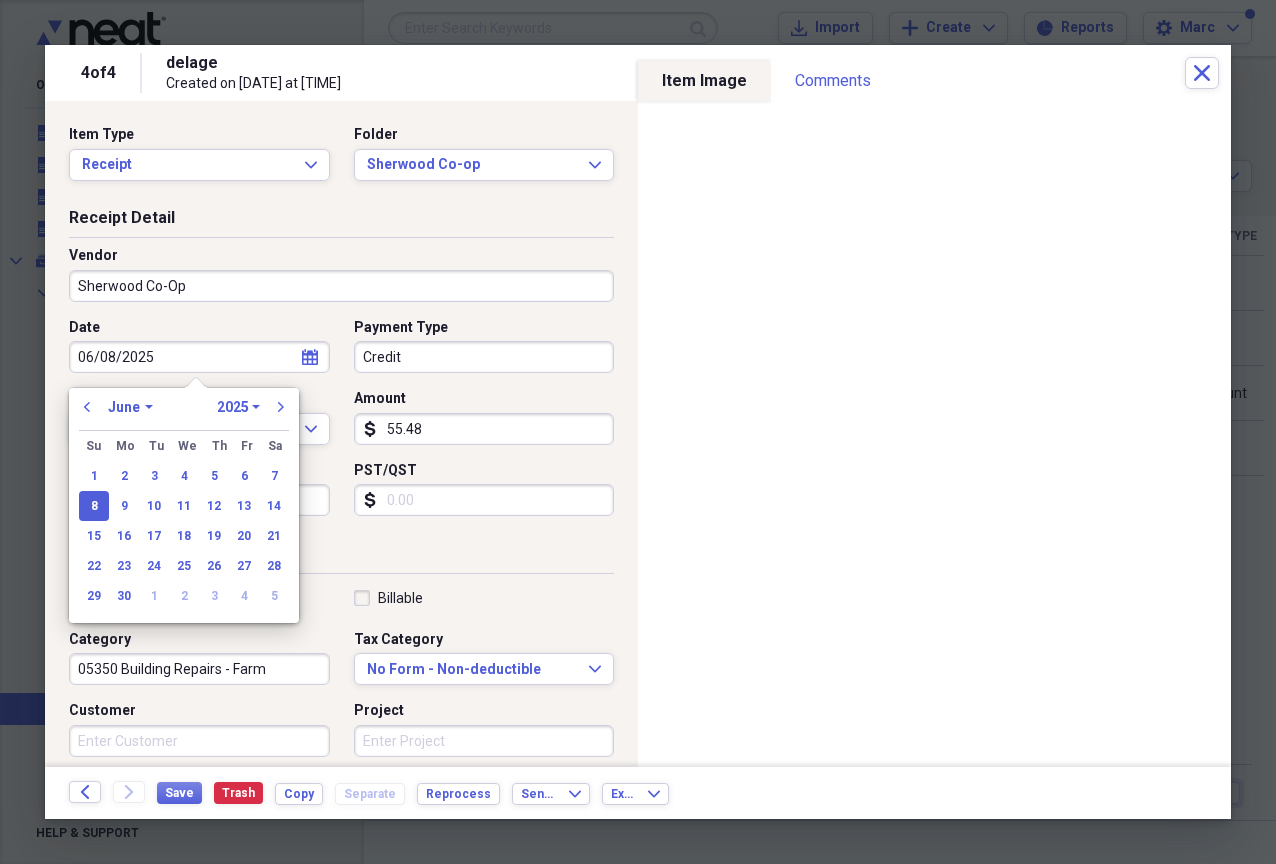 type 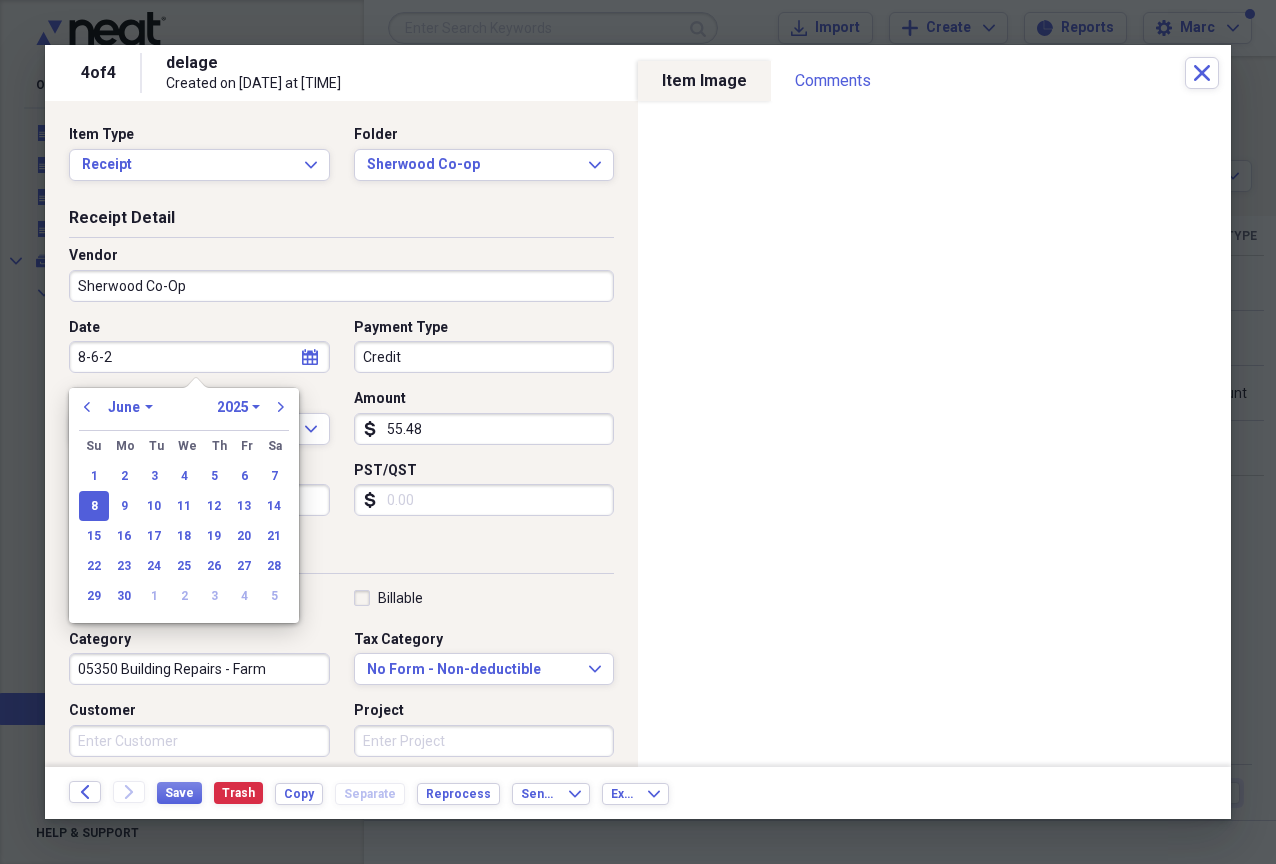 type on "8-6-25" 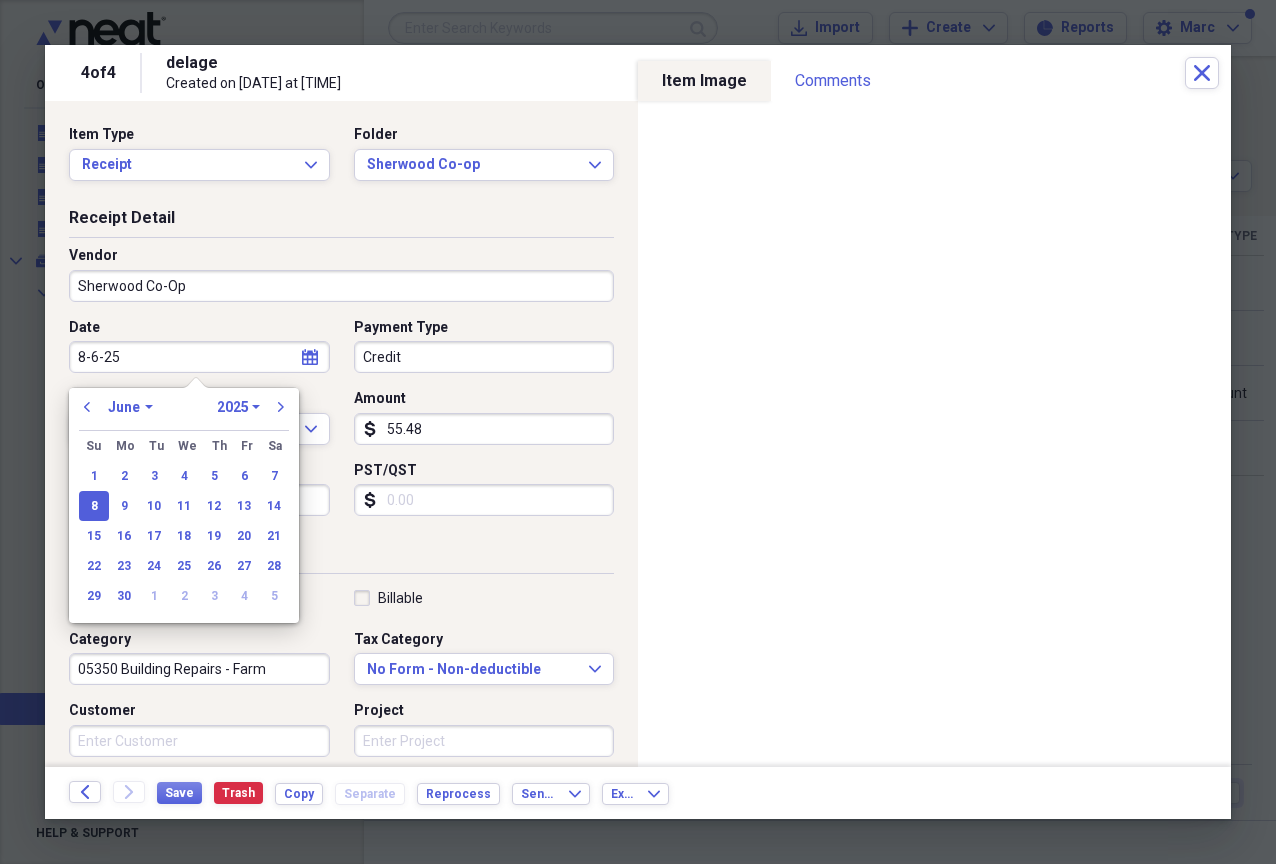 select on "7" 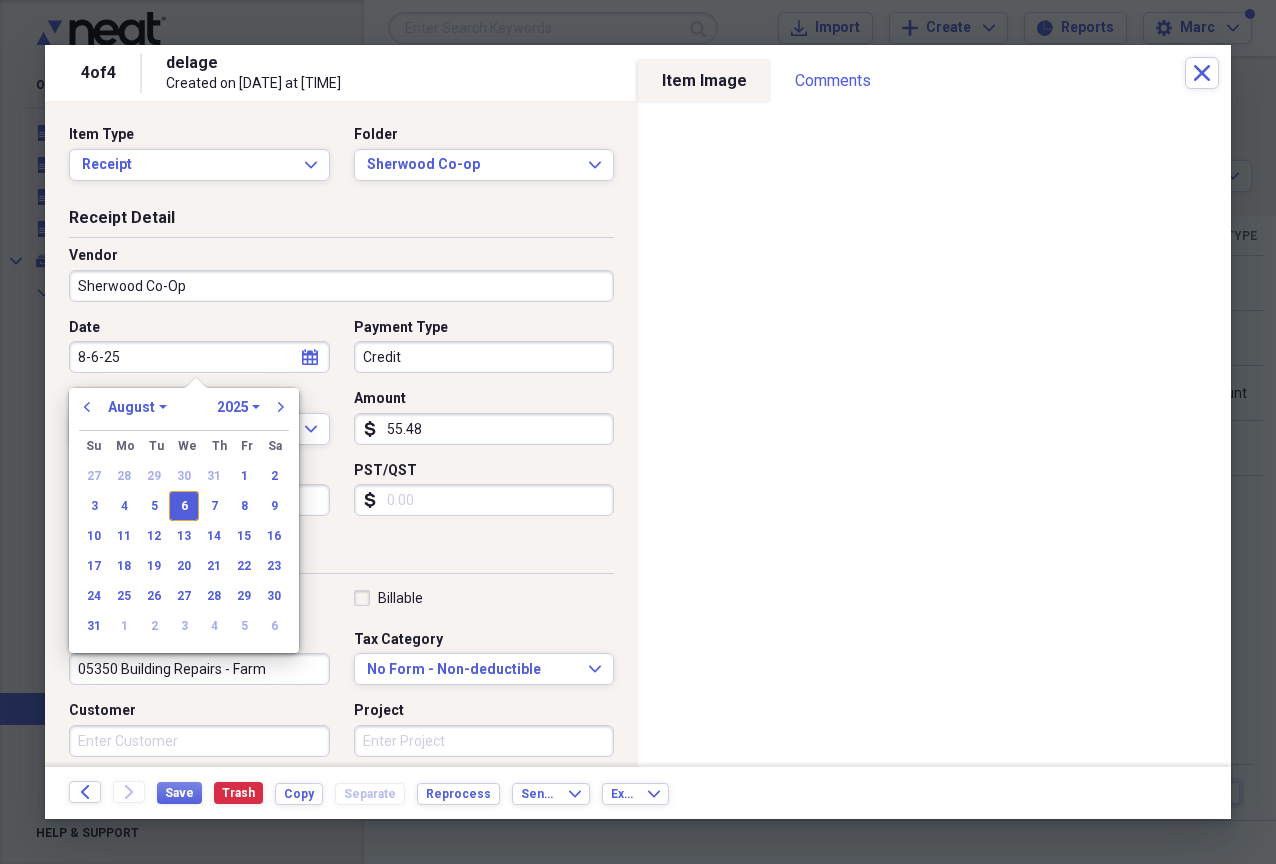 type on "08/06/2025" 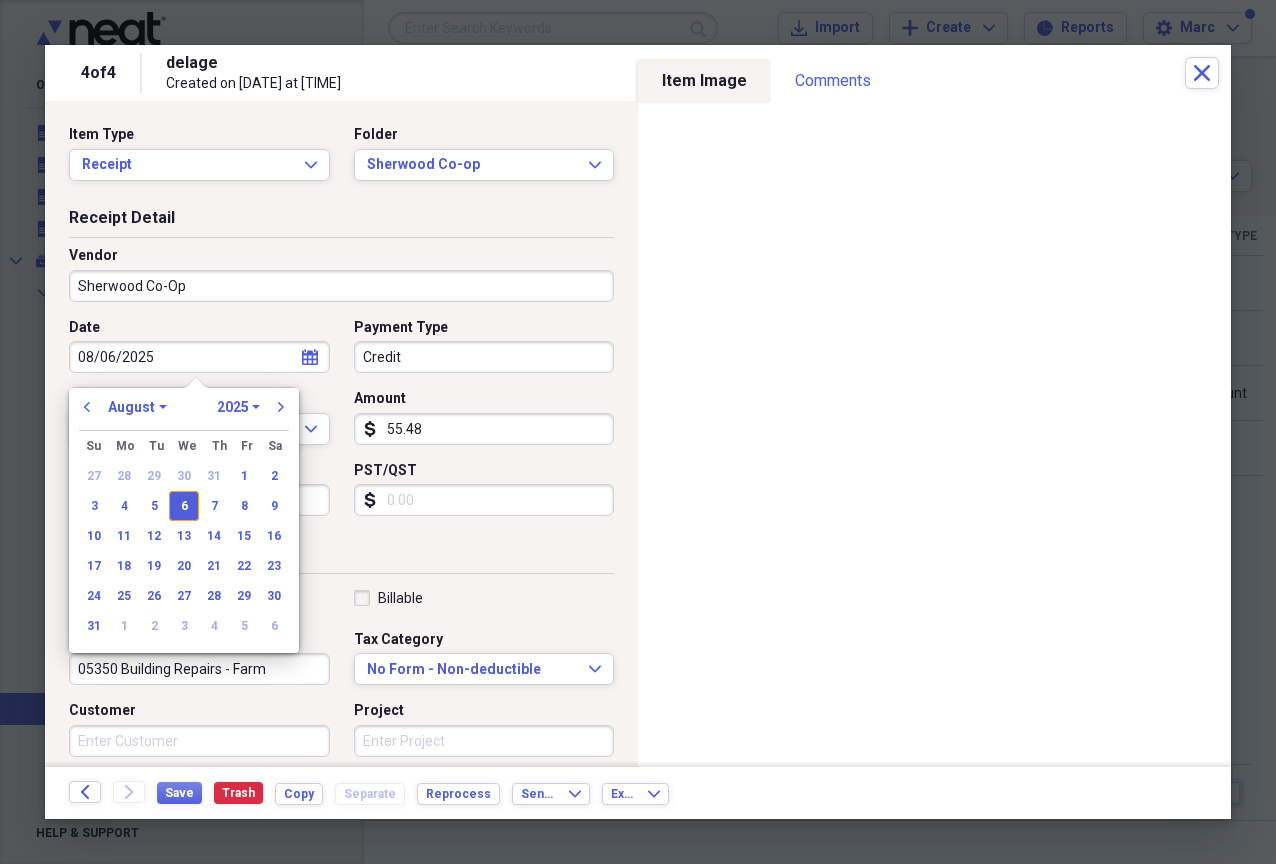 click on "Organize My Files 2 Collapse Unfiled Needs Review 2 Unfiled All Files Unfiled Unfiled Unfiled Saved Reports Collapse My Cabinet Marc's Cabinet Add Folder Collapse Open Folder Delage Farms Ltd. Add Folder Expand Folder 2014 Add Folder Expand Folder 2015 Add Folder Expand Folder 2016 Add Folder Expand Folder 2017 Add Folder Expand Folder 2018 Add Folder Expand Folder 2019 Add Folder Expand Folder 2020 Add Folder Expand Folder 2021 Add Folder Expand Folder 2022 Add Folder Expand Folder 2023 Add Folder Expand Folder 2024 Add Folder Collapse Open Folder 2025 Add Folder Folder # downloads Add Folder Folder #, A-B Add Folder Folder Brandt Add Folder Folder C-D Add Folder Folder Deposits Add Folder Folder E-F Add Folder Folder G-H Add Folder Folder Greggs Add Folder Folder I-J Add Folder Folder K-L Add Folder Folder M-N Add Folder Folder MazerGroup Add Folder Folder O-P Add Folder Folder Q-R Add Folder Folder S Add Folder Folder SaskTel/Power/Energy Add Folder Folder SGI Add Folder Folder Sherwood Co-op Add Folder T" at bounding box center [638, 432] 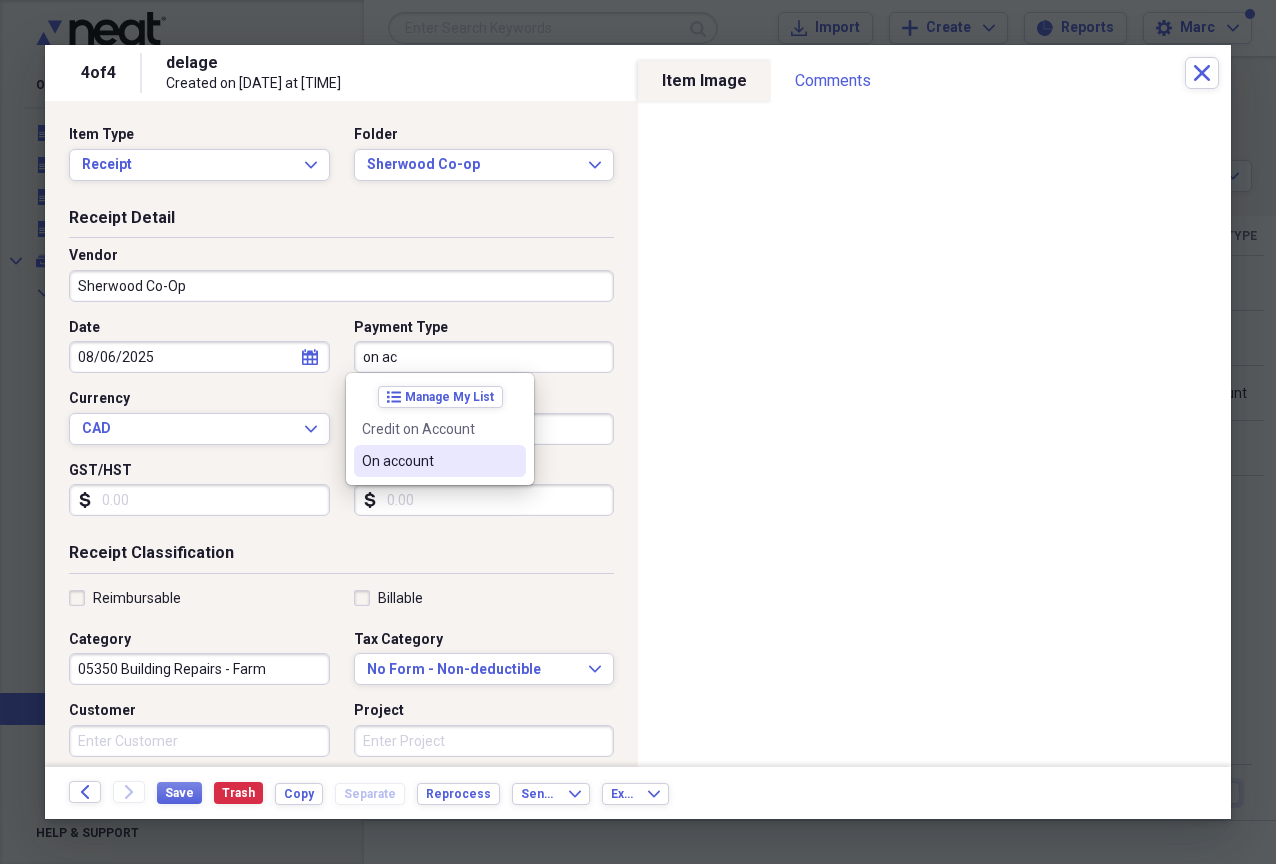 click on "On account" at bounding box center [428, 461] 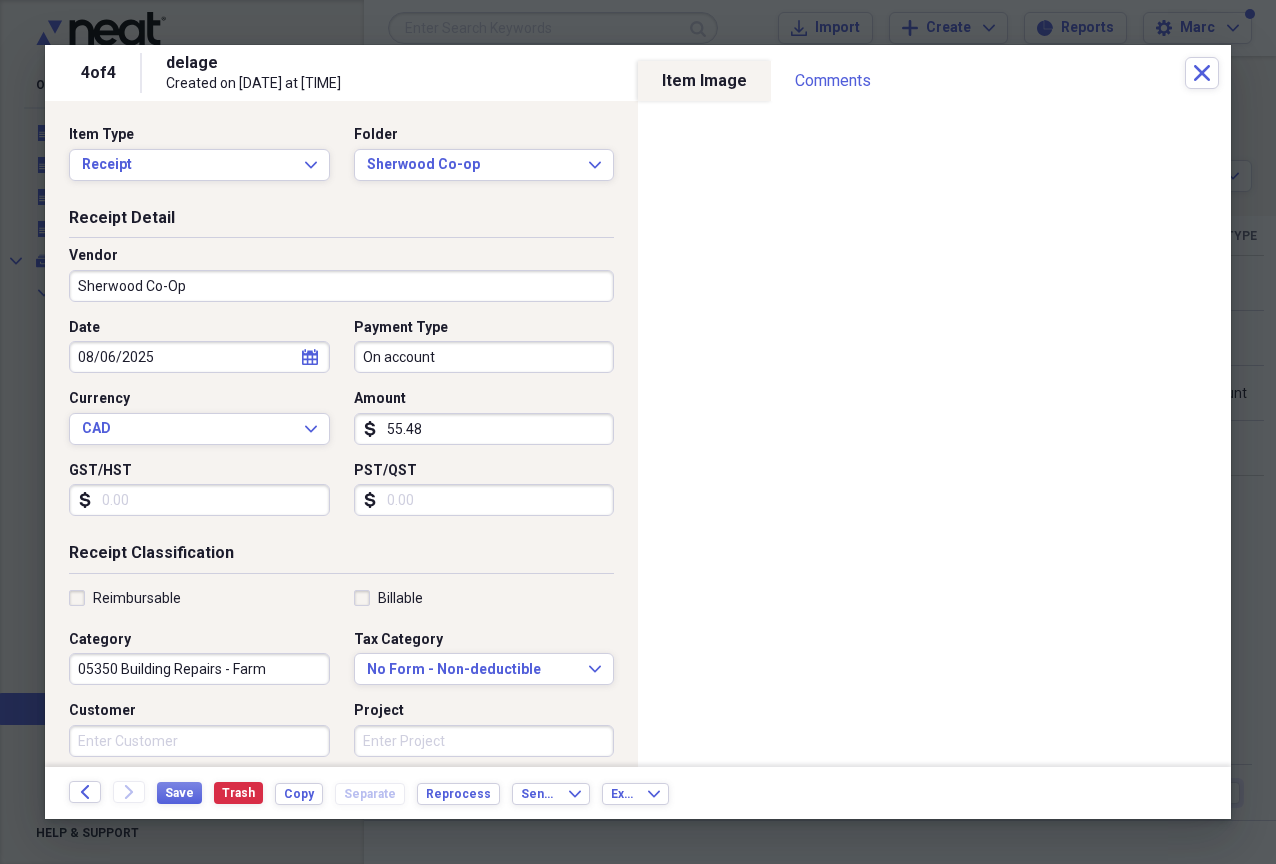 click on "GST/HST" at bounding box center (199, 500) 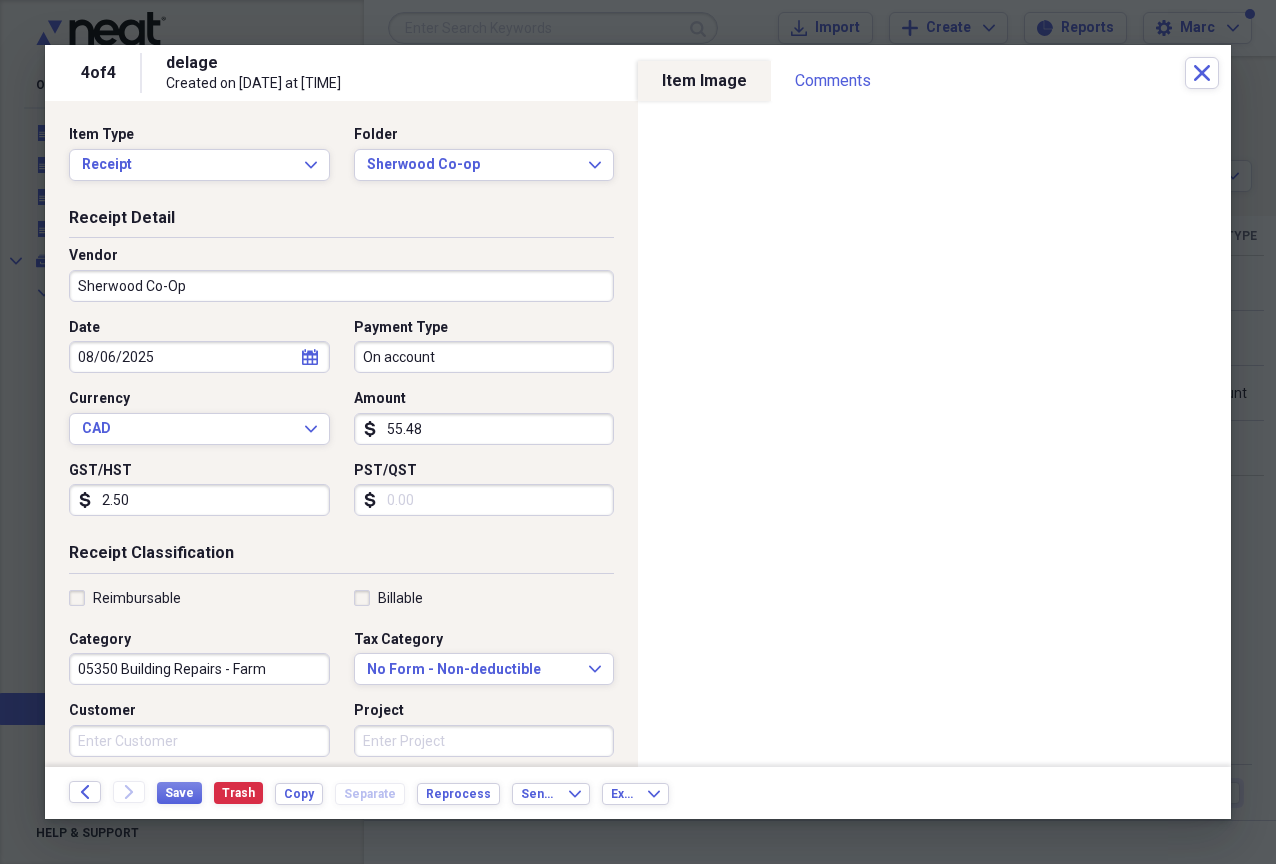 type on "2.50" 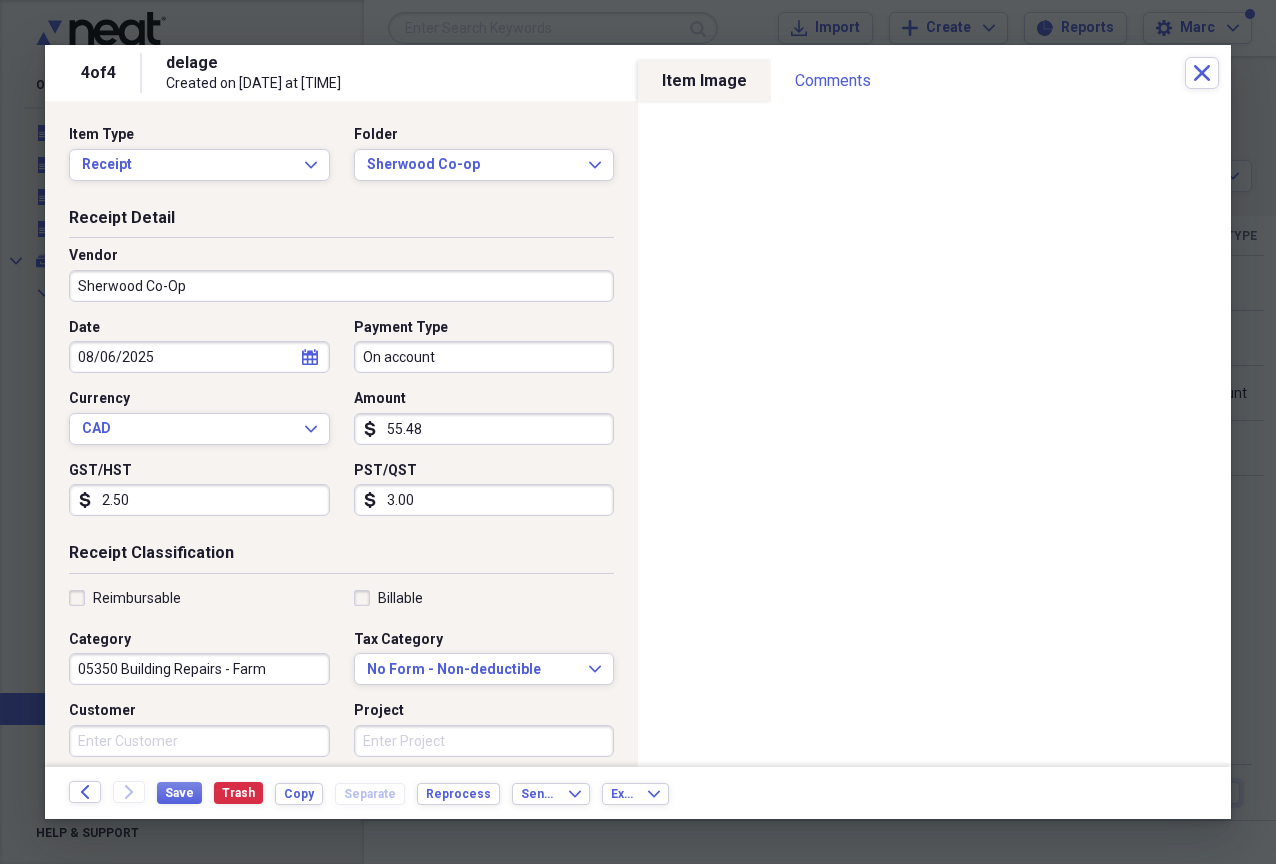 type on "3.00" 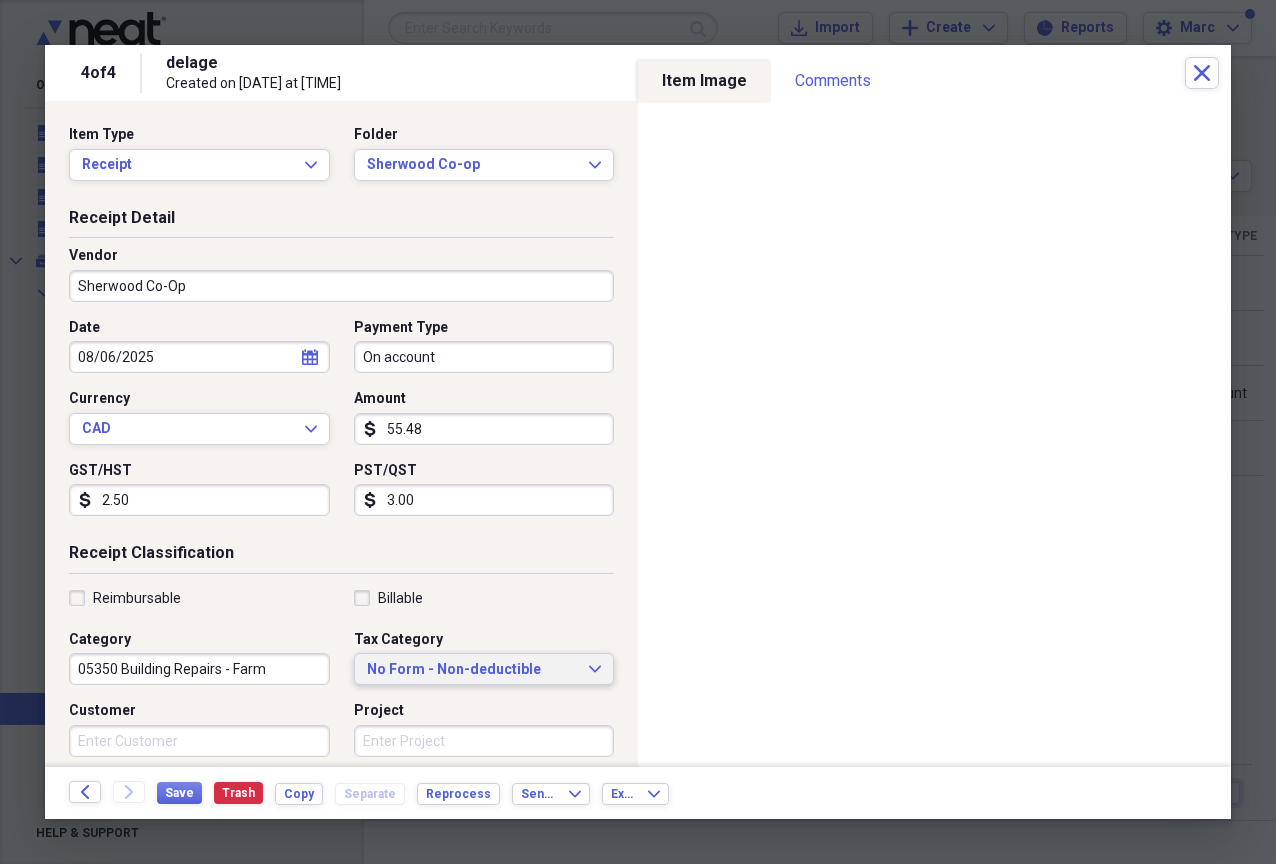 type 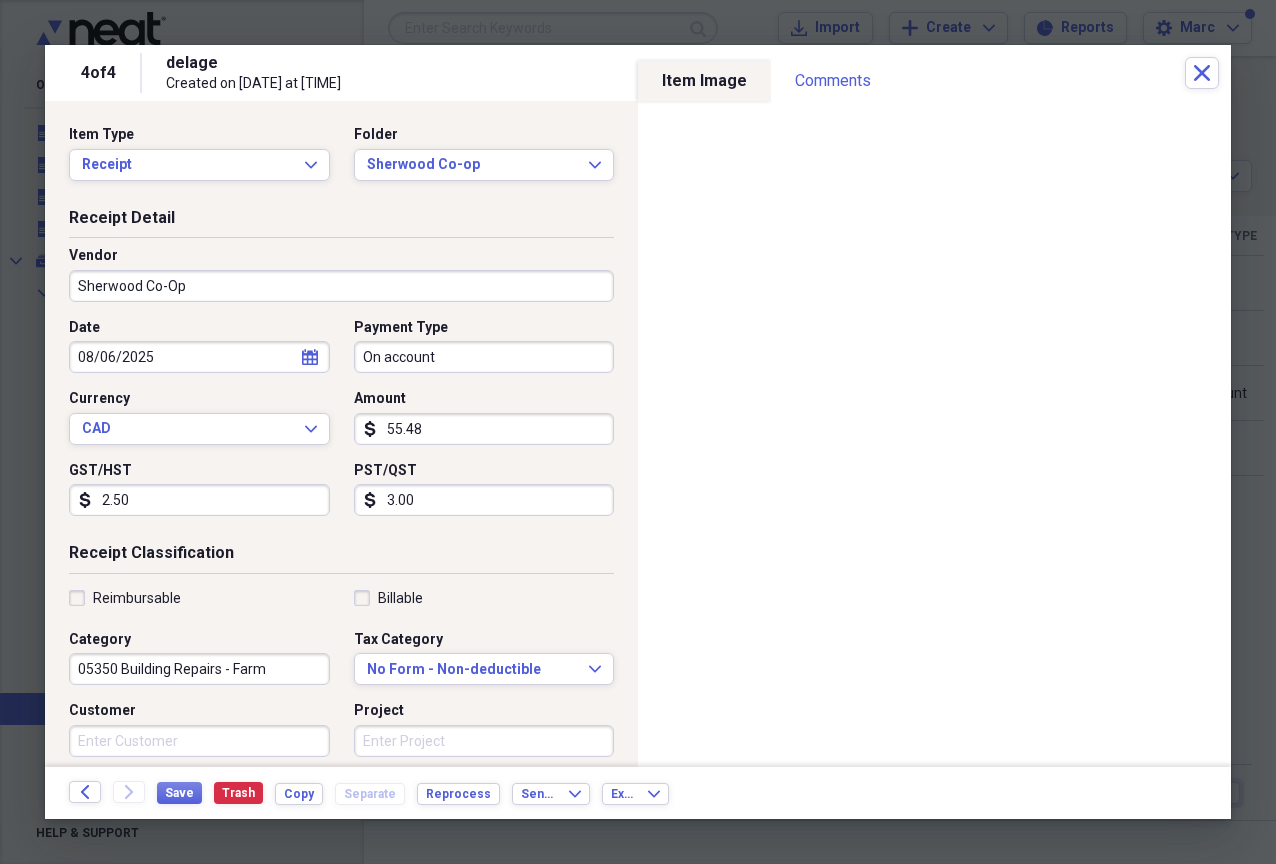 scroll, scrollTop: 355, scrollLeft: 0, axis: vertical 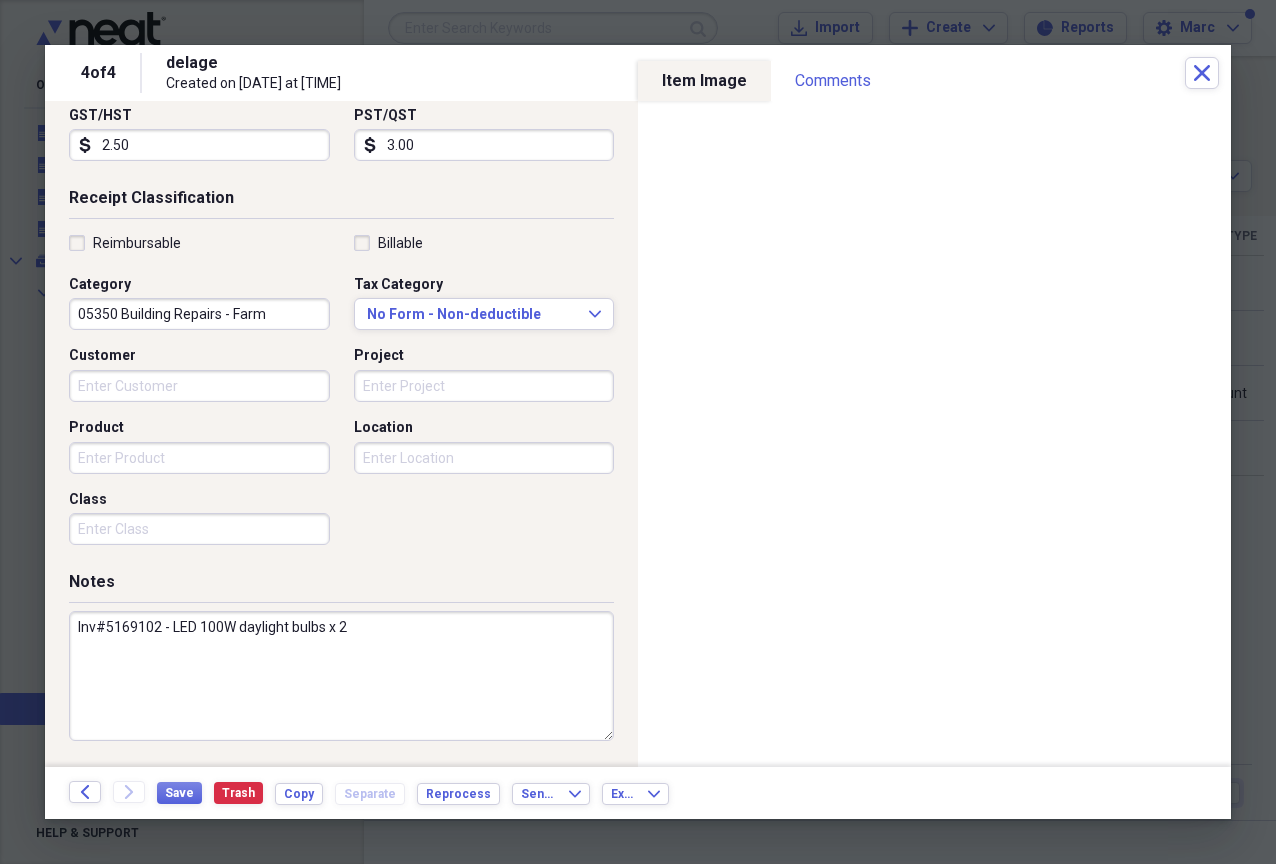 drag, startPoint x: 411, startPoint y: 647, endPoint x: -4, endPoint y: 582, distance: 420.0595 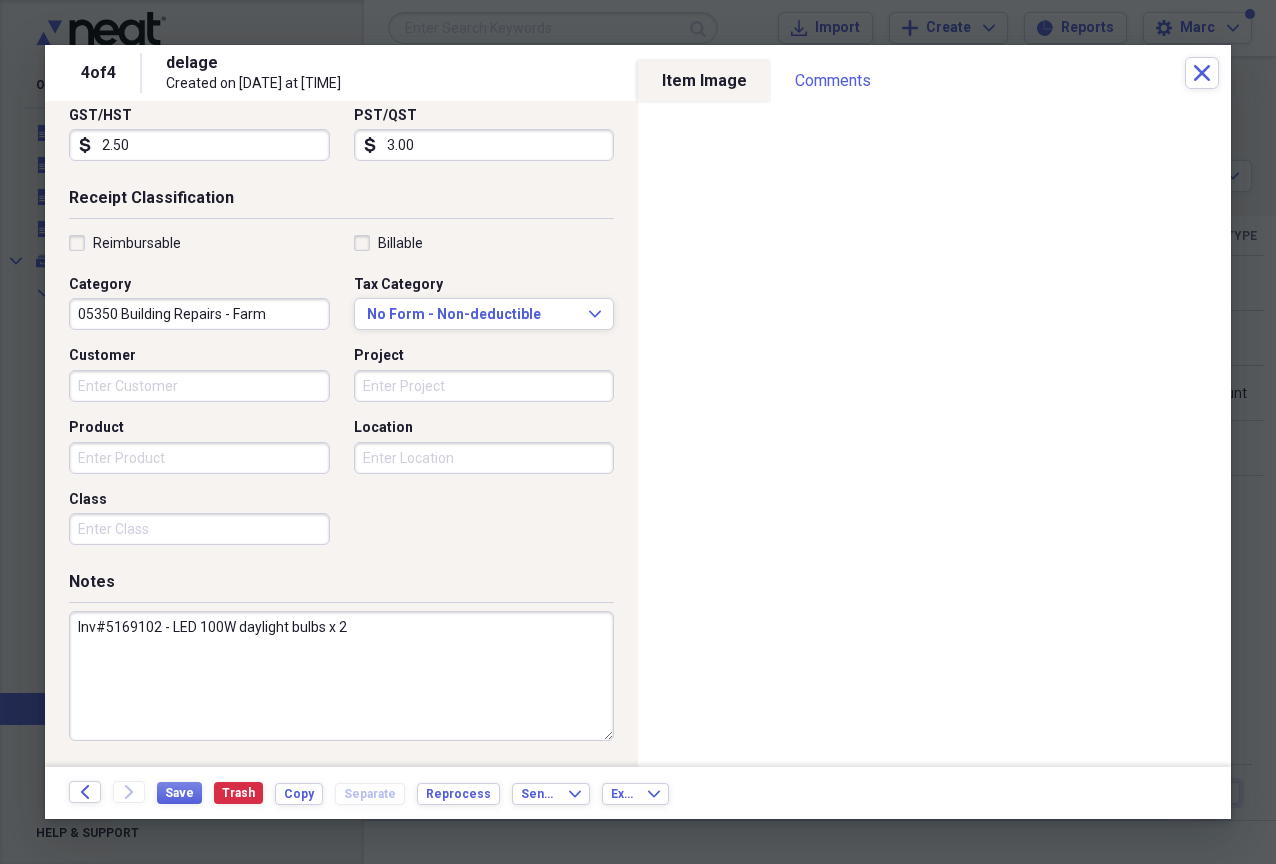 click on "Organize My Files 2 Collapse Unfiled Needs Review 2 Unfiled All Files Unfiled Unfiled Unfiled Saved Reports Collapse My Cabinet Marc's Cabinet Add Folder Collapse Open Folder Delage Farms Ltd. Add Folder Expand Folder 2014 Add Folder Expand Folder 2015 Add Folder Expand Folder 2016 Add Folder Expand Folder 2017 Add Folder Expand Folder 2018 Add Folder Expand Folder 2019 Add Folder Expand Folder 2020 Add Folder Expand Folder 2021 Add Folder Expand Folder 2022 Add Folder Expand Folder 2023 Add Folder Expand Folder 2024 Add Folder Collapse Open Folder 2025 Add Folder Folder # downloads Add Folder Folder #, A-B Add Folder Folder Brandt Add Folder Folder C-D Add Folder Folder Deposits Add Folder Folder E-F Add Folder Folder G-H Add Folder Folder Greggs Add Folder Folder I-J Add Folder Folder K-L Add Folder Folder M-N Add Folder Folder MazerGroup Add Folder Folder O-P Add Folder Folder Q-R Add Folder Folder S Add Folder Folder SaskTel/Power/Energy Add Folder Folder SGI Add Folder Folder Sherwood Co-op Add Folder T" at bounding box center [638, 432] 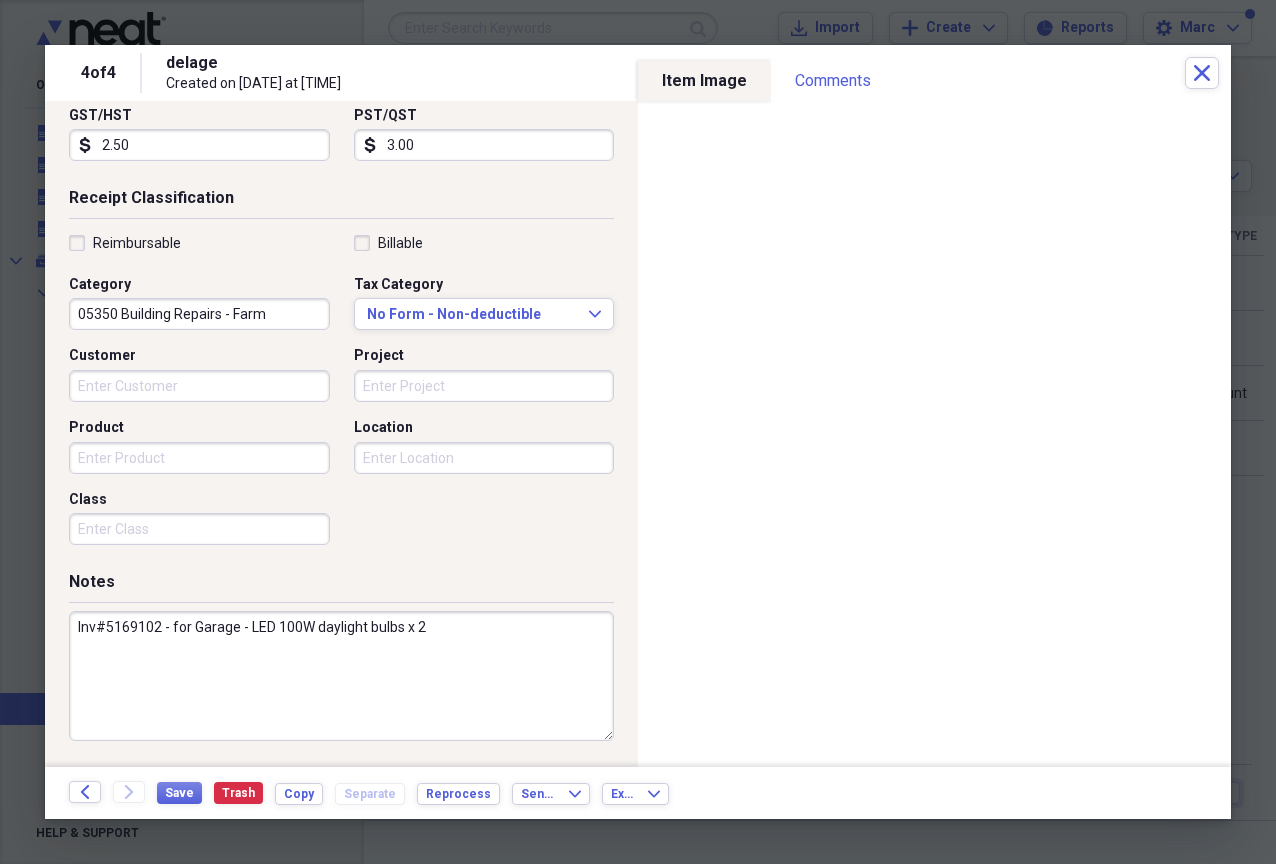 drag, startPoint x: 453, startPoint y: 628, endPoint x: 172, endPoint y: 627, distance: 281.00177 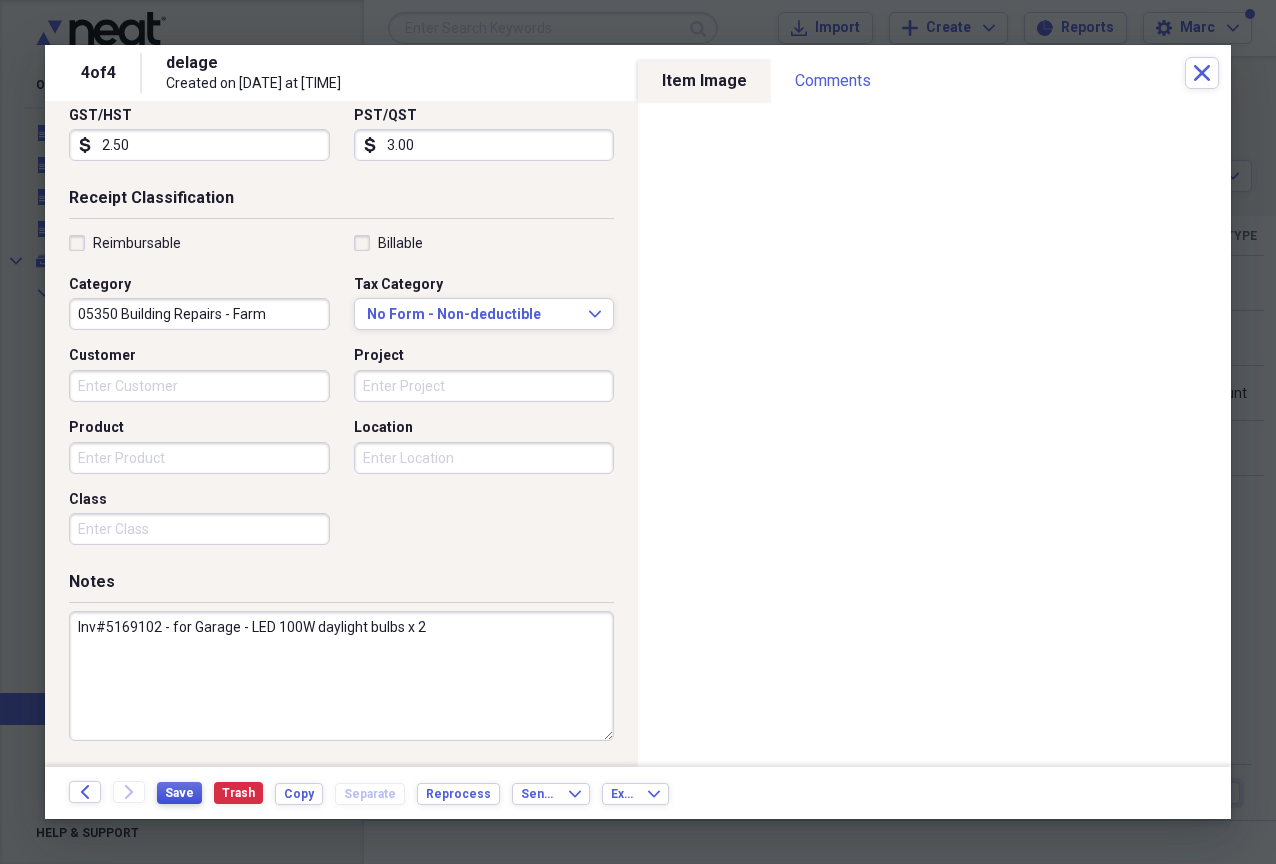type on "Inv#5169102 - for Garage - LED 100W daylight bulbs x 2" 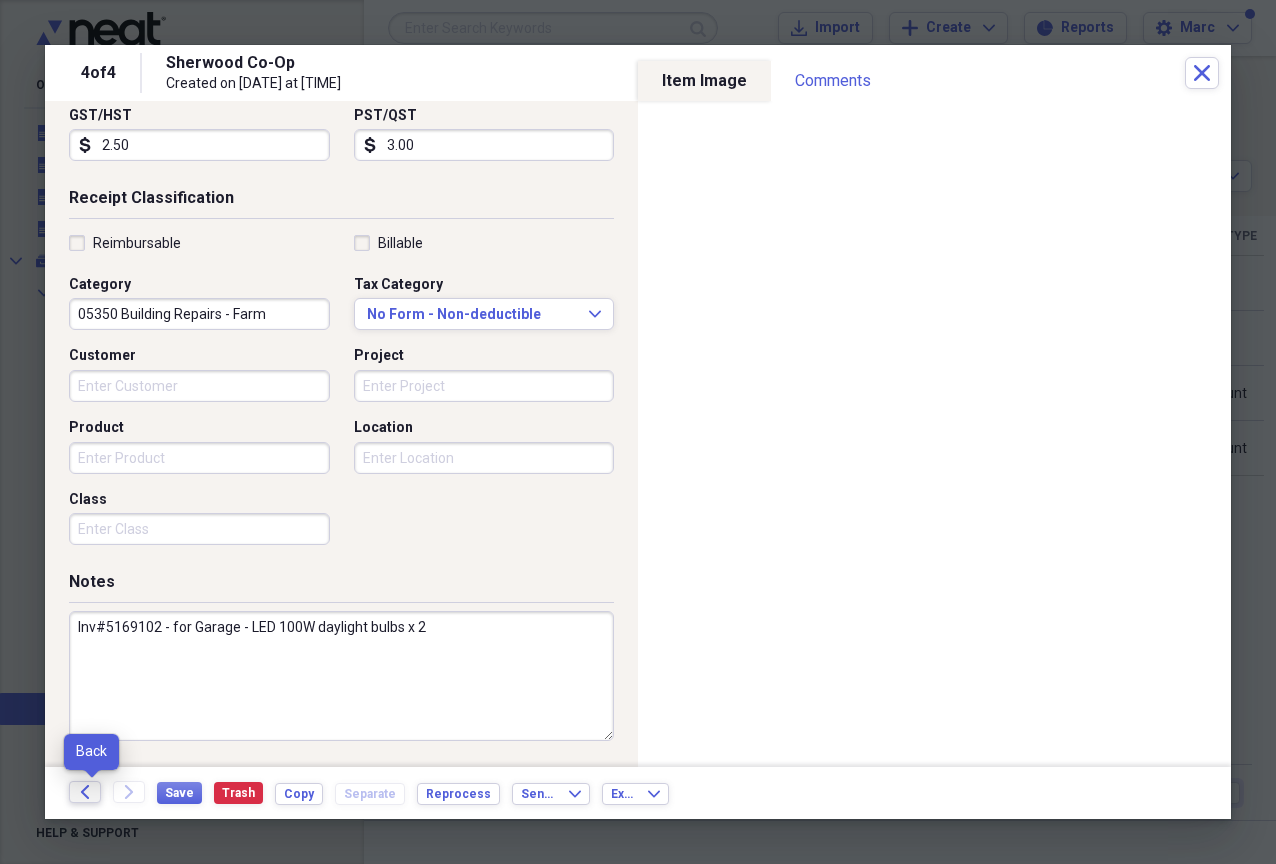 click on "Back" at bounding box center [85, 792] 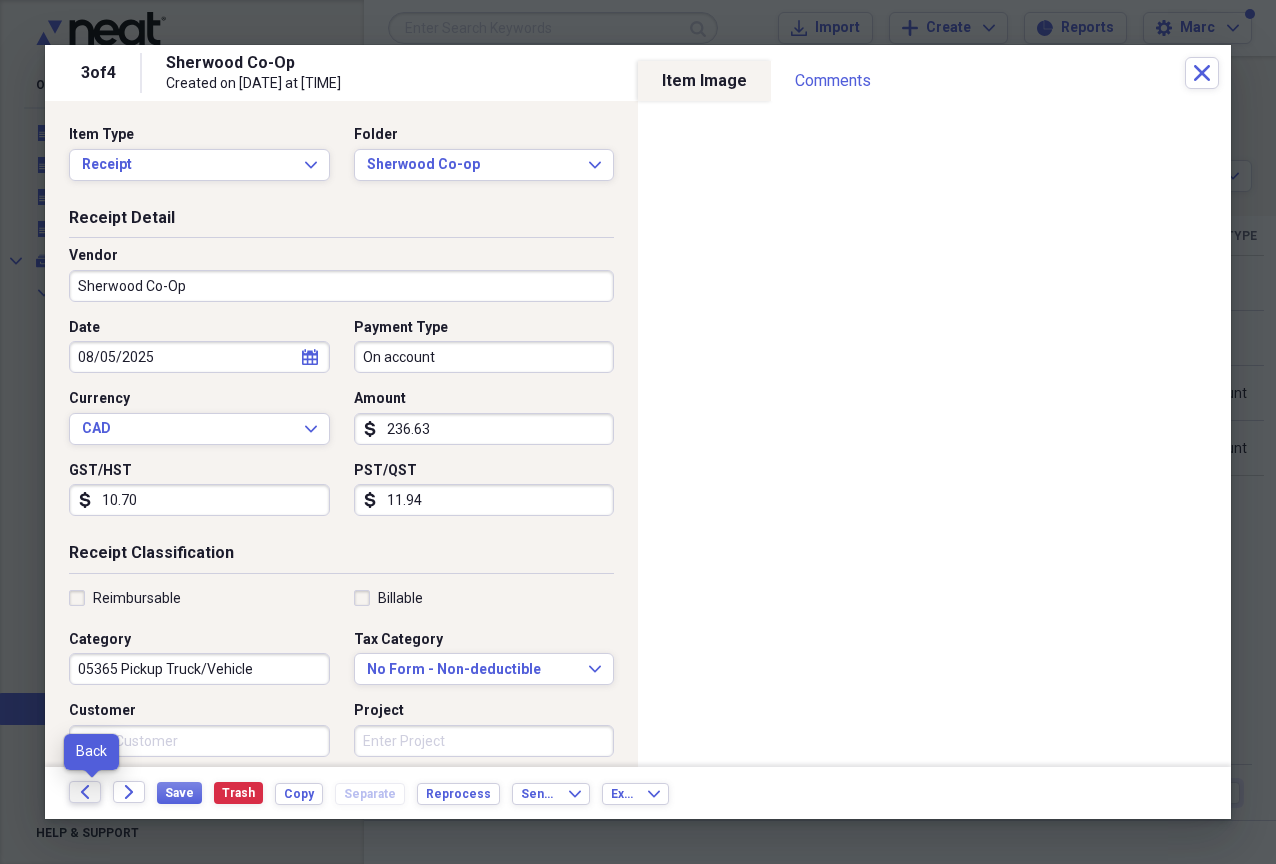 click on "Back" at bounding box center [85, 792] 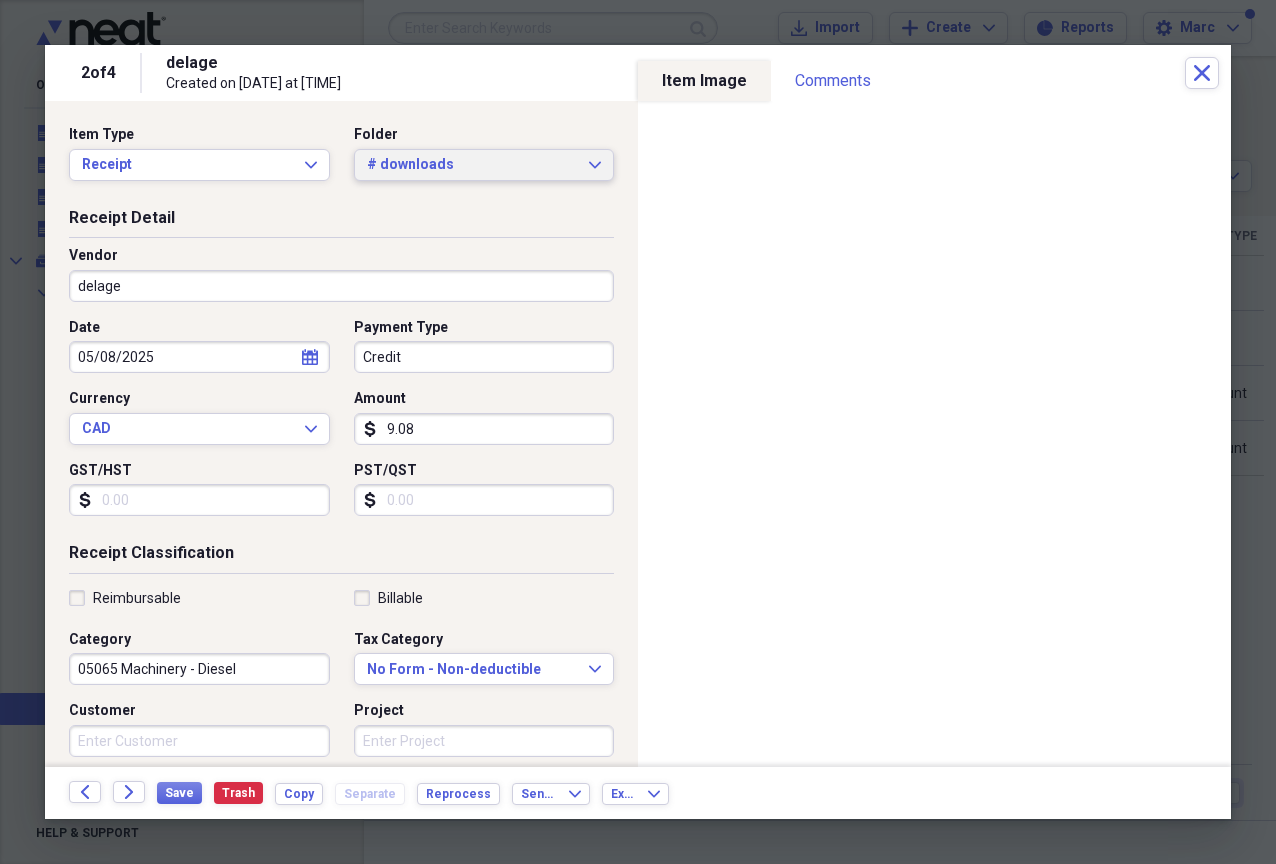 click on "# downloads Expand" at bounding box center (484, 165) 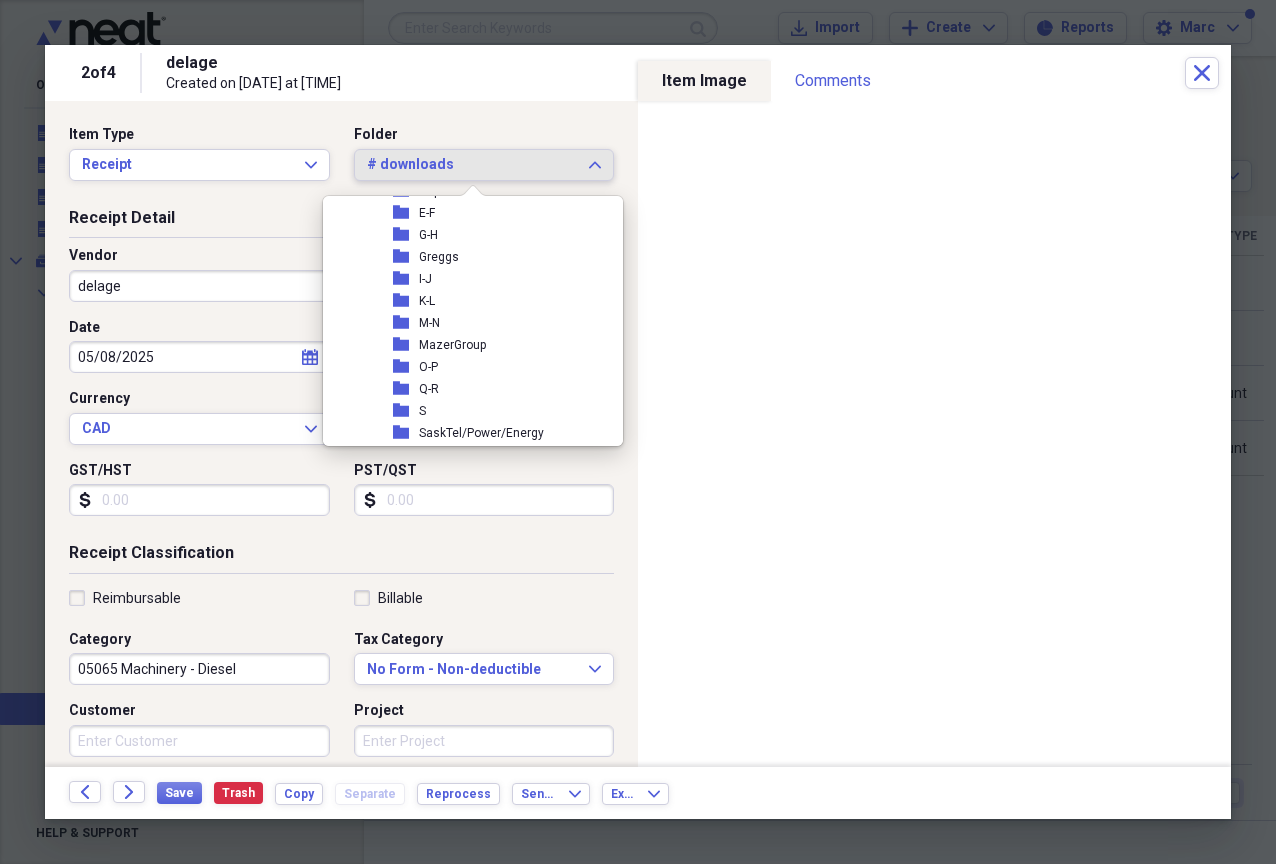 scroll, scrollTop: 667, scrollLeft: 0, axis: vertical 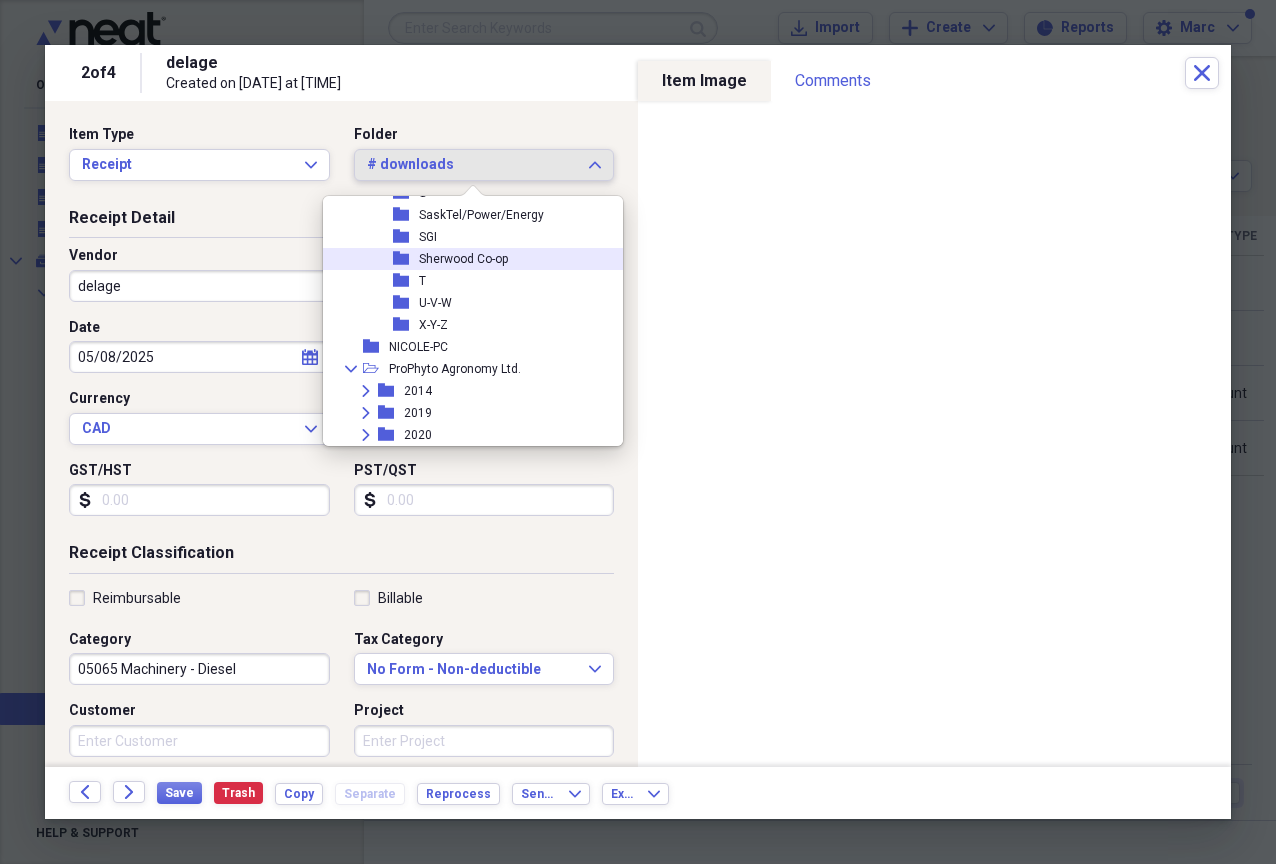 click on "folder Sherwood Co-op" at bounding box center (465, 259) 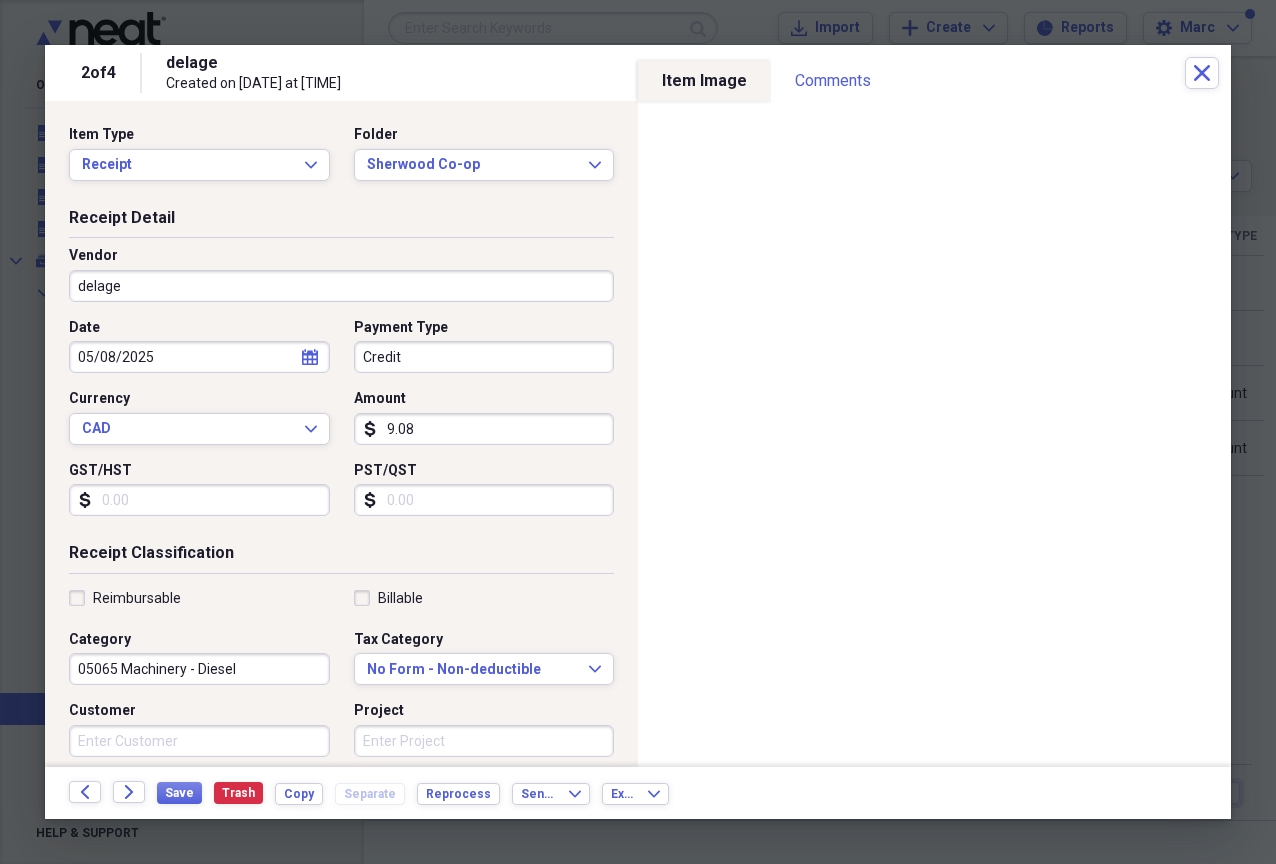 click on "delage" at bounding box center [341, 286] 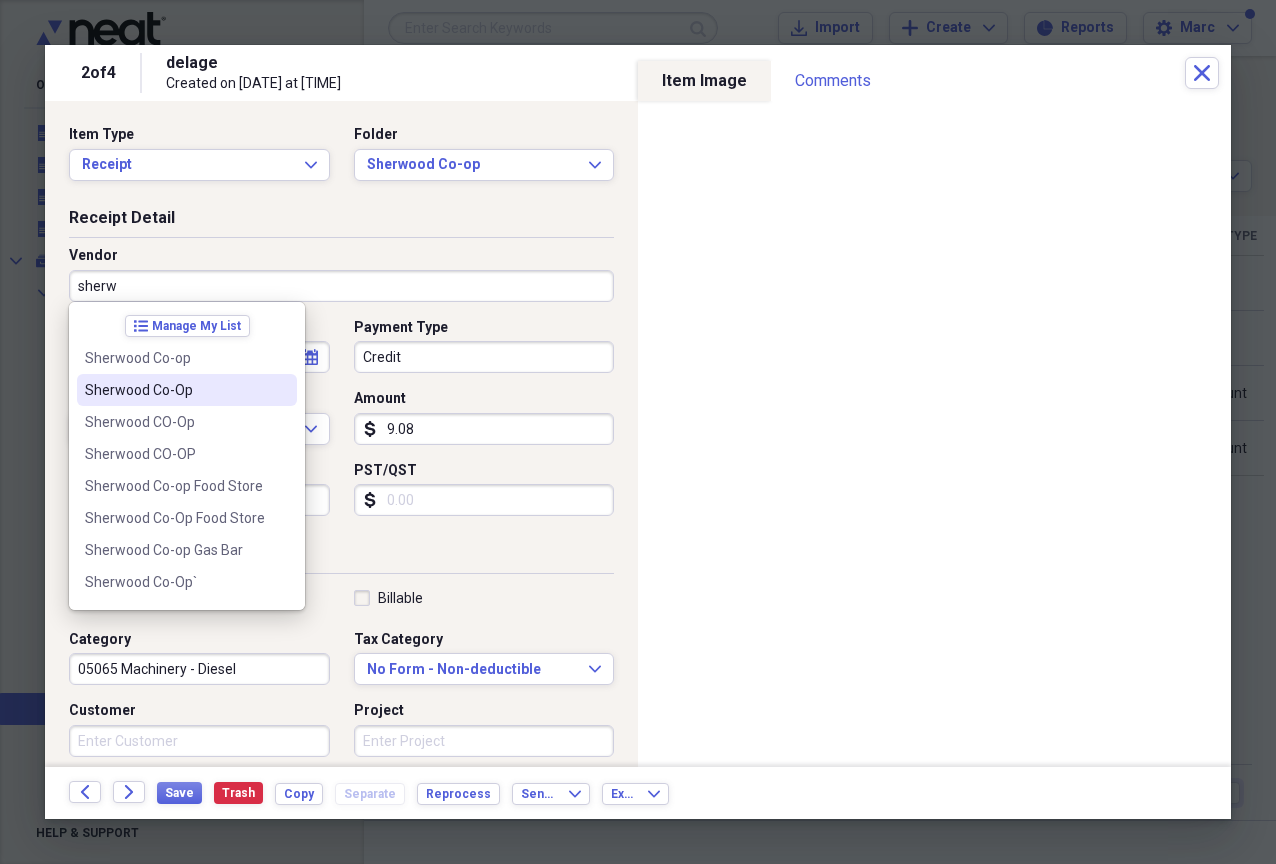 click on "Sherwood Co-Op" at bounding box center [175, 390] 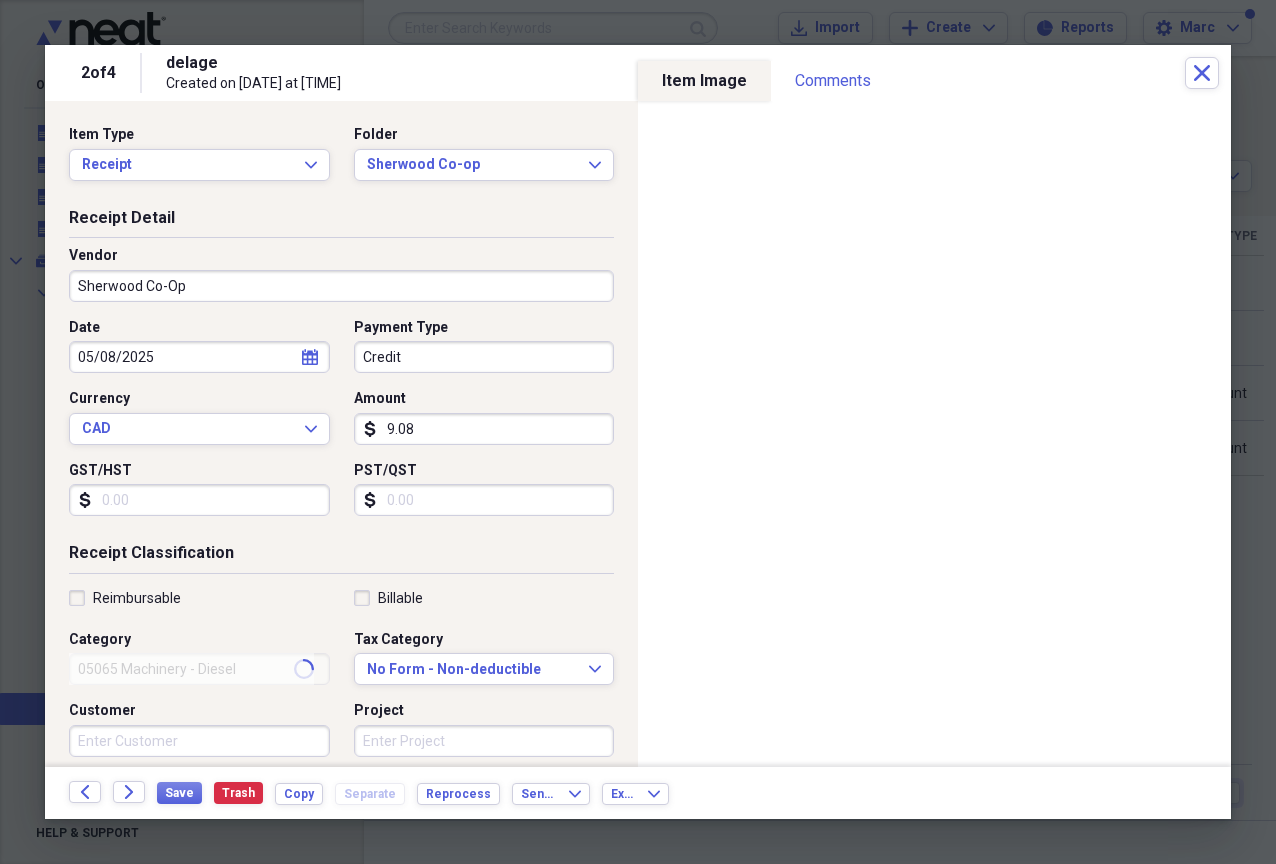 type on "05350 Building Repairs - Farm" 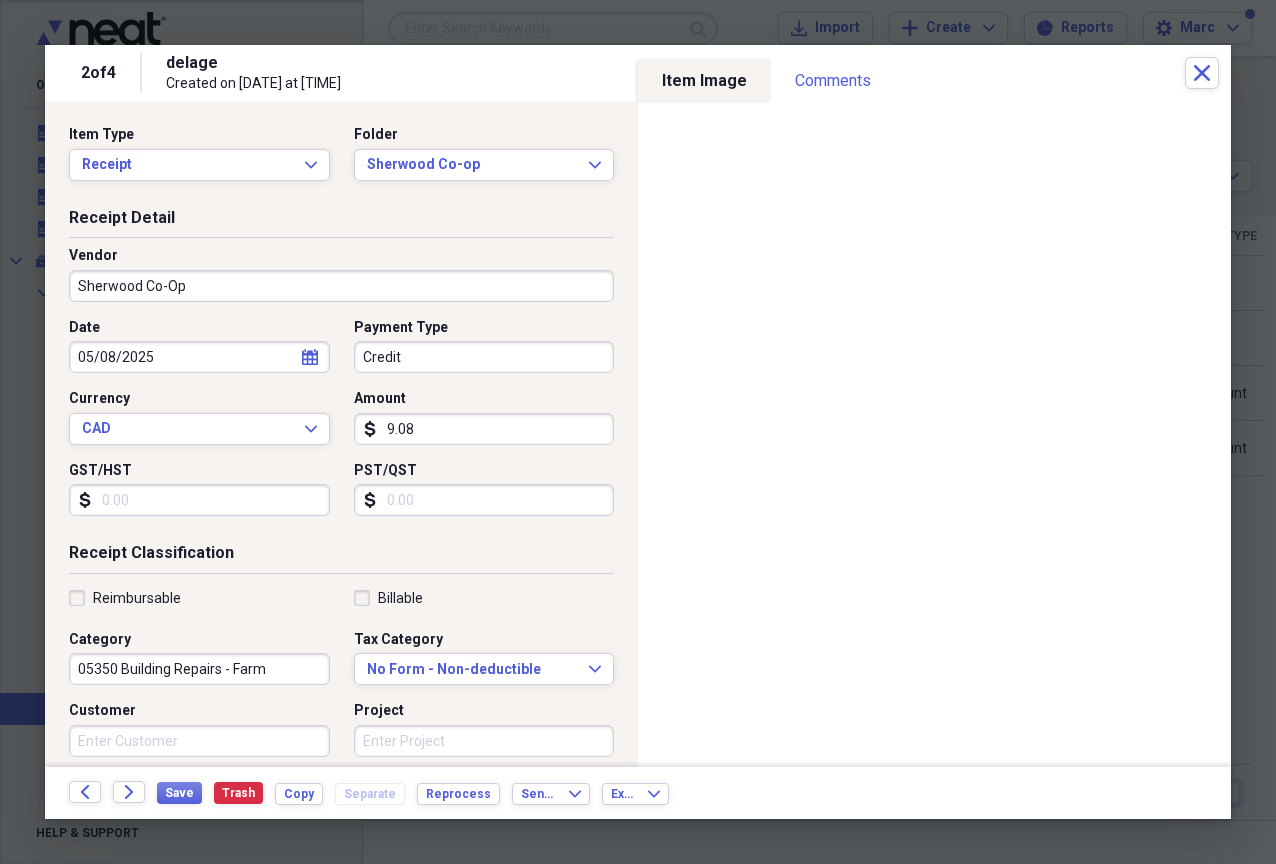 select on "4" 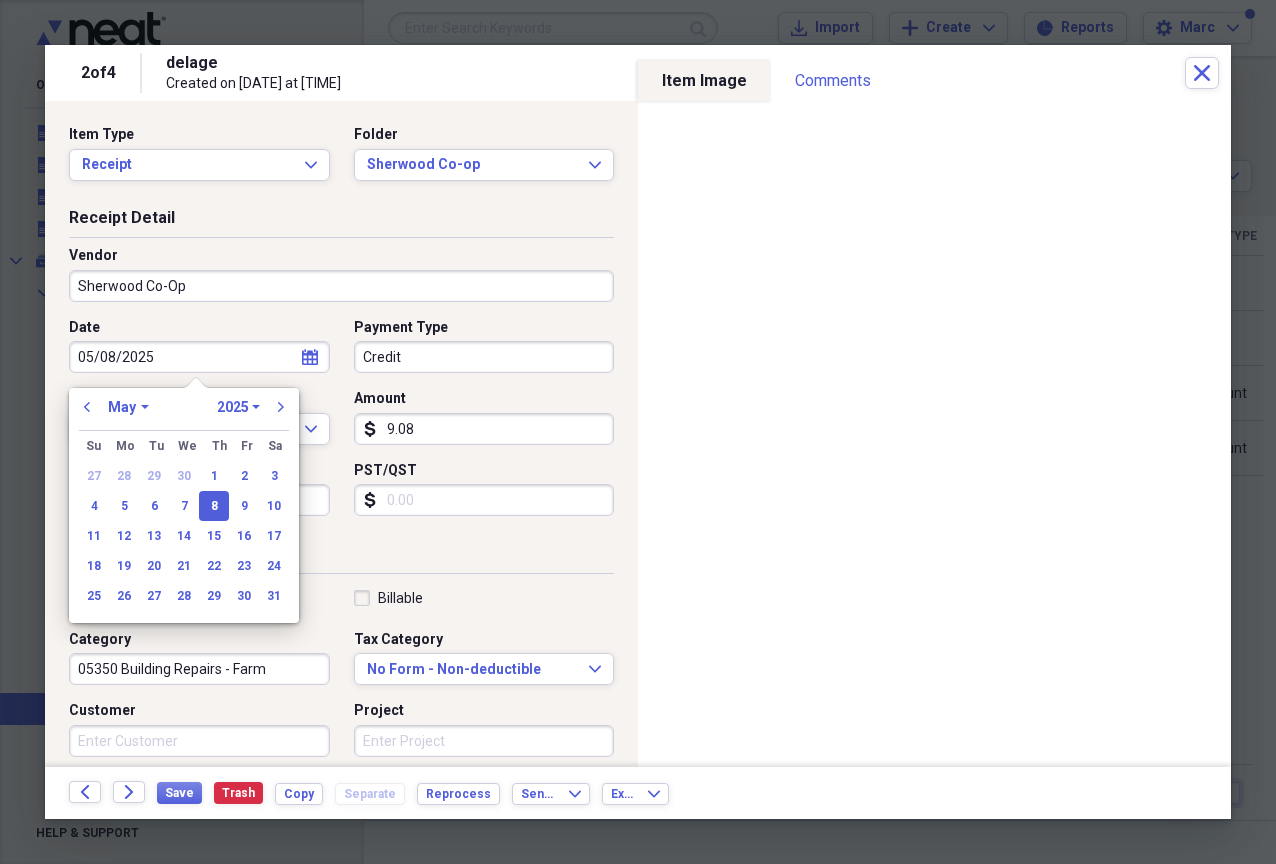 drag, startPoint x: 185, startPoint y: 363, endPoint x: -4, endPoint y: 355, distance: 189.16924 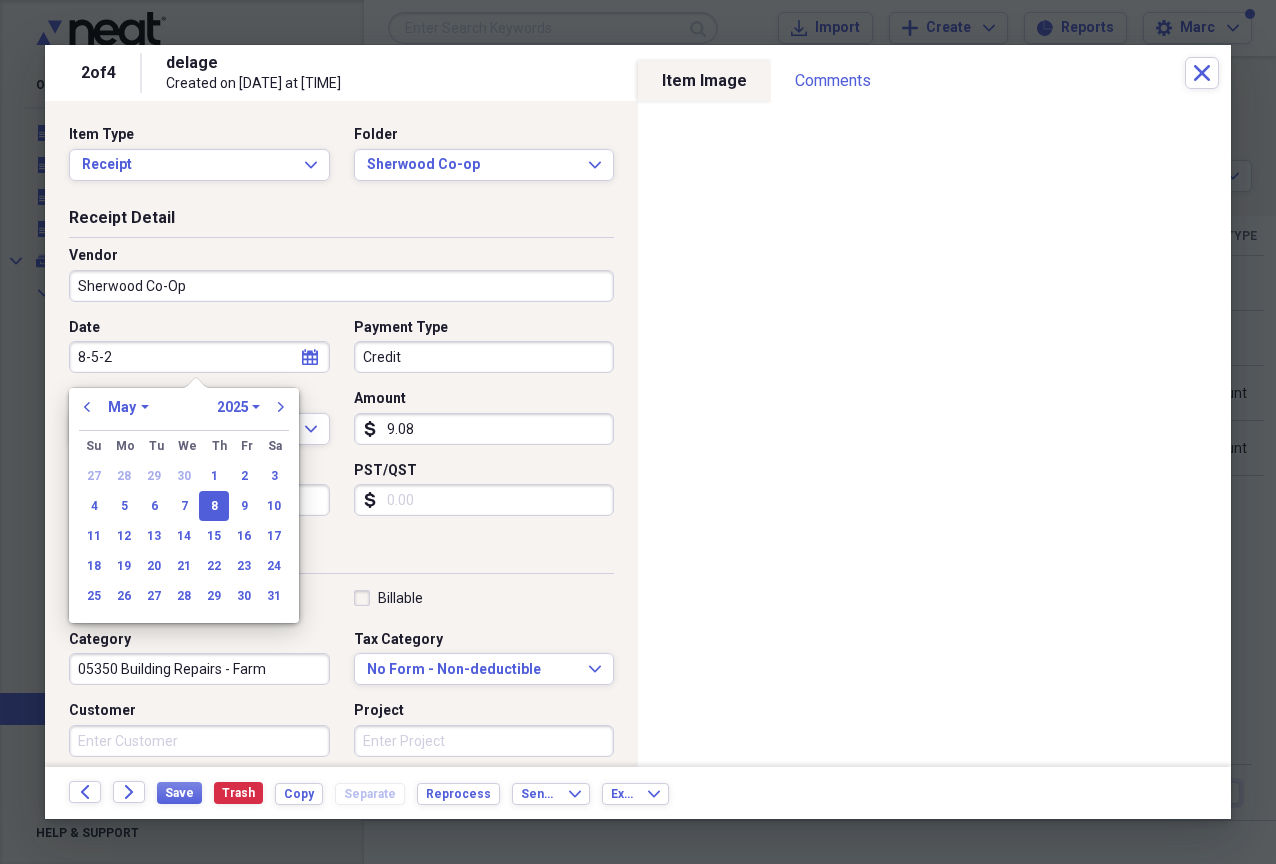 type on "8-5-25" 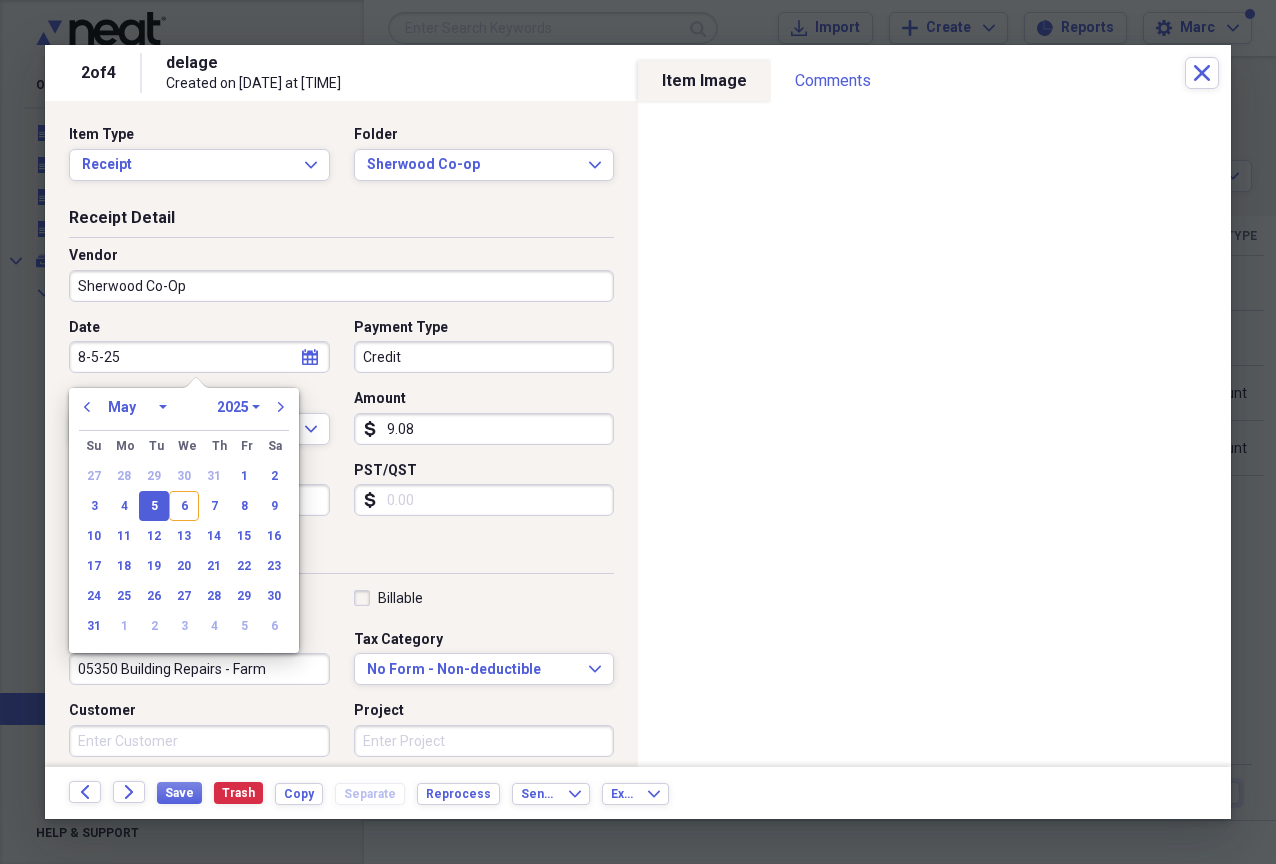 select on "7" 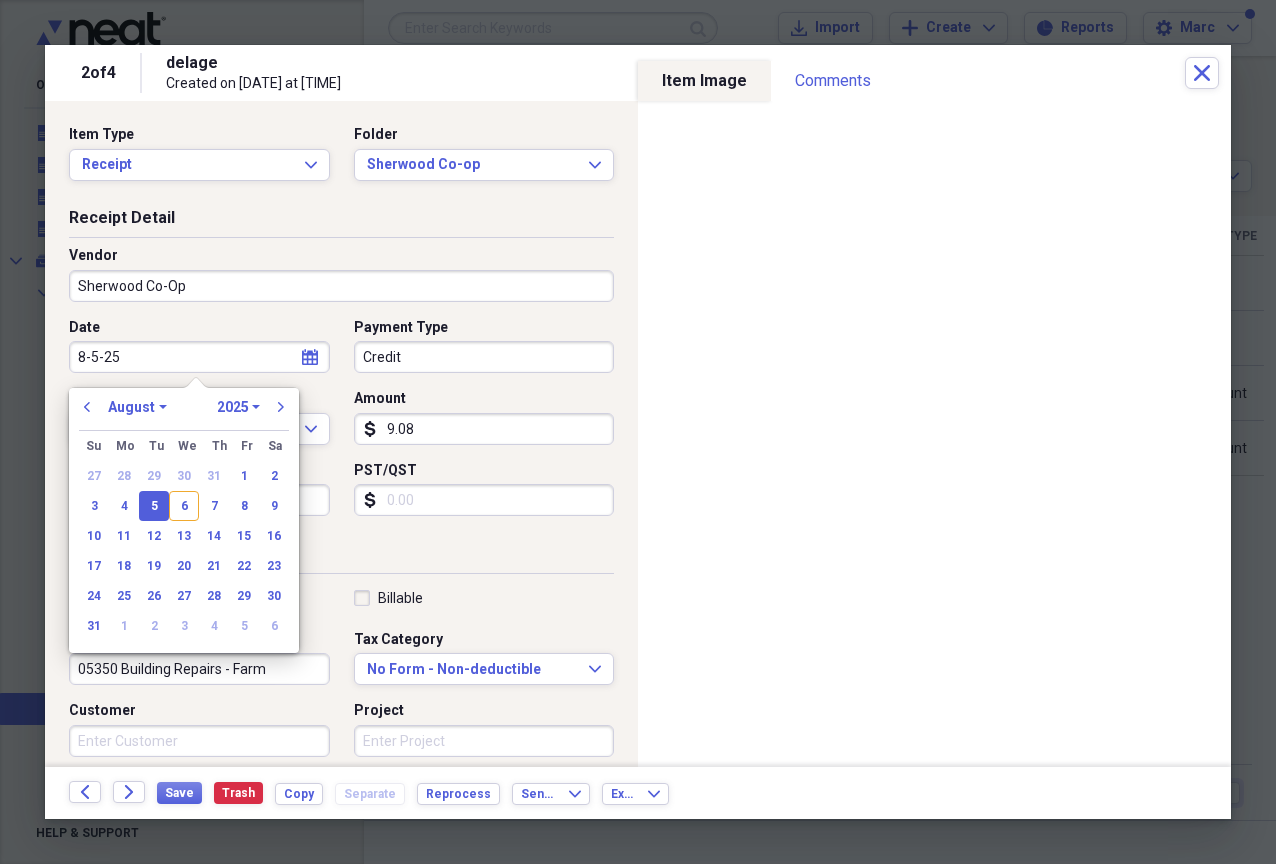 click on "Credit" at bounding box center [484, 357] 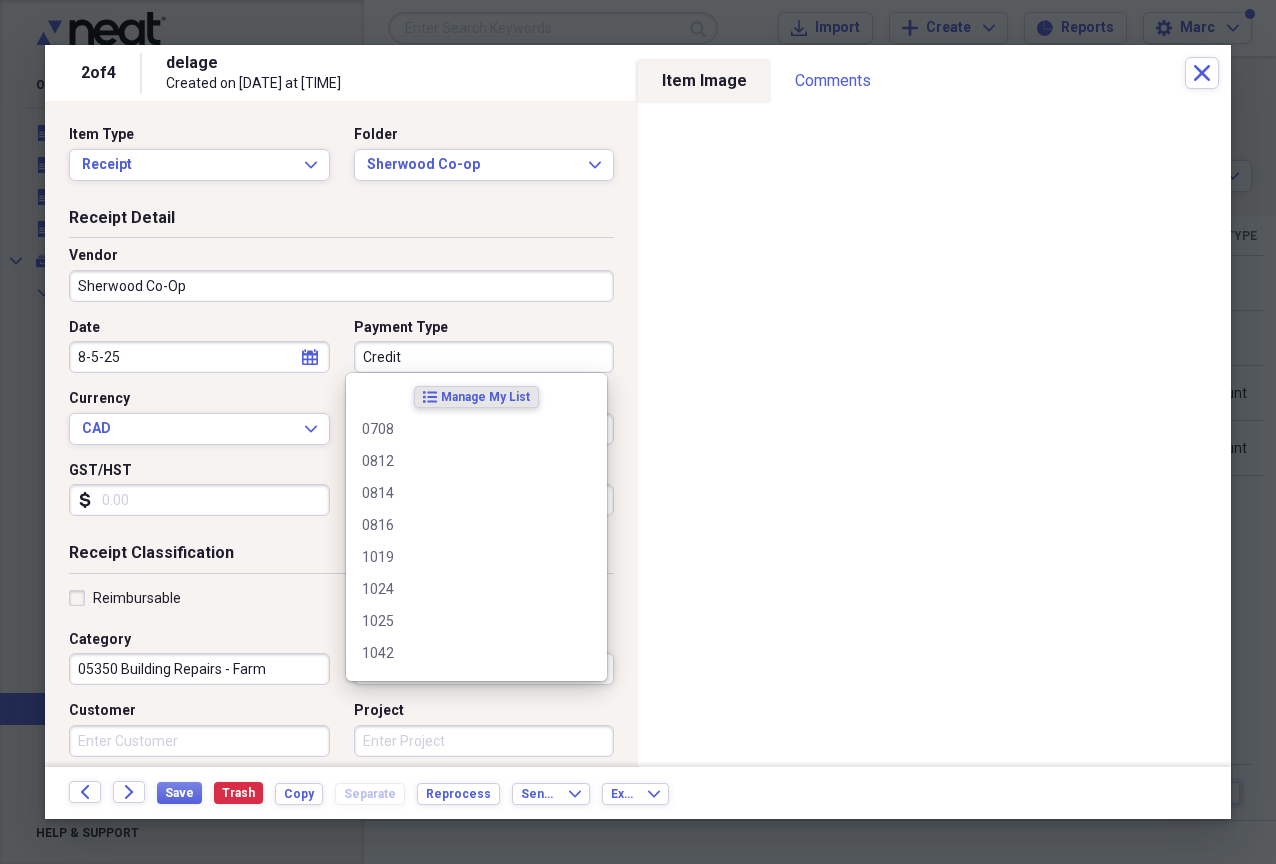 type on "08/05/2025" 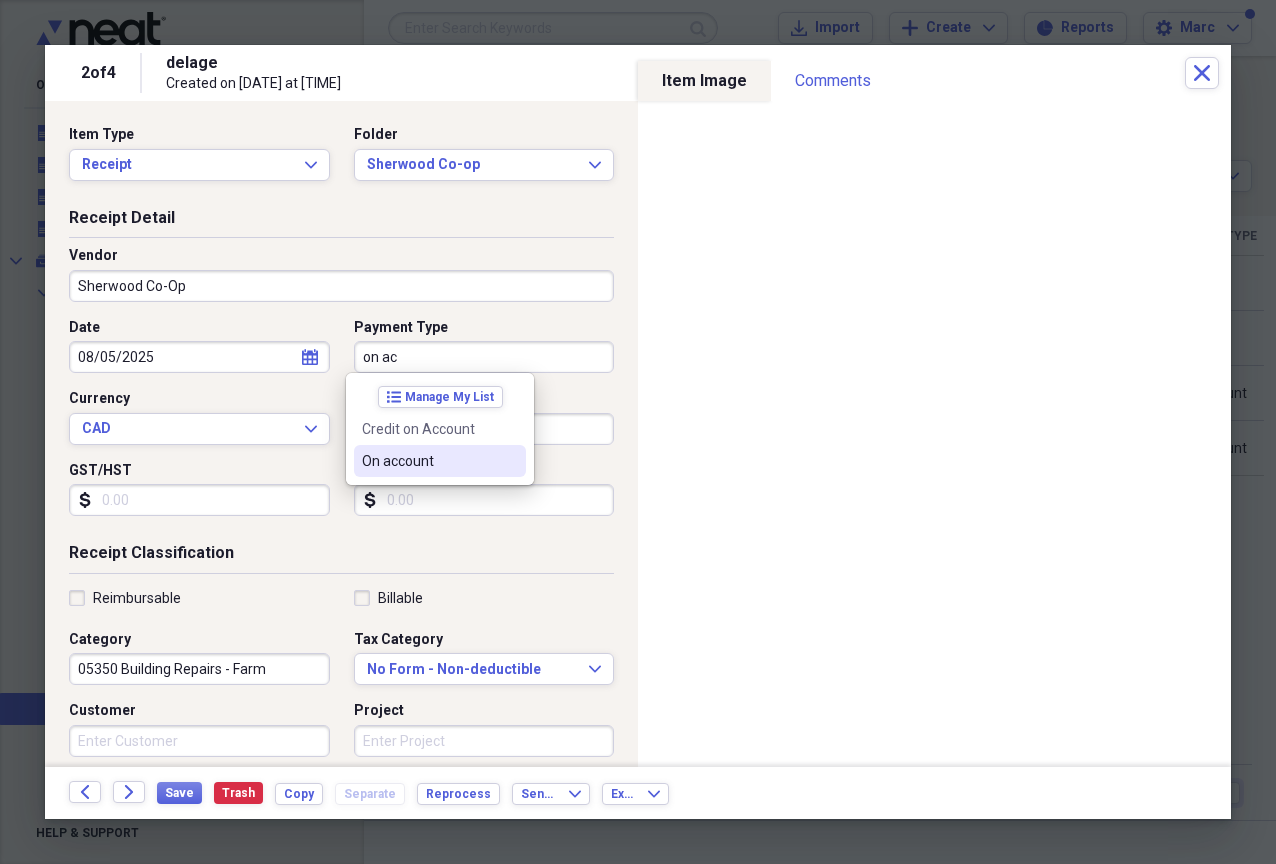 click at bounding box center [510, 461] 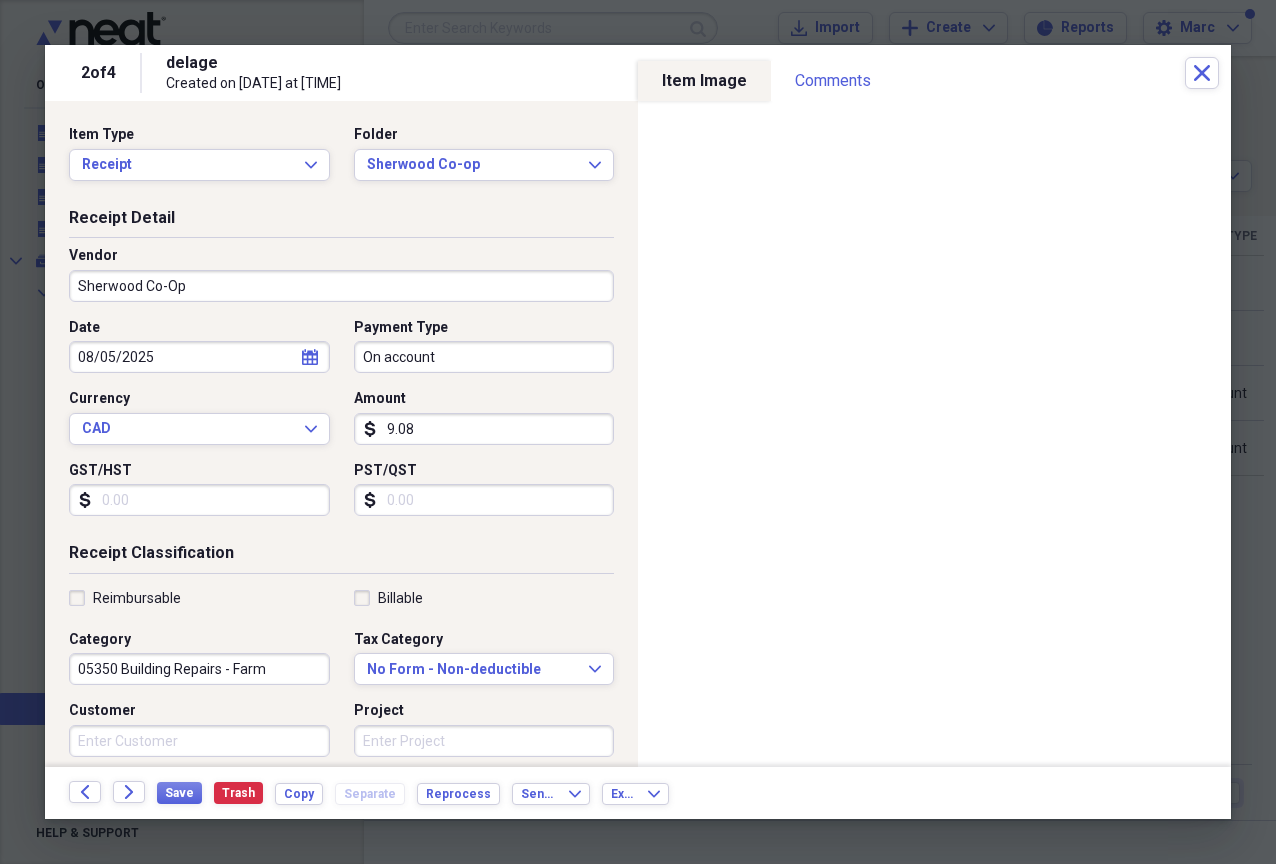click on "GST/HST" at bounding box center [199, 500] 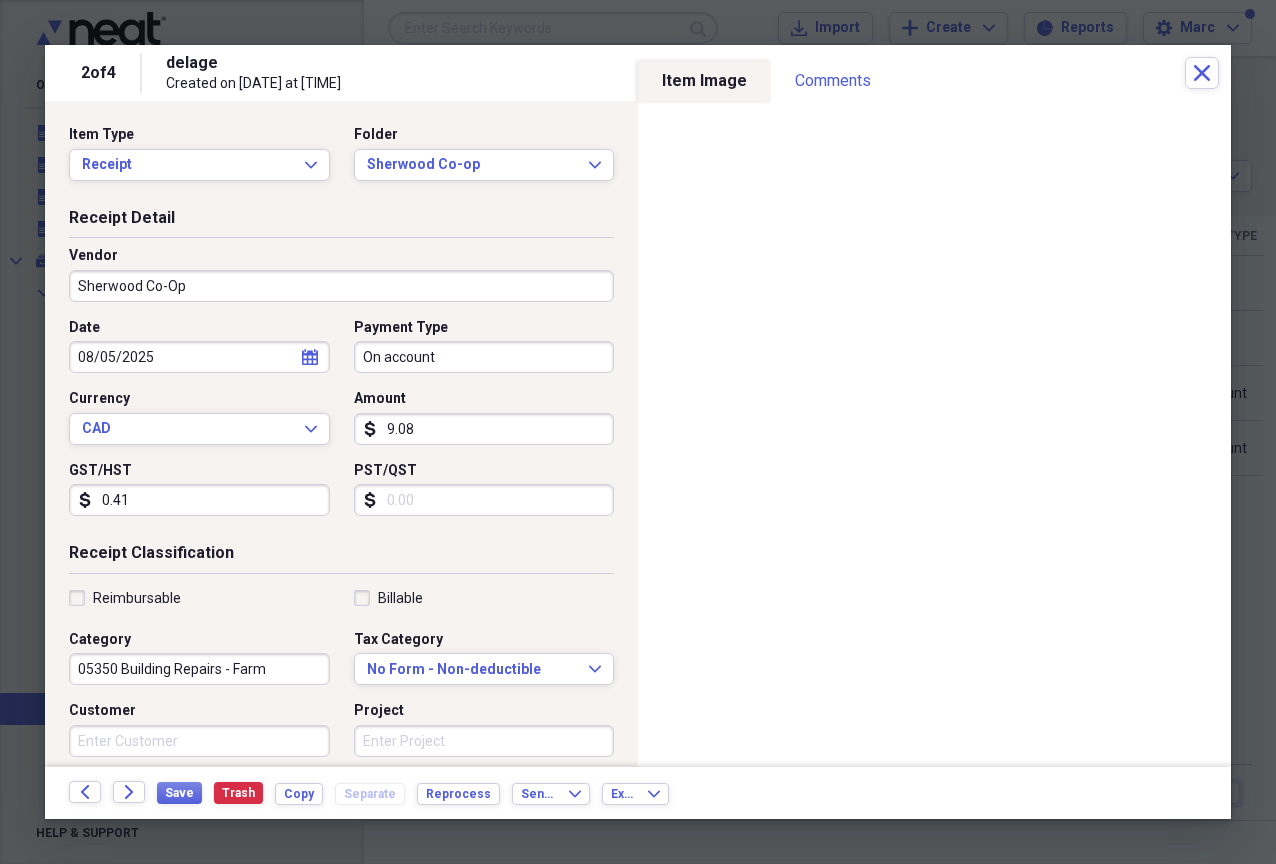 type on "0.41" 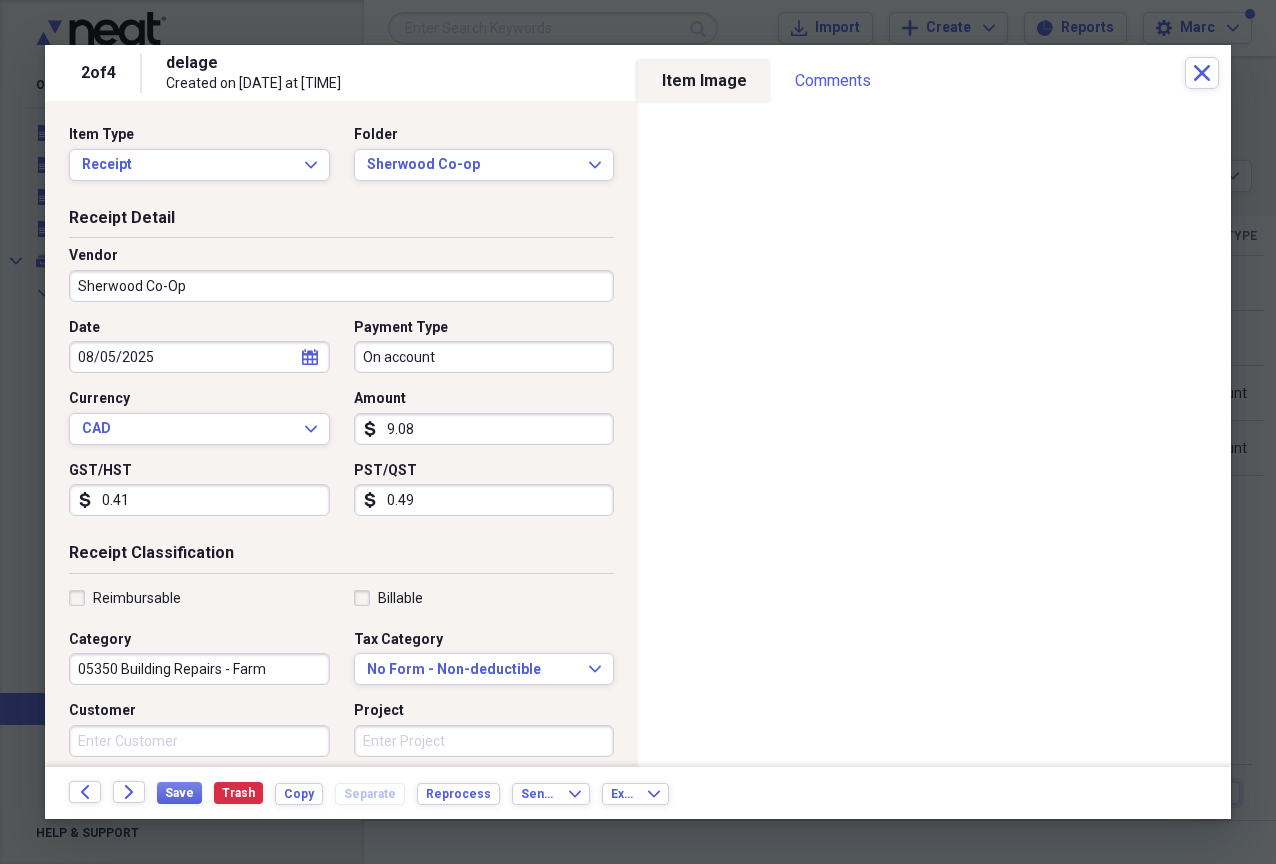type on "0.49" 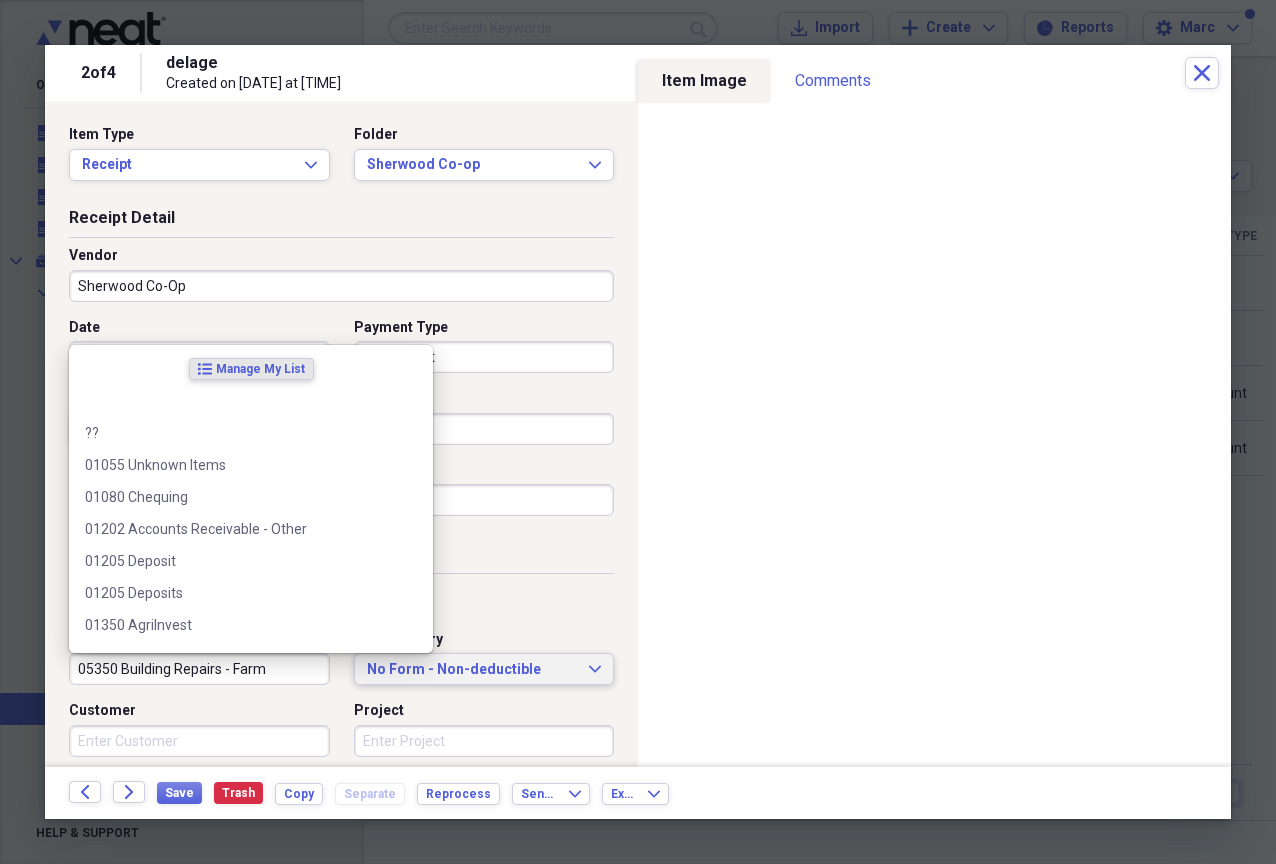 type 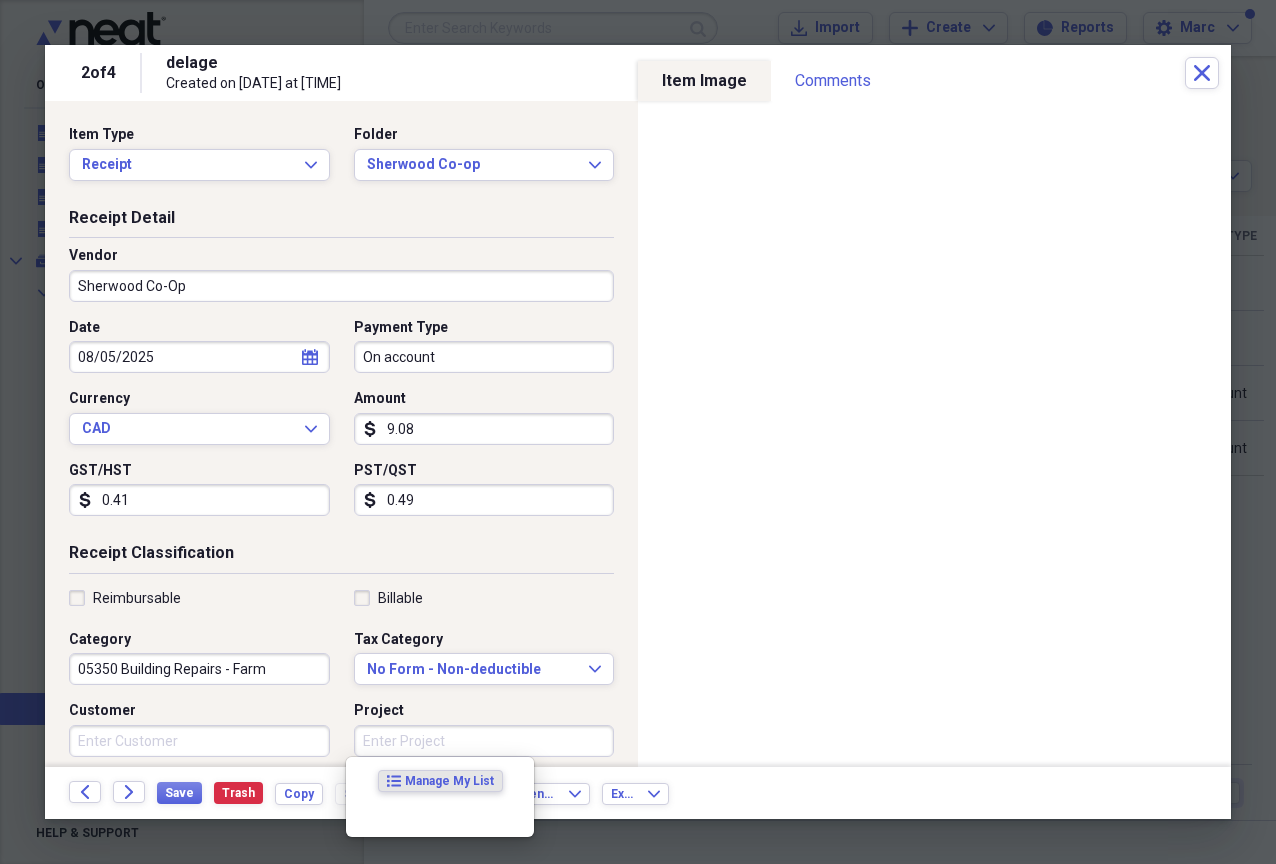 scroll, scrollTop: 355, scrollLeft: 0, axis: vertical 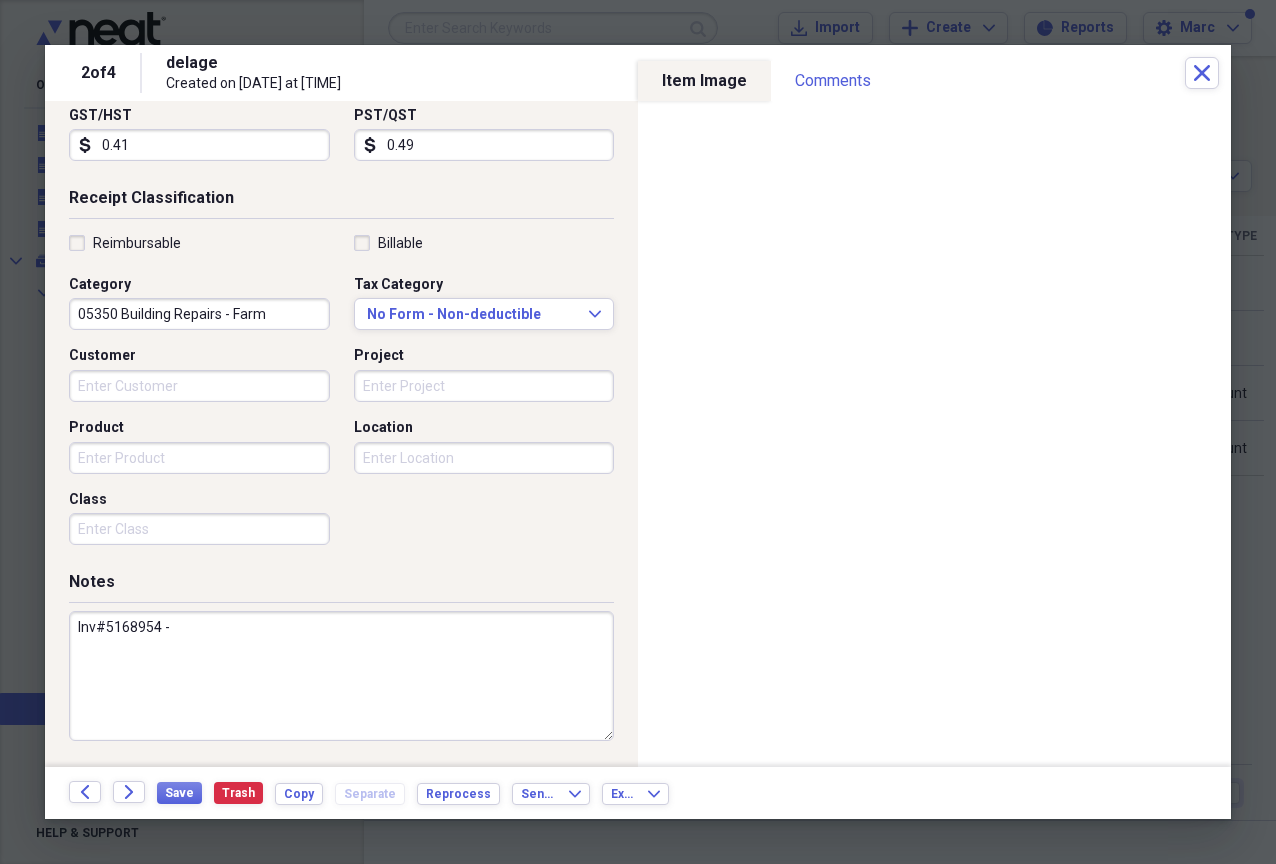 paste on "uppme 07 - 3/4 x 3/4 plastic comb elbow + nyl reducer" 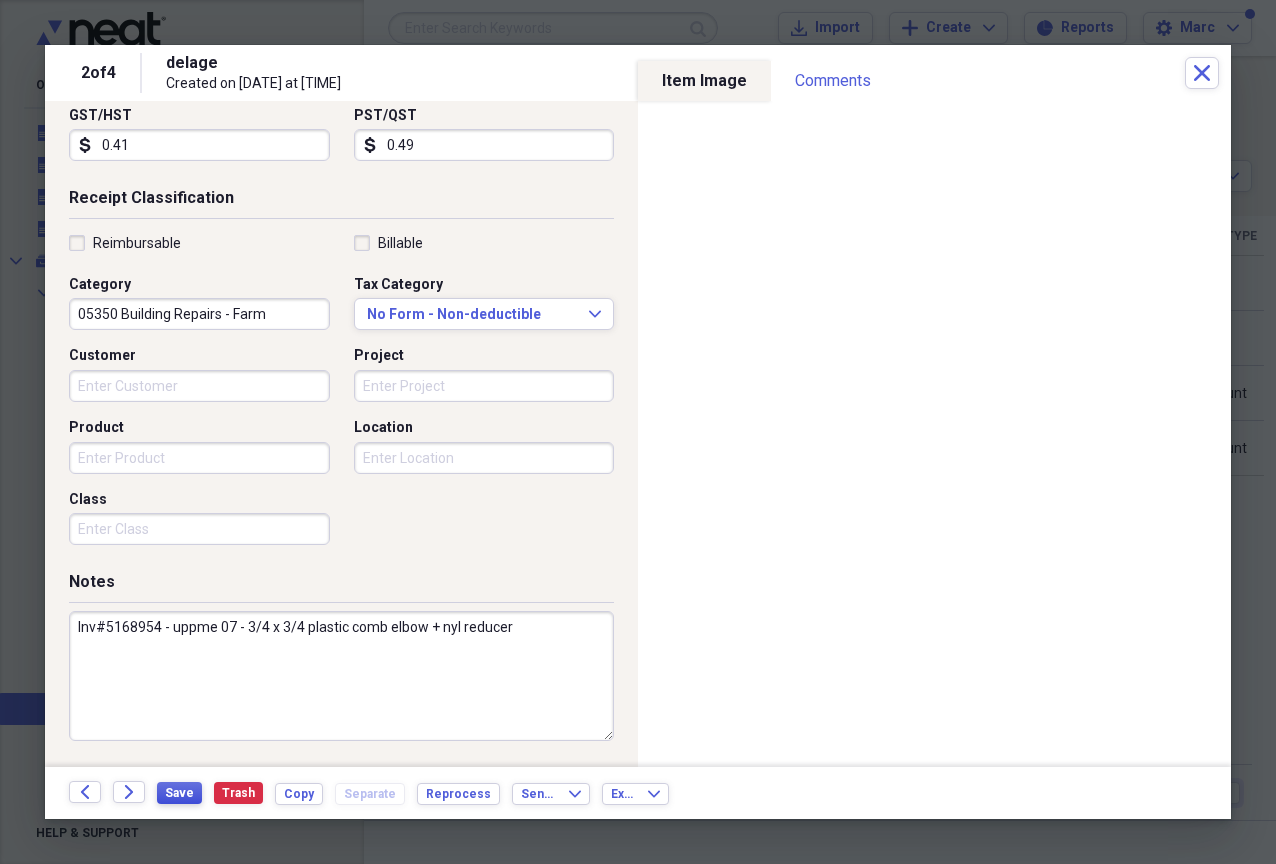 type on "Inv#5168954 - uppme 07 - 3/4 x 3/4 plastic comb elbow + nyl reducer" 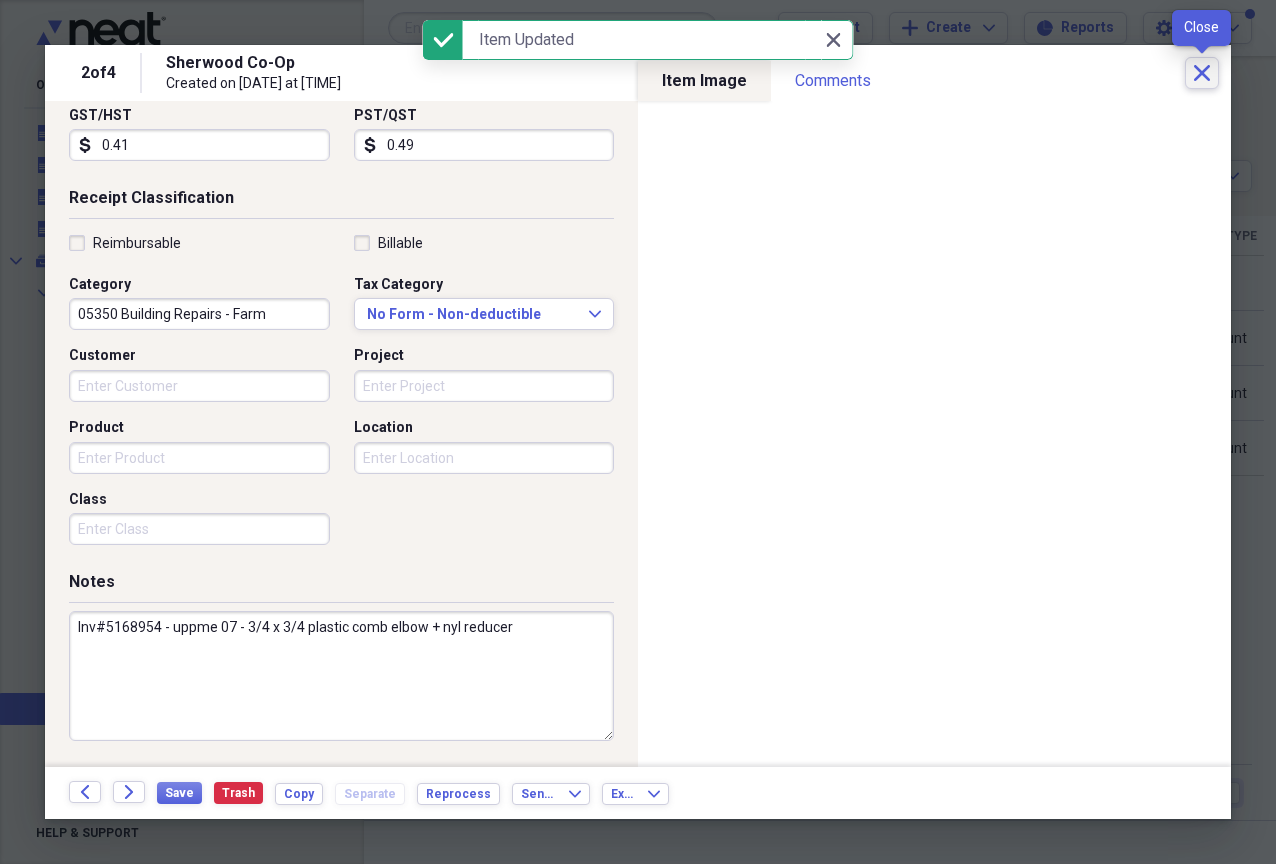 click on "Close" at bounding box center [1202, 73] 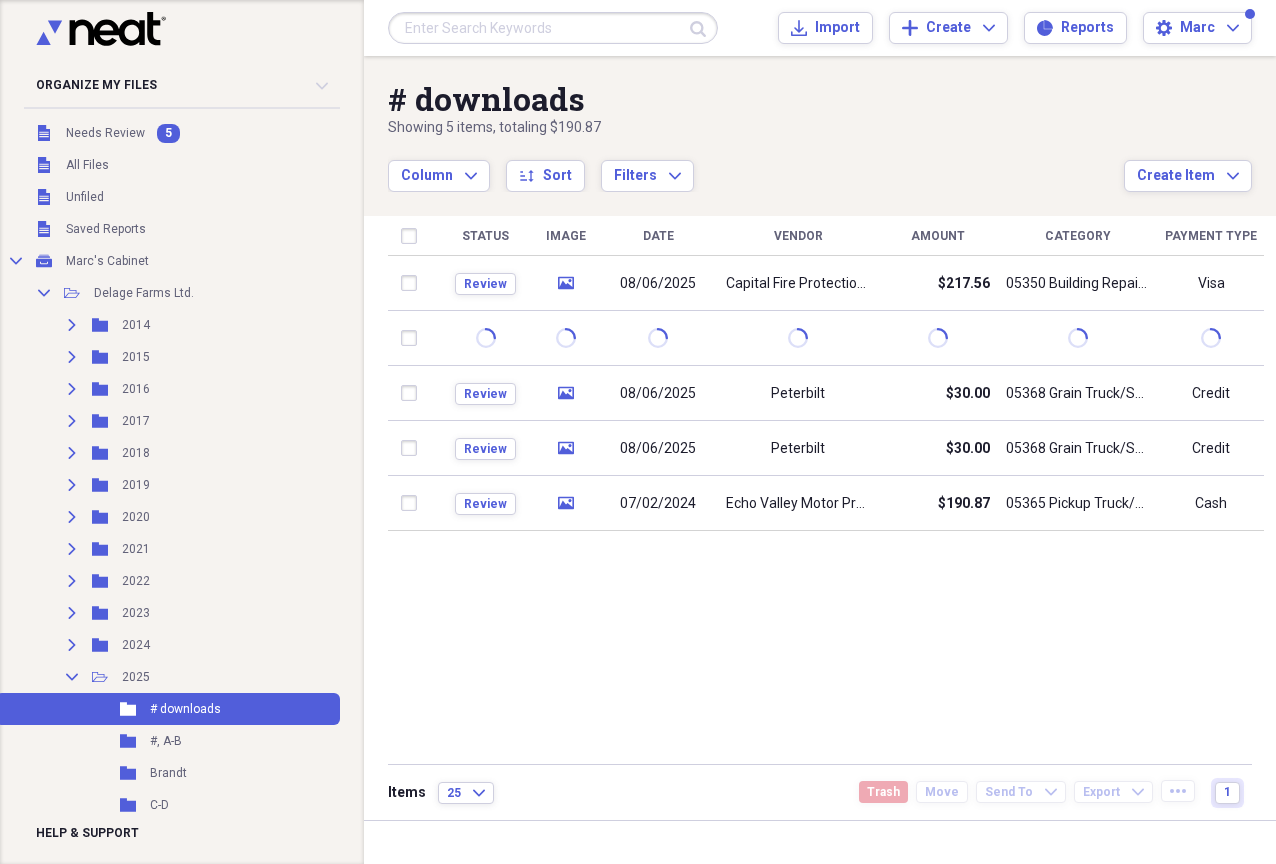scroll, scrollTop: 612, scrollLeft: 0, axis: vertical 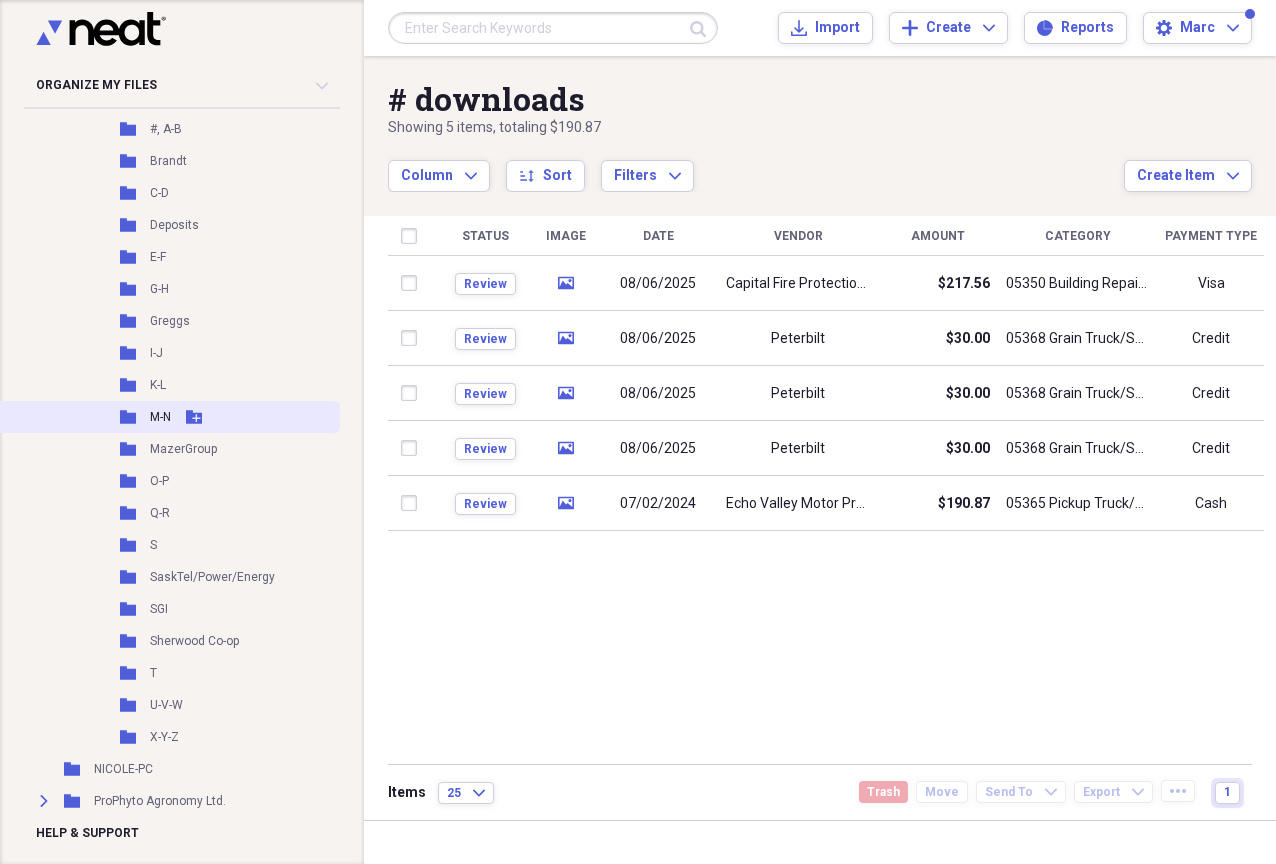 click on "Folder" 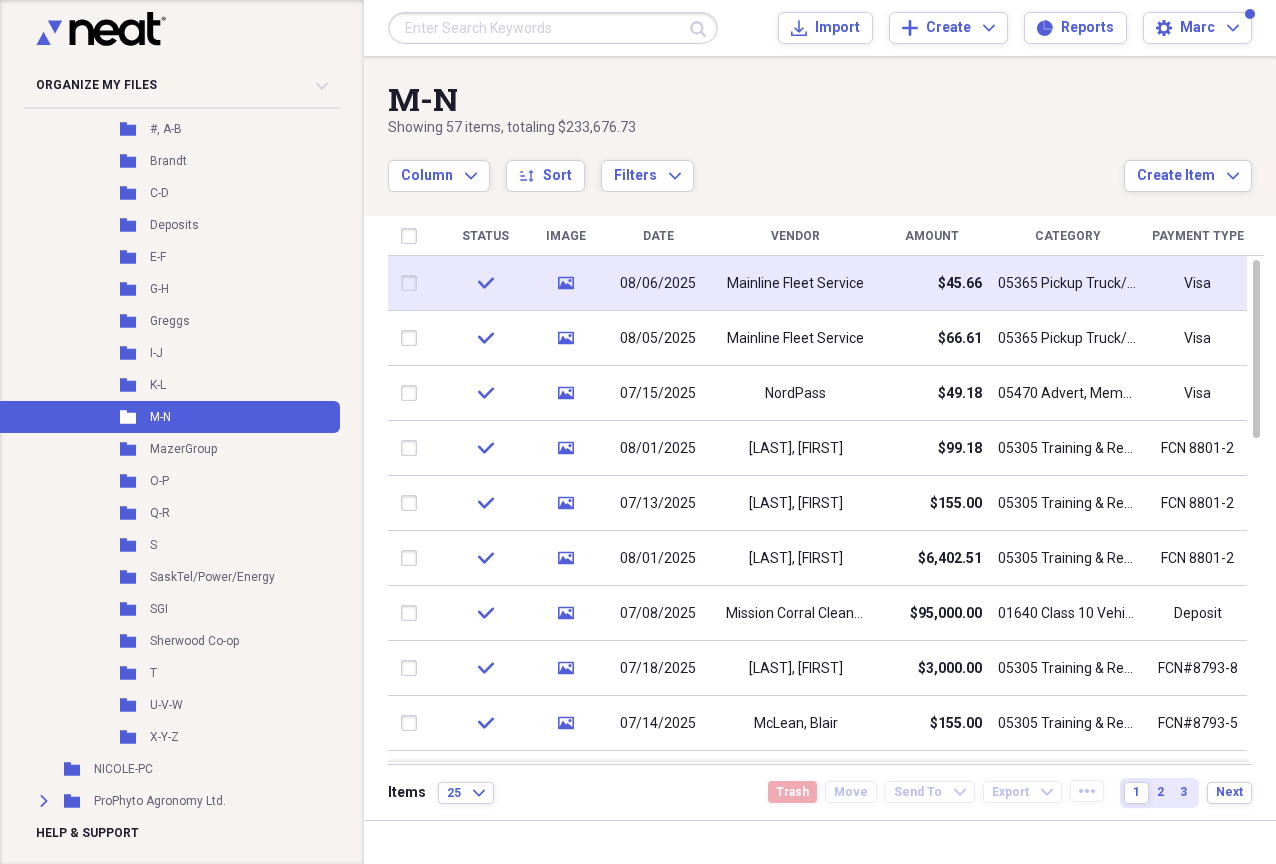click on "Mainline Fleet Service" at bounding box center (795, 284) 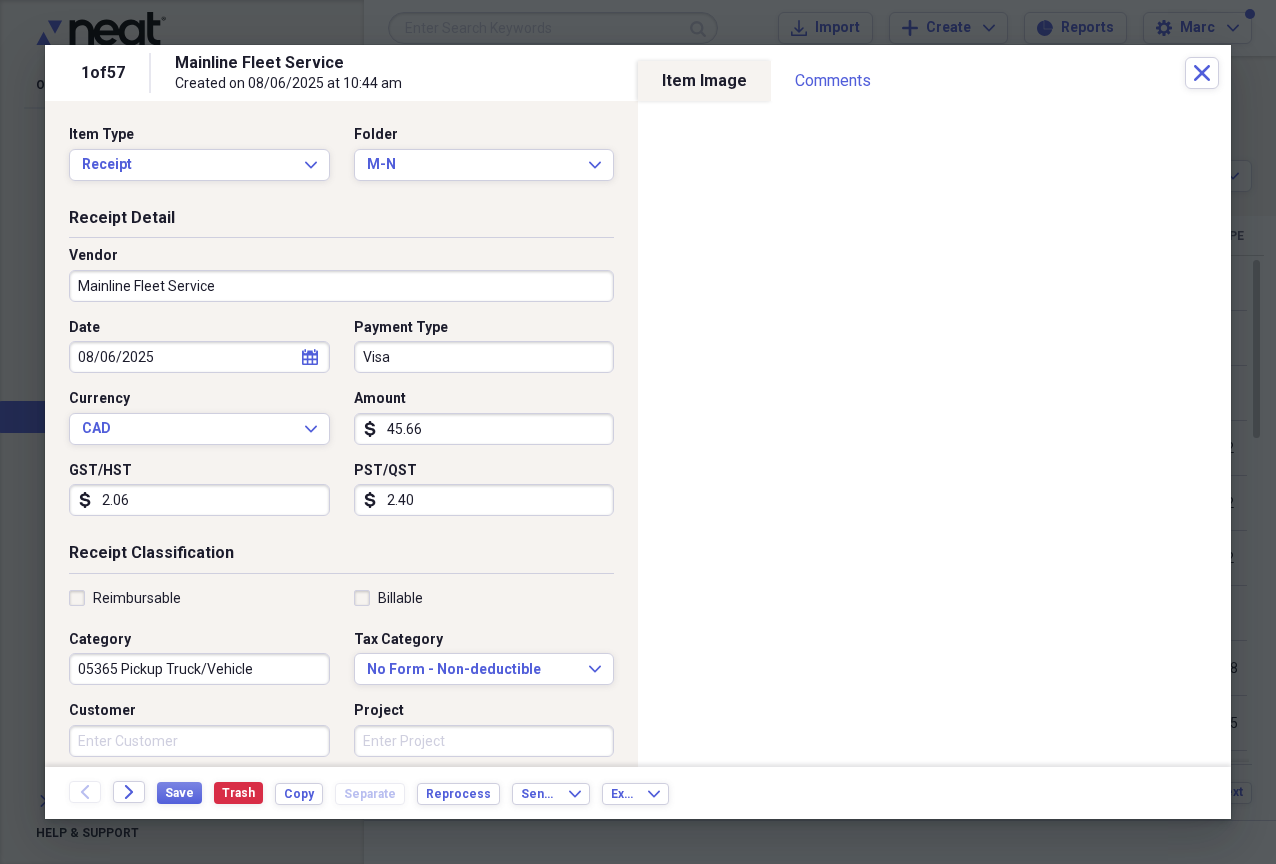 scroll, scrollTop: 355, scrollLeft: 0, axis: vertical 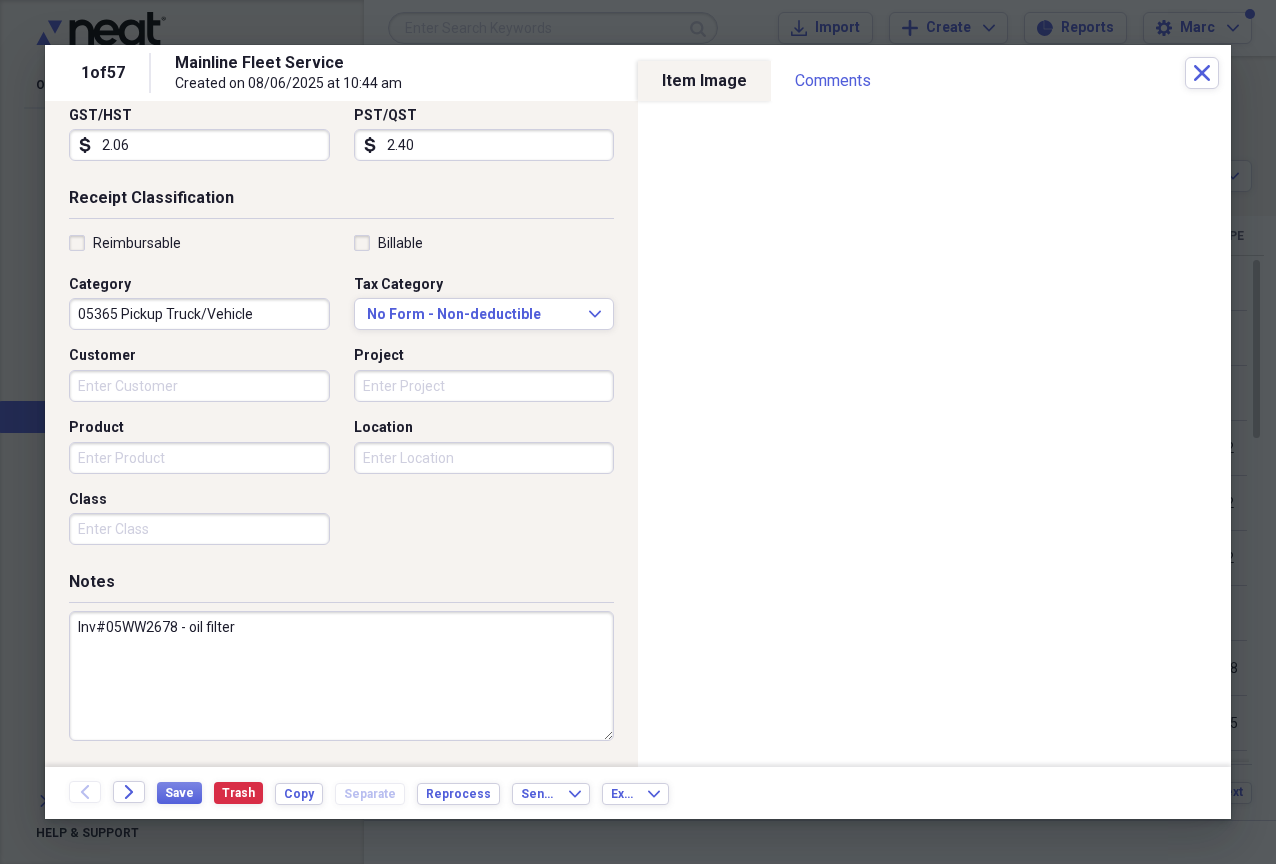 click on "Inv#05WW2678 - oil filter" at bounding box center [341, 676] 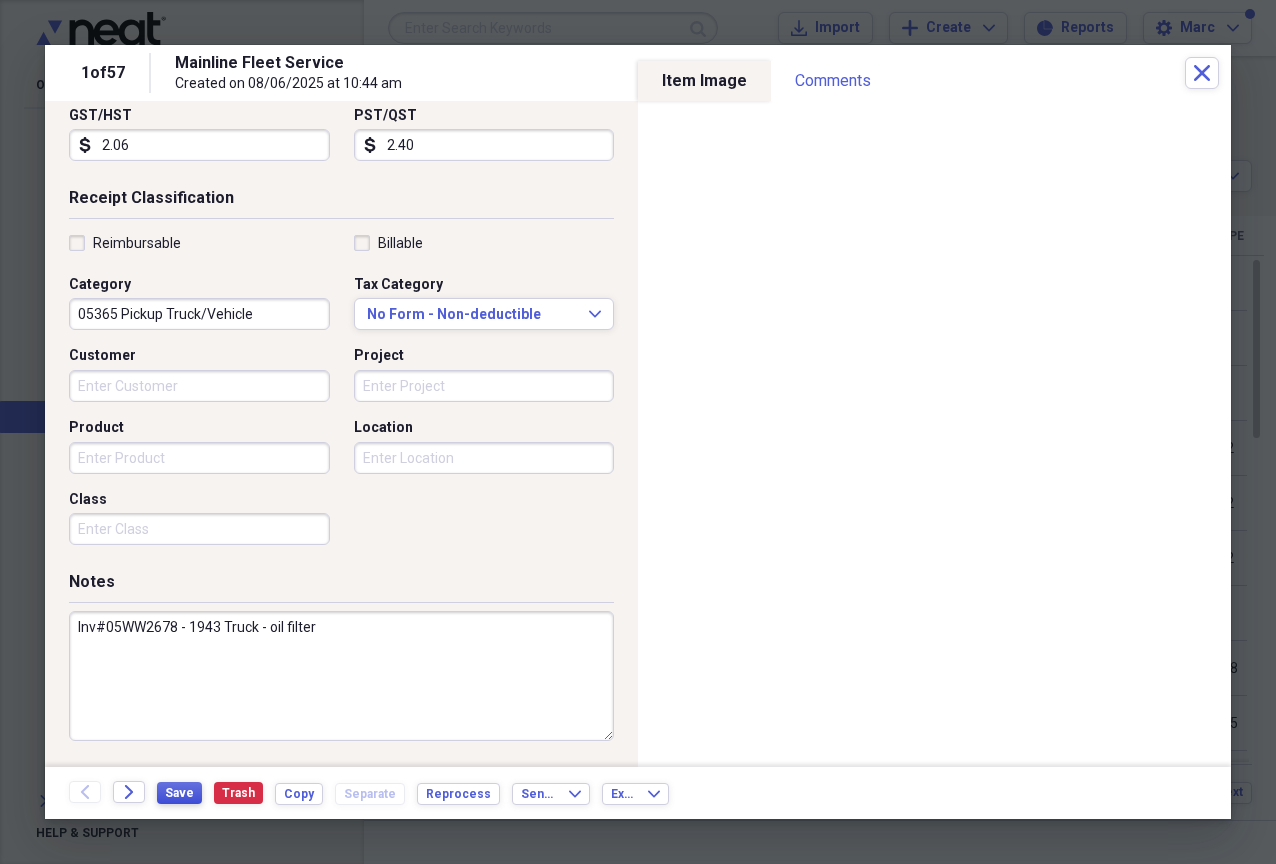 type on "Inv#05WW2678 - 1943 Truck - oil filter" 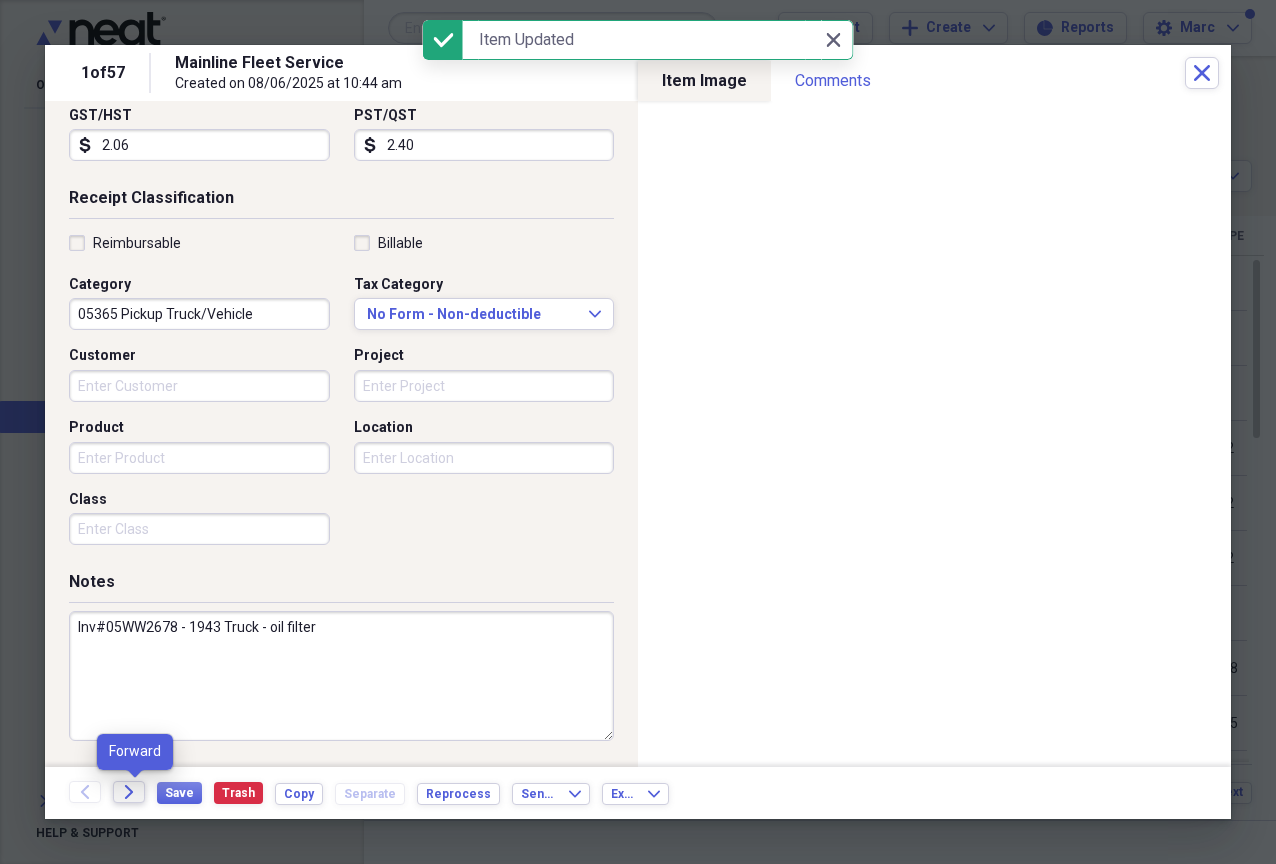 click on "Forward" 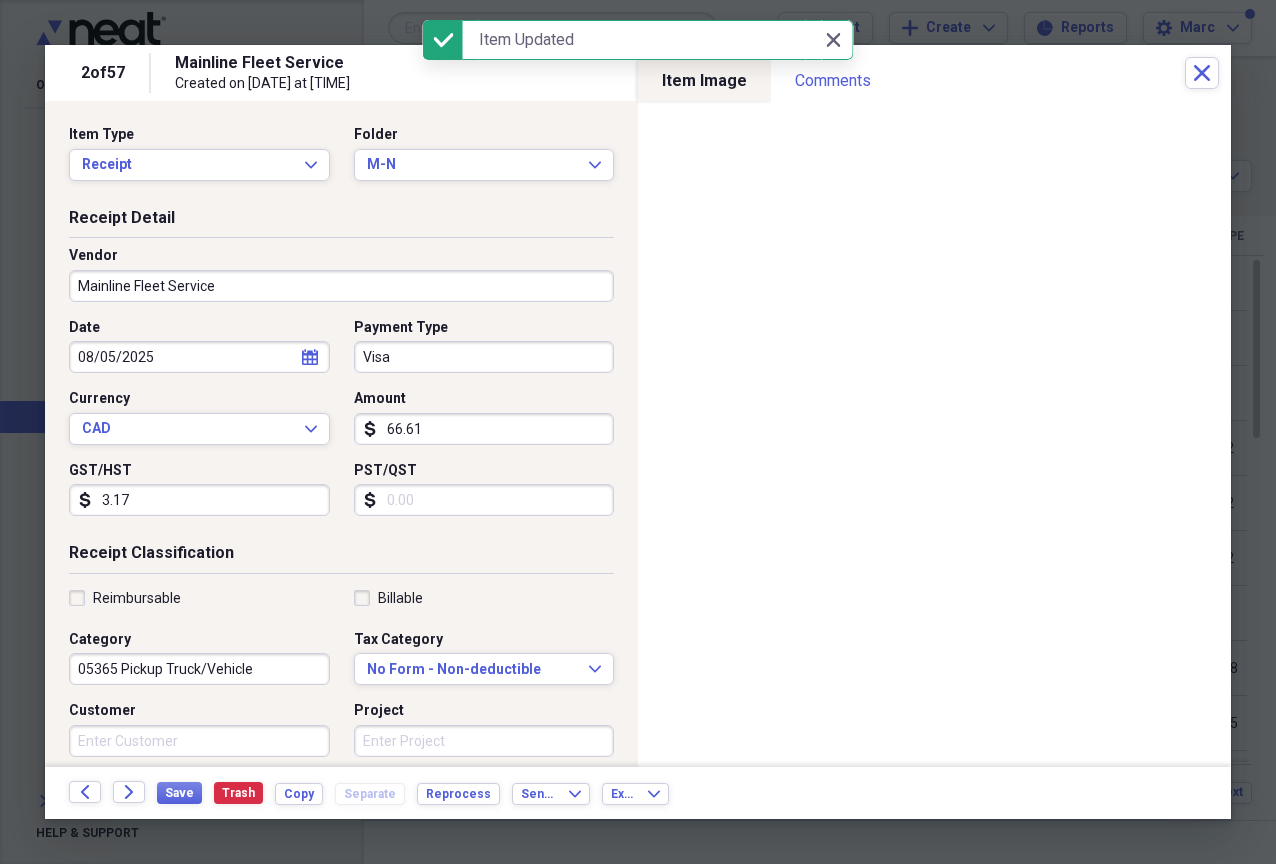 scroll, scrollTop: 355, scrollLeft: 0, axis: vertical 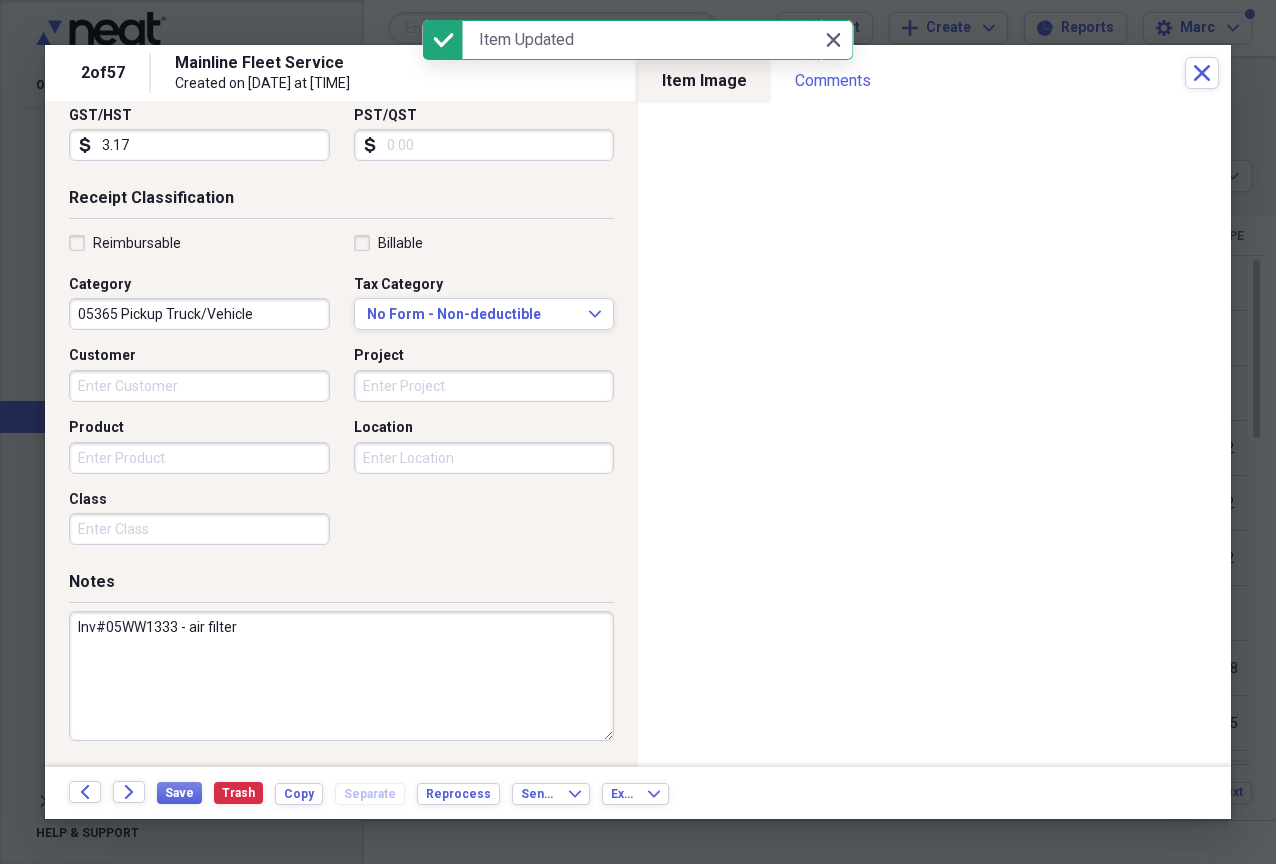 click on "Inv#05WW1333 - air filter" at bounding box center (341, 676) 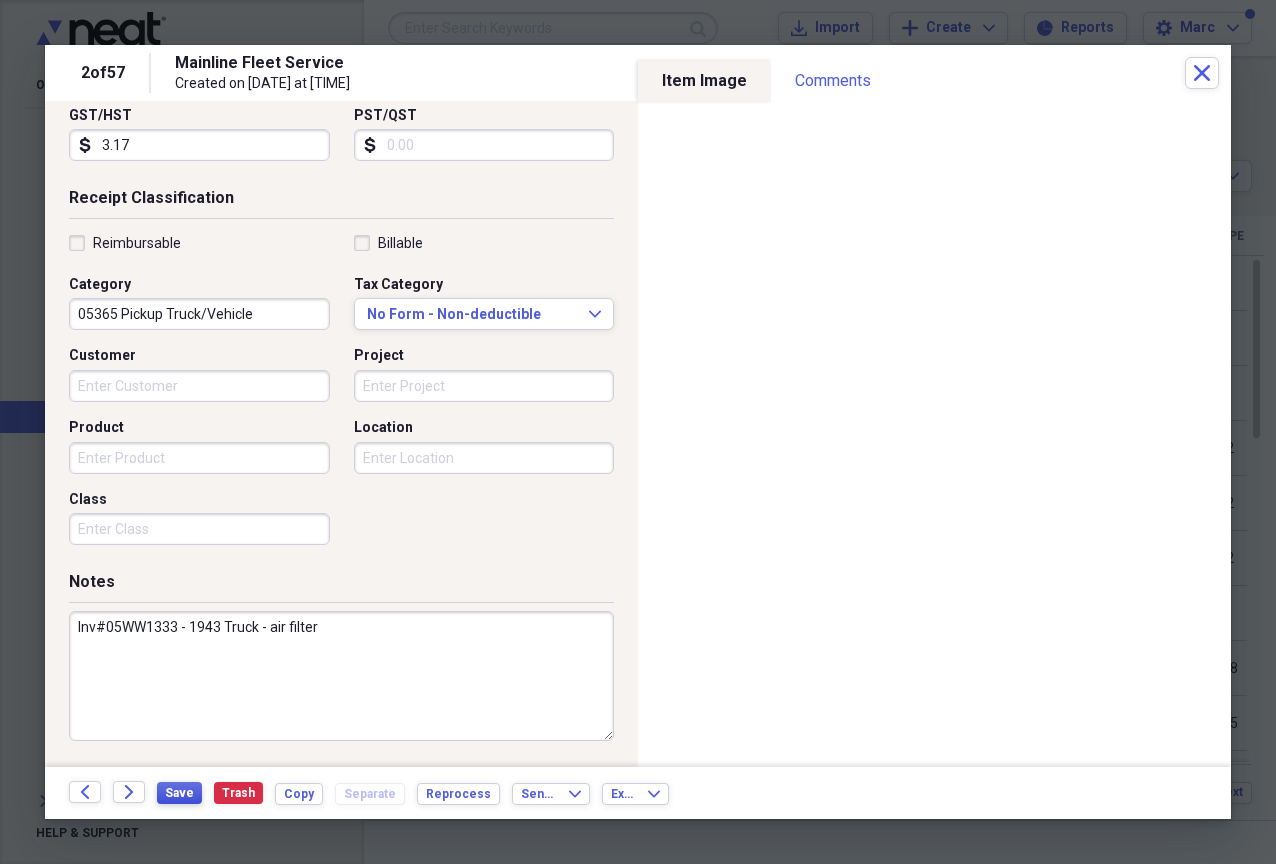 type on "Inv#05WW1333 - 1943 Truck - air filter" 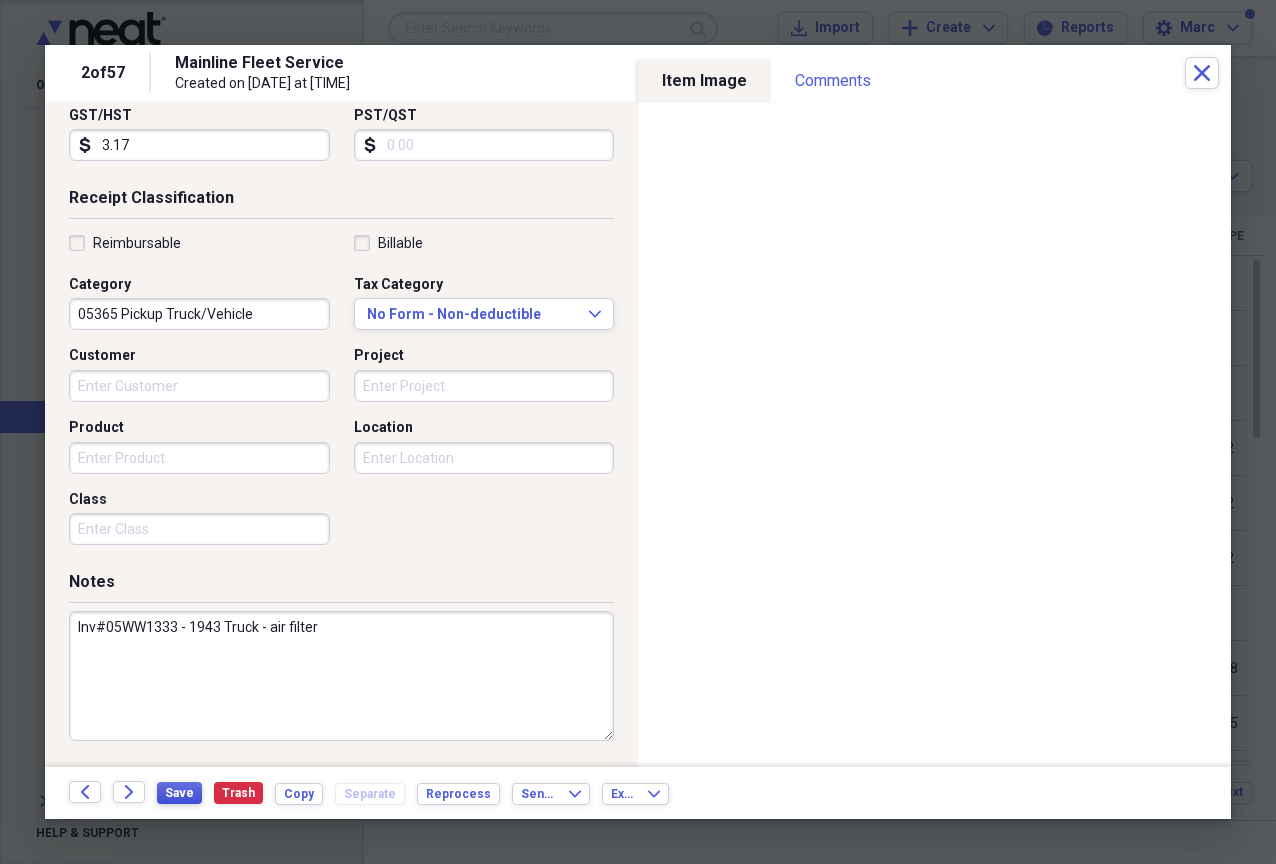 click on "Save" at bounding box center (179, 793) 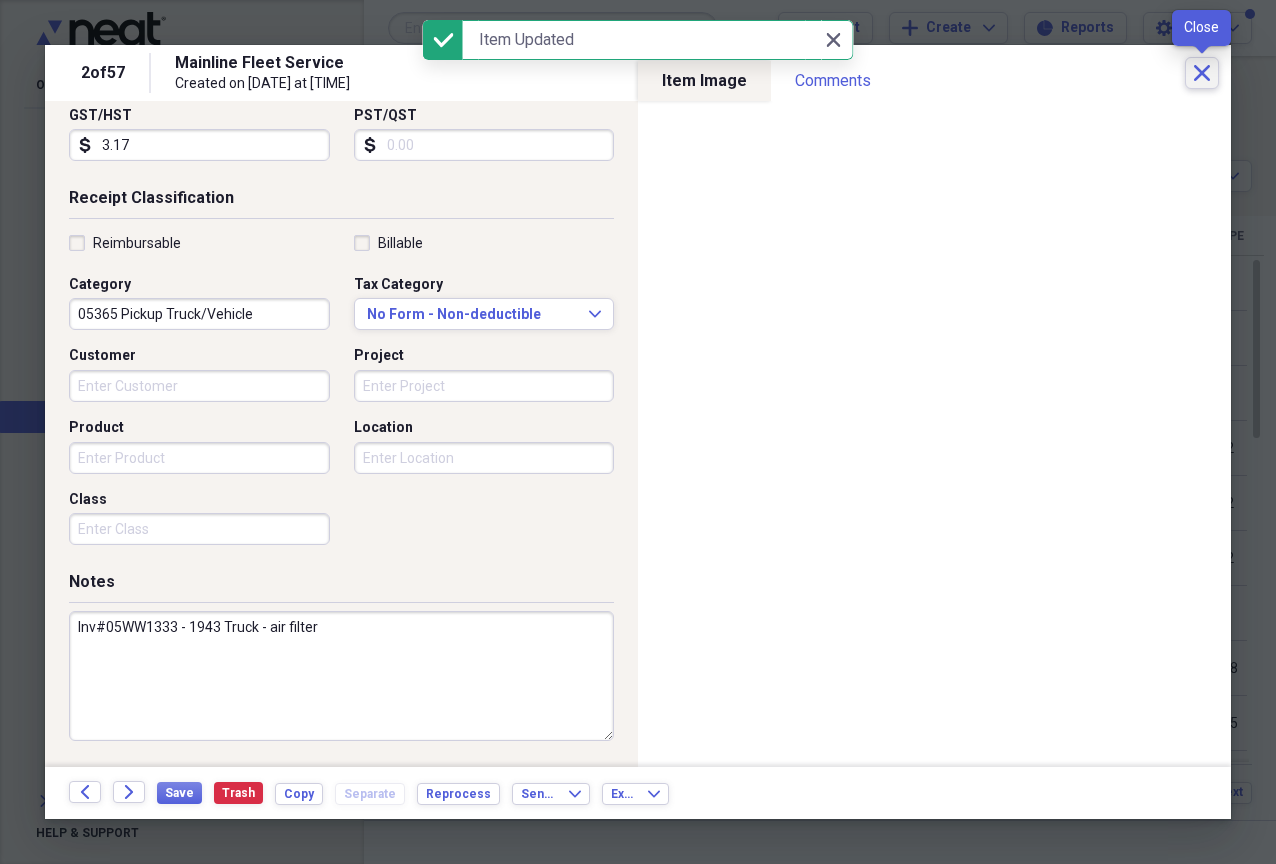 click on "Close" at bounding box center [1202, 73] 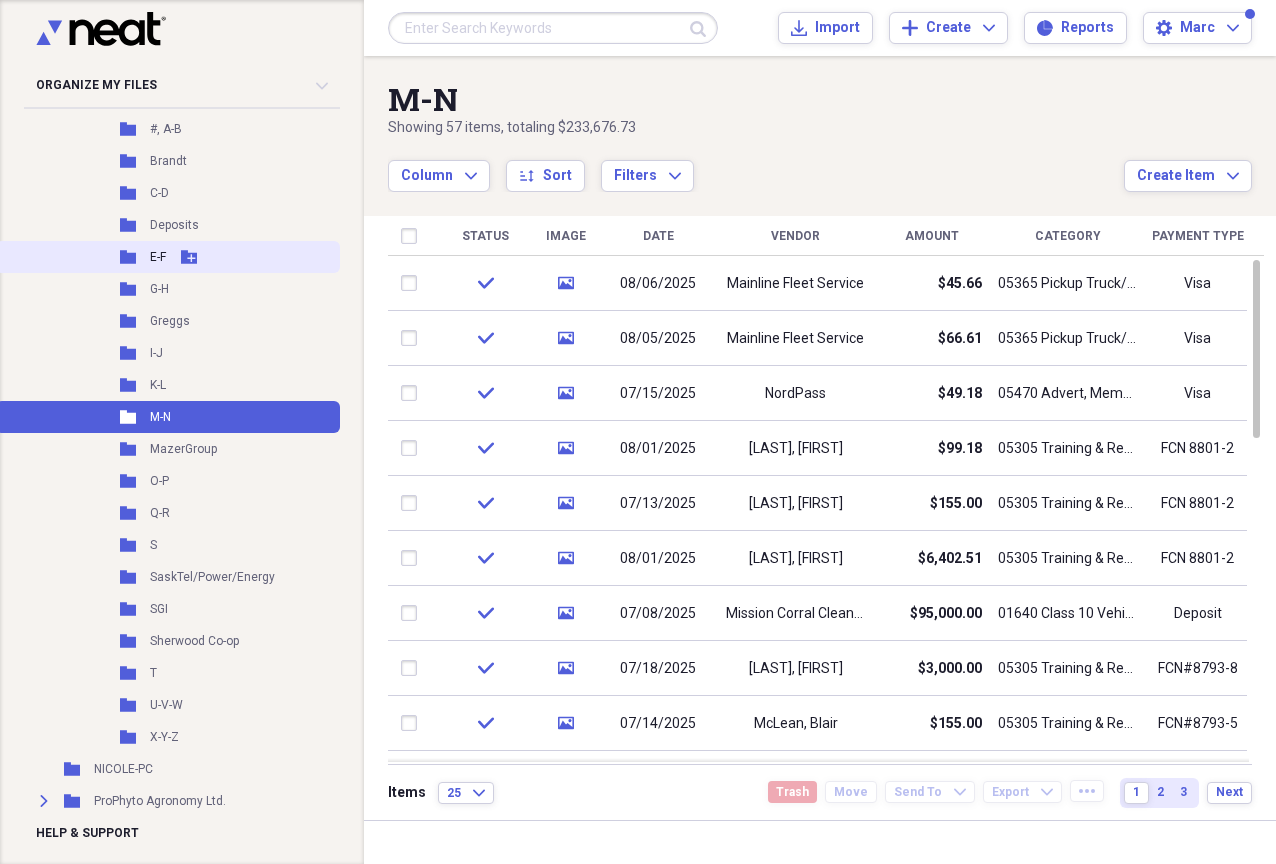 click 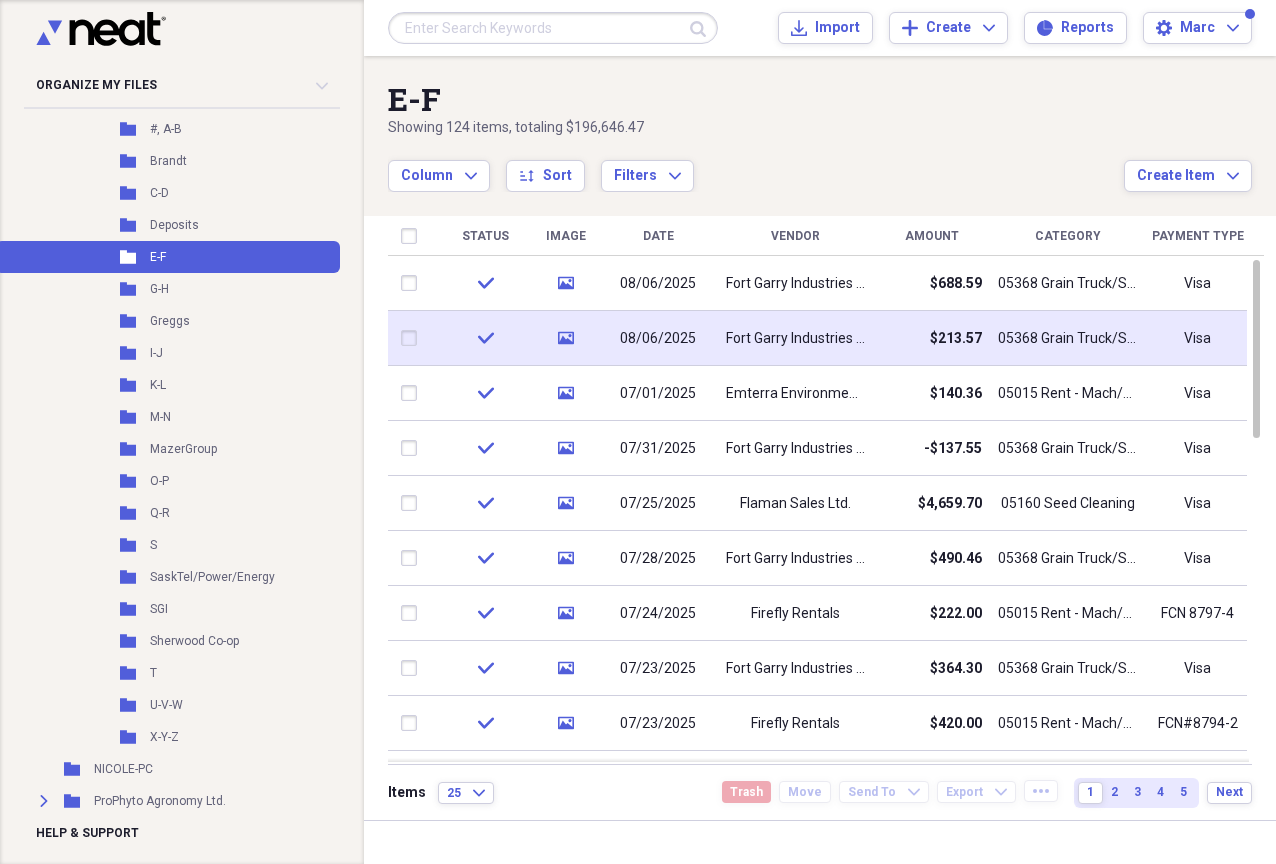 click on "Fort Garry Industries Ltd." at bounding box center (795, 339) 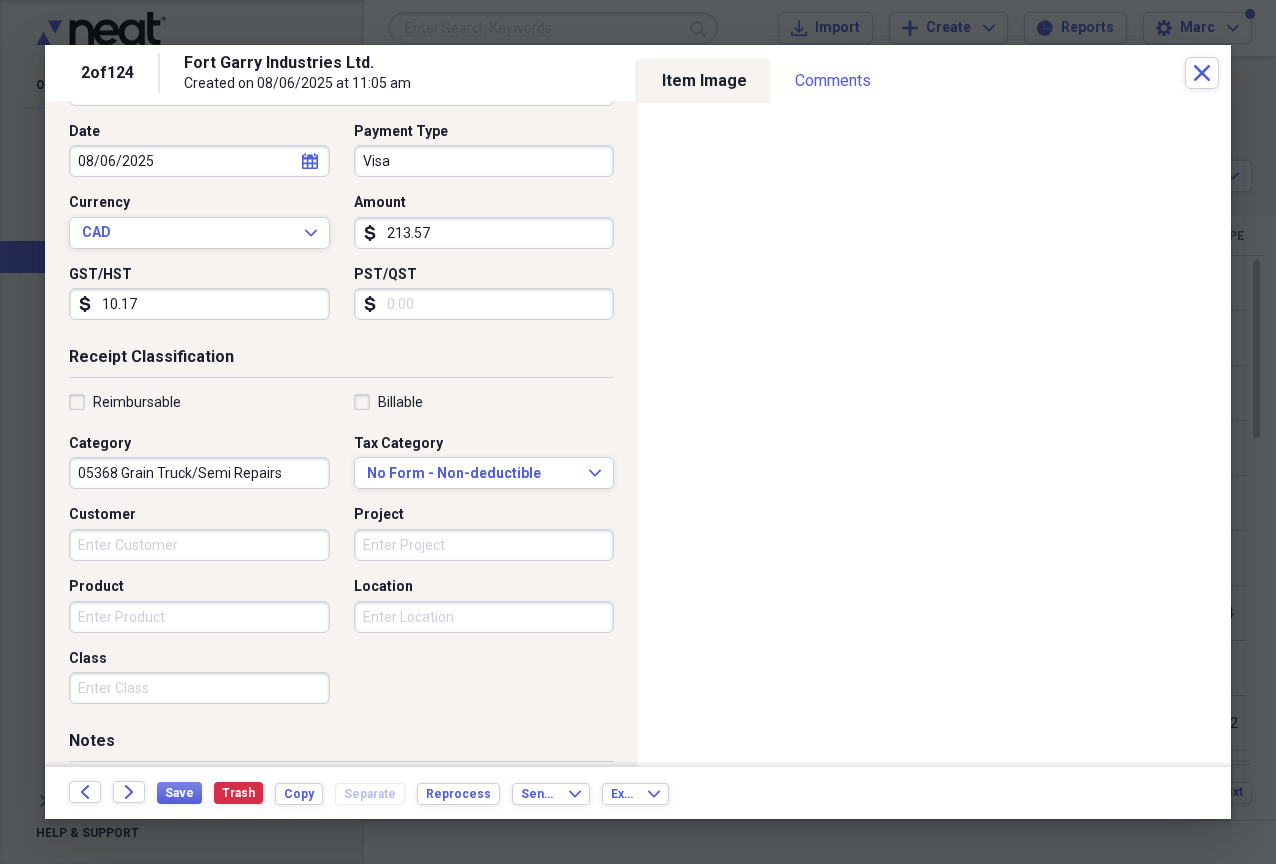 scroll, scrollTop: 355, scrollLeft: 0, axis: vertical 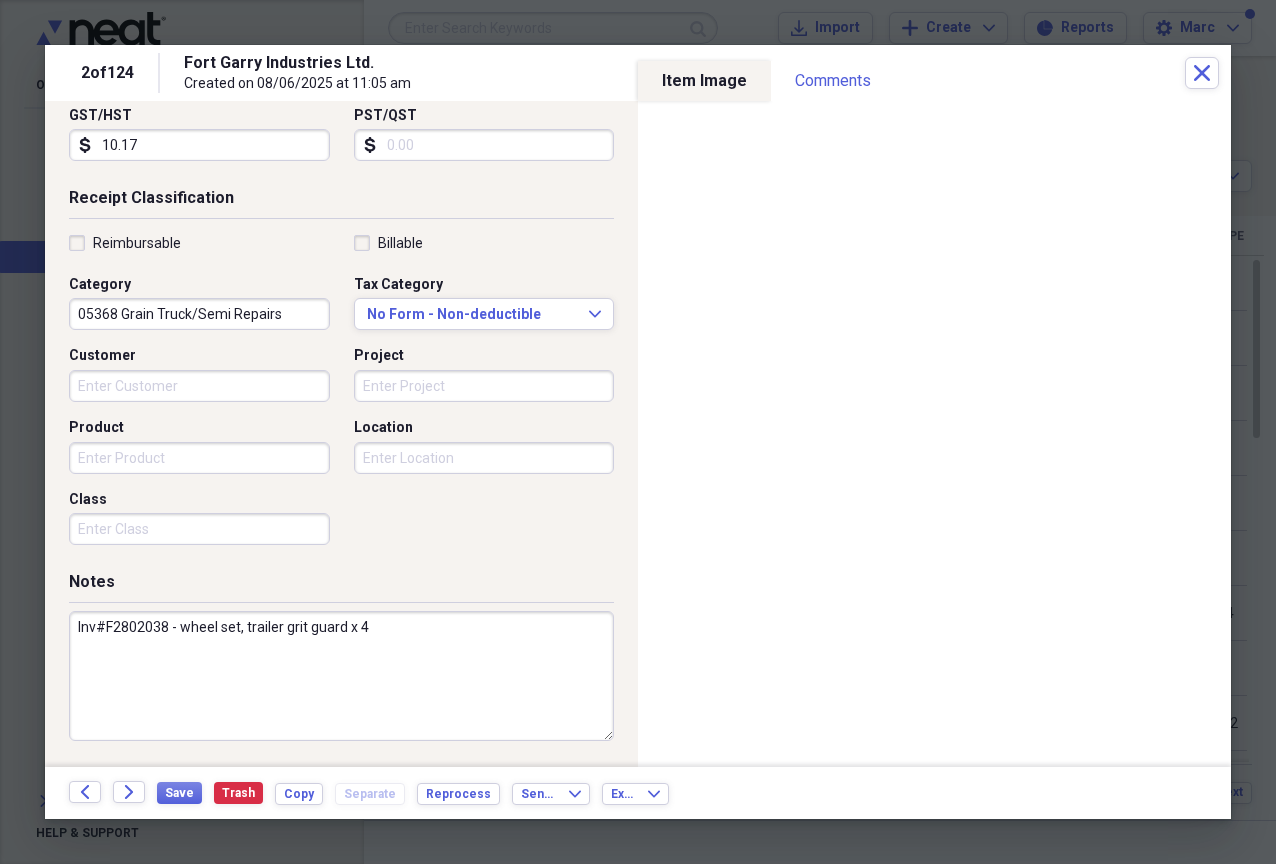 click on "Inv#F2802038 - wheel set, trailer grit guard x 4" at bounding box center (341, 676) 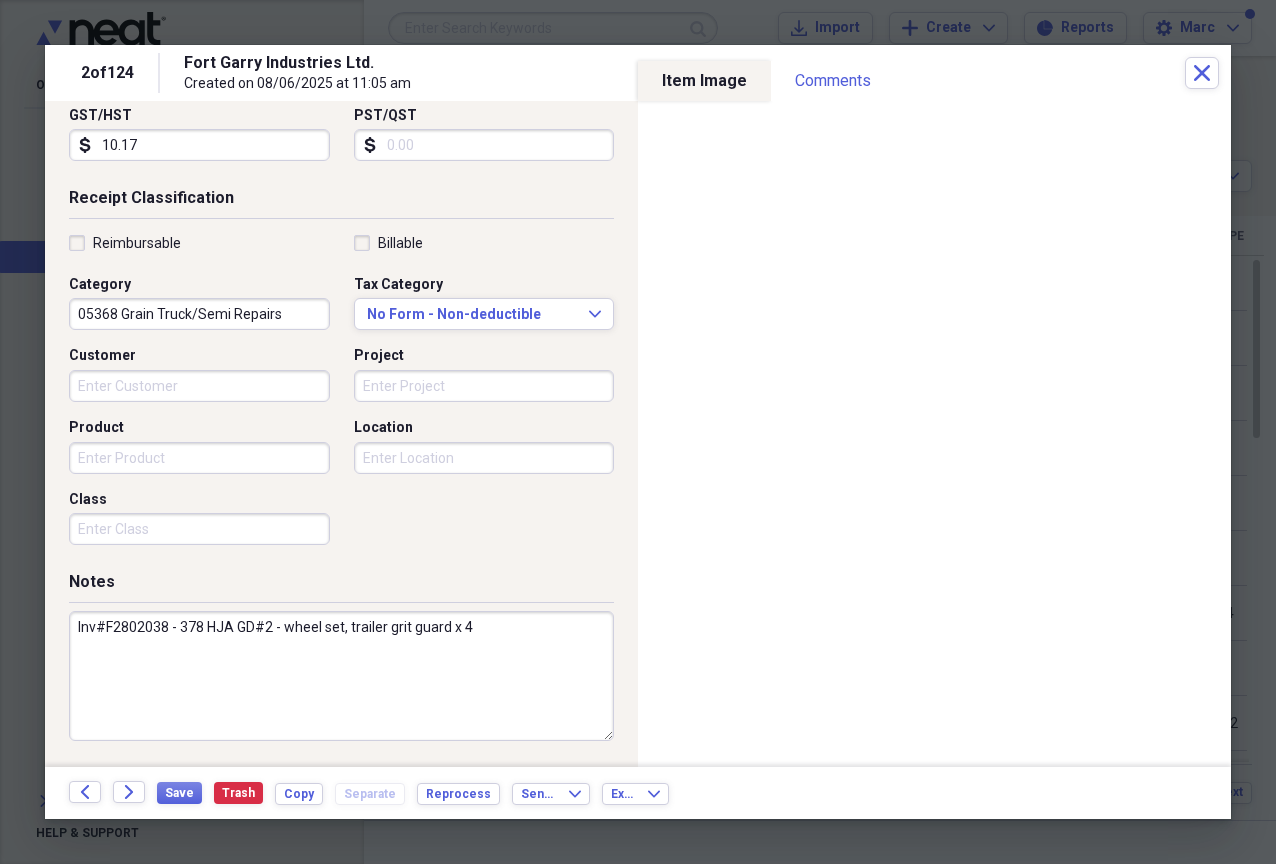 drag, startPoint x: 283, startPoint y: 629, endPoint x: 182, endPoint y: 632, distance: 101.04455 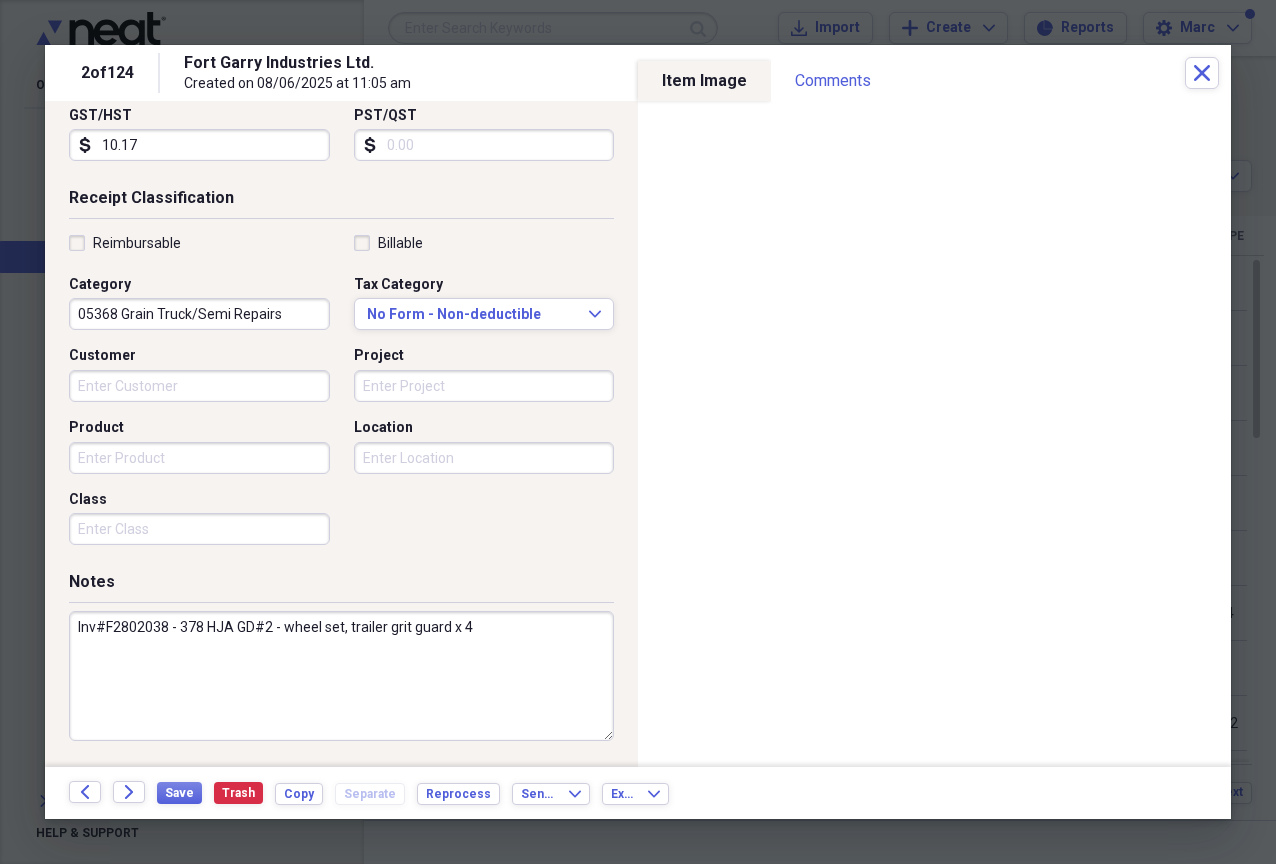 click on "Inv#F2802038 - 378 HJA GD#2 - wheel set, trailer grit guard x 4" at bounding box center (341, 676) 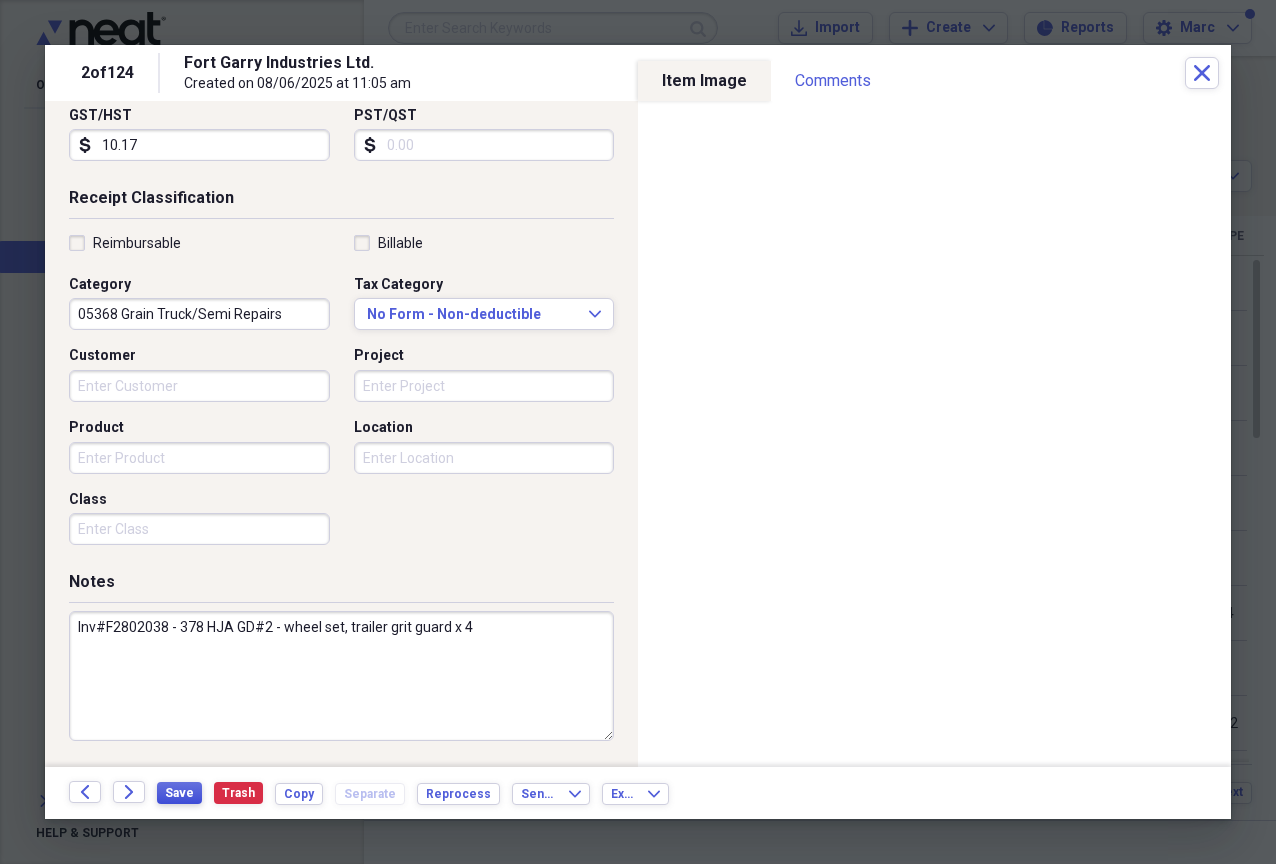 type on "Inv#F2802038 - 378 HJA GD#2 - wheel set, trailer grit guard x 4" 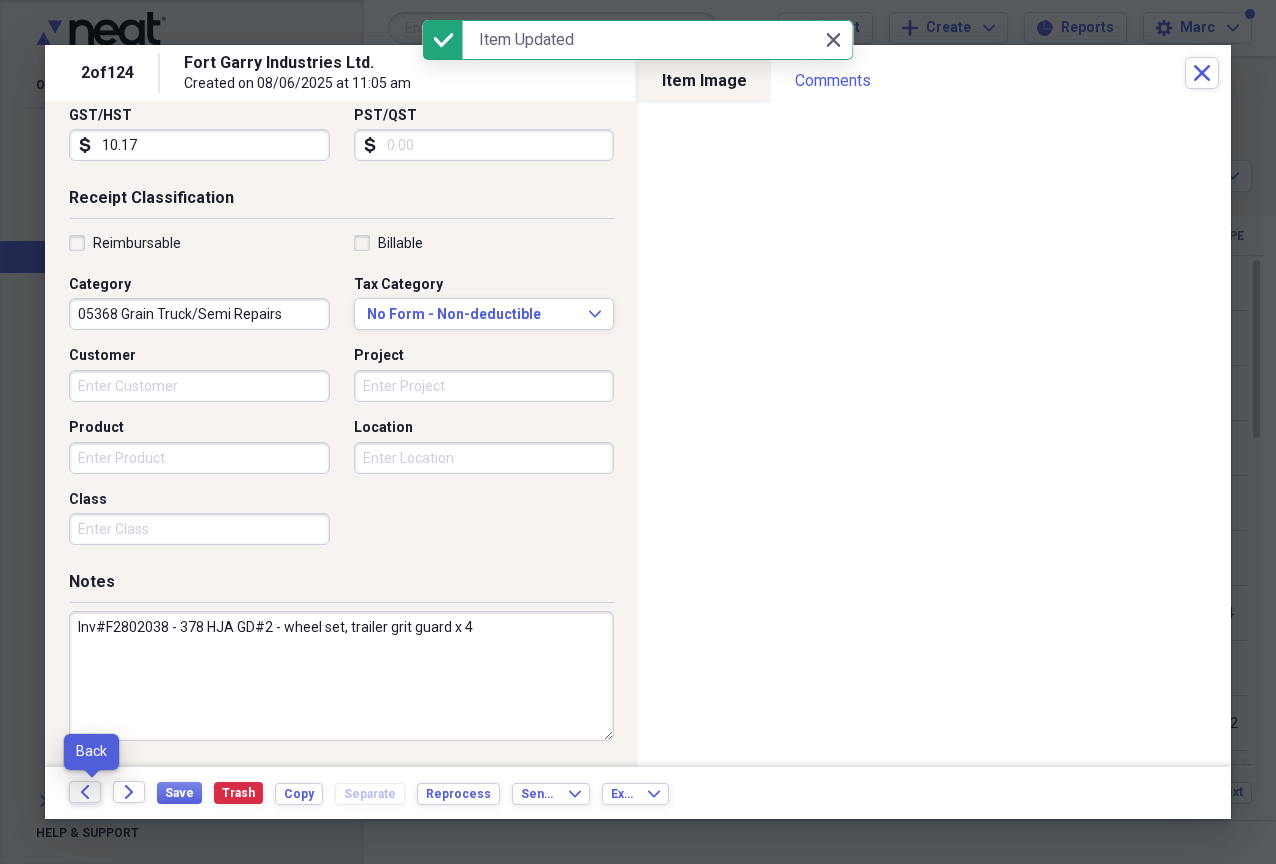 click on "Back" at bounding box center [85, 792] 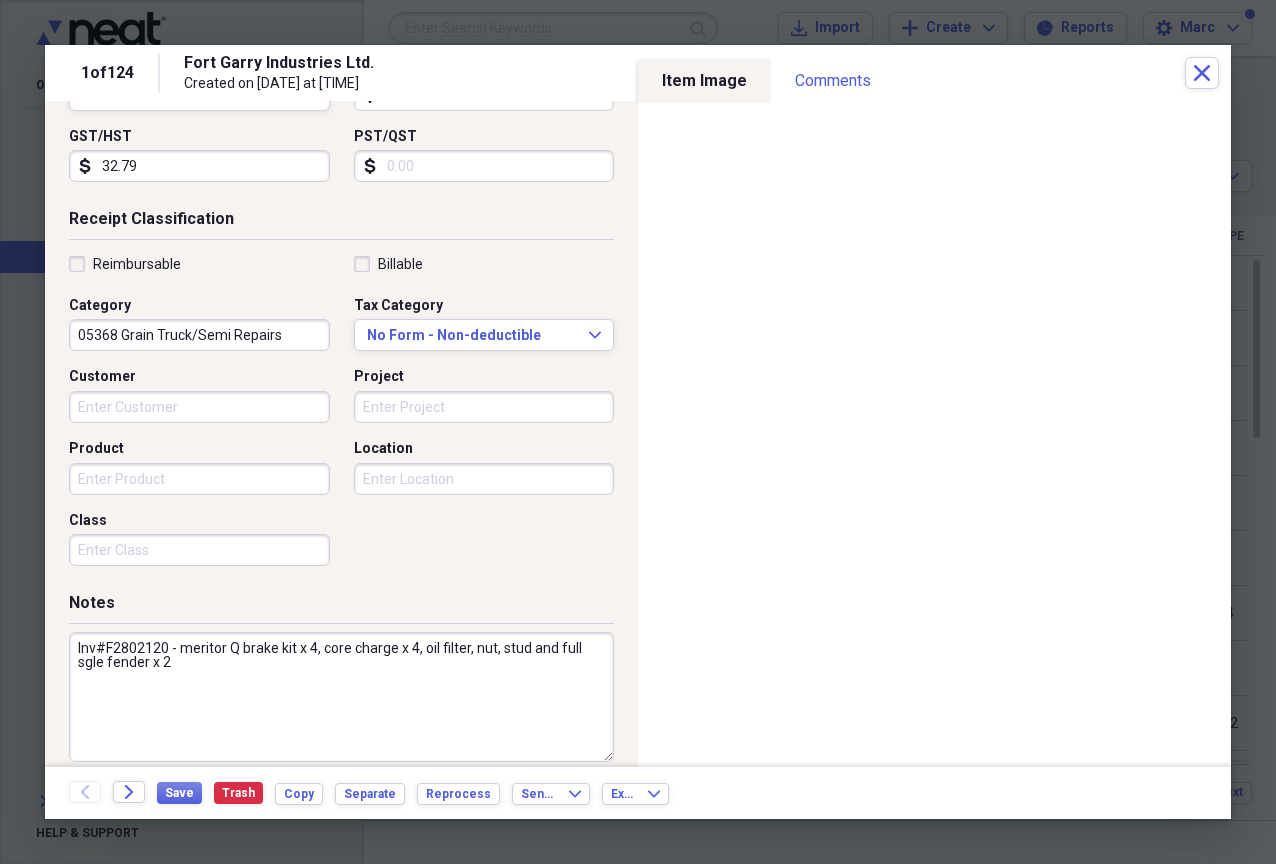 scroll, scrollTop: 355, scrollLeft: 0, axis: vertical 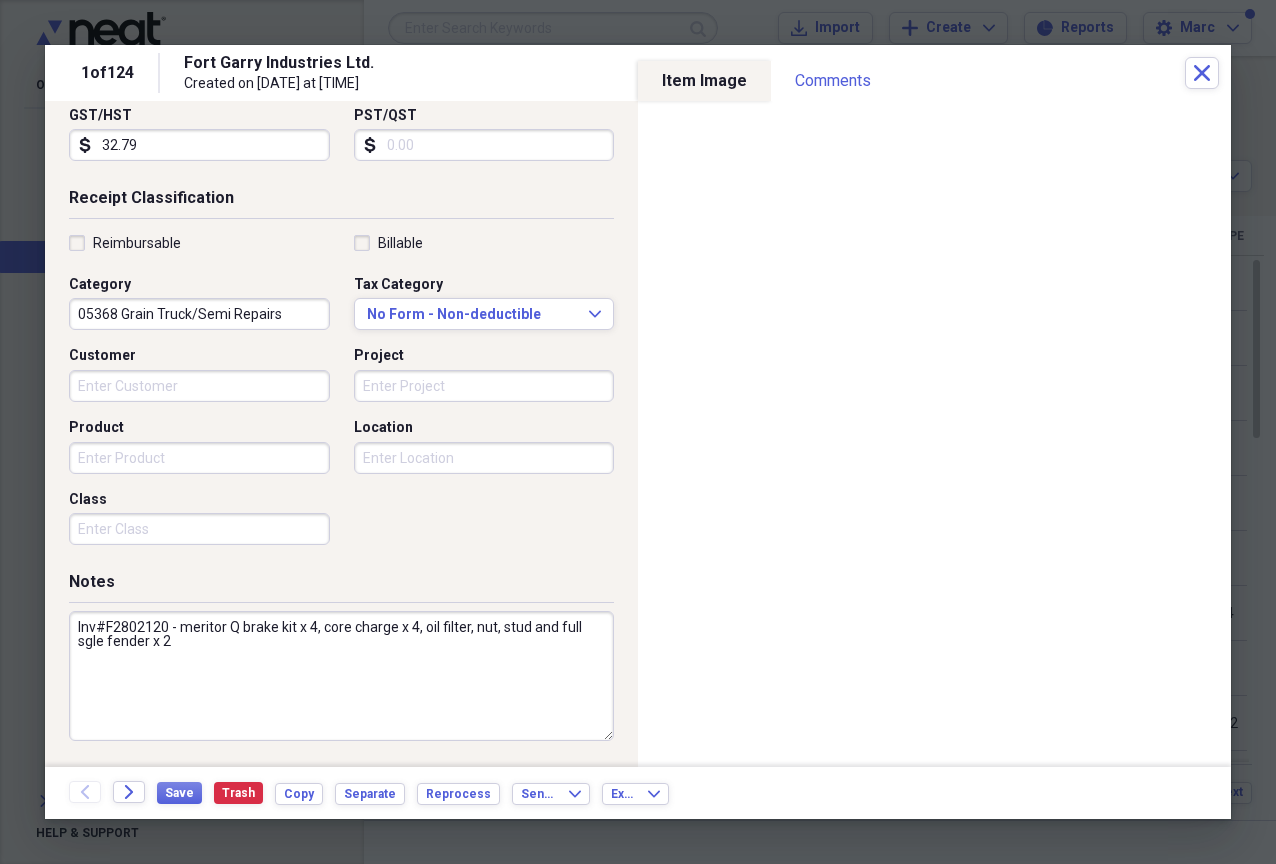 click on "Inv#F2802120 - meritor Q brake kit x 4, core charge x 4, oil filter, nut, stud and full sgle fender x 2" at bounding box center (341, 676) 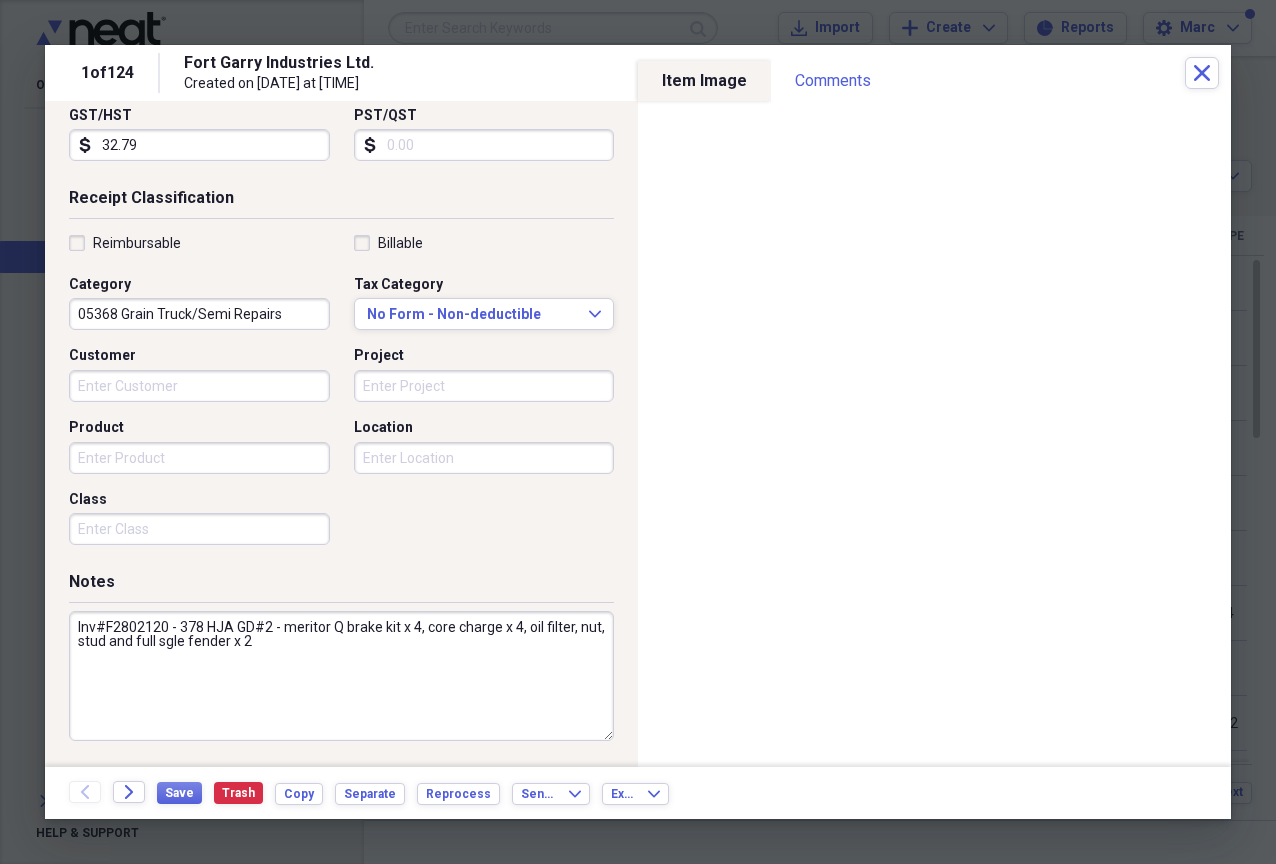 click on "Inv#F2802120 - 378 HJA GD#2 - meritor Q brake kit x 4, core charge x 4, oil filter, nut, stud and full sgle fender x 2" at bounding box center (341, 676) 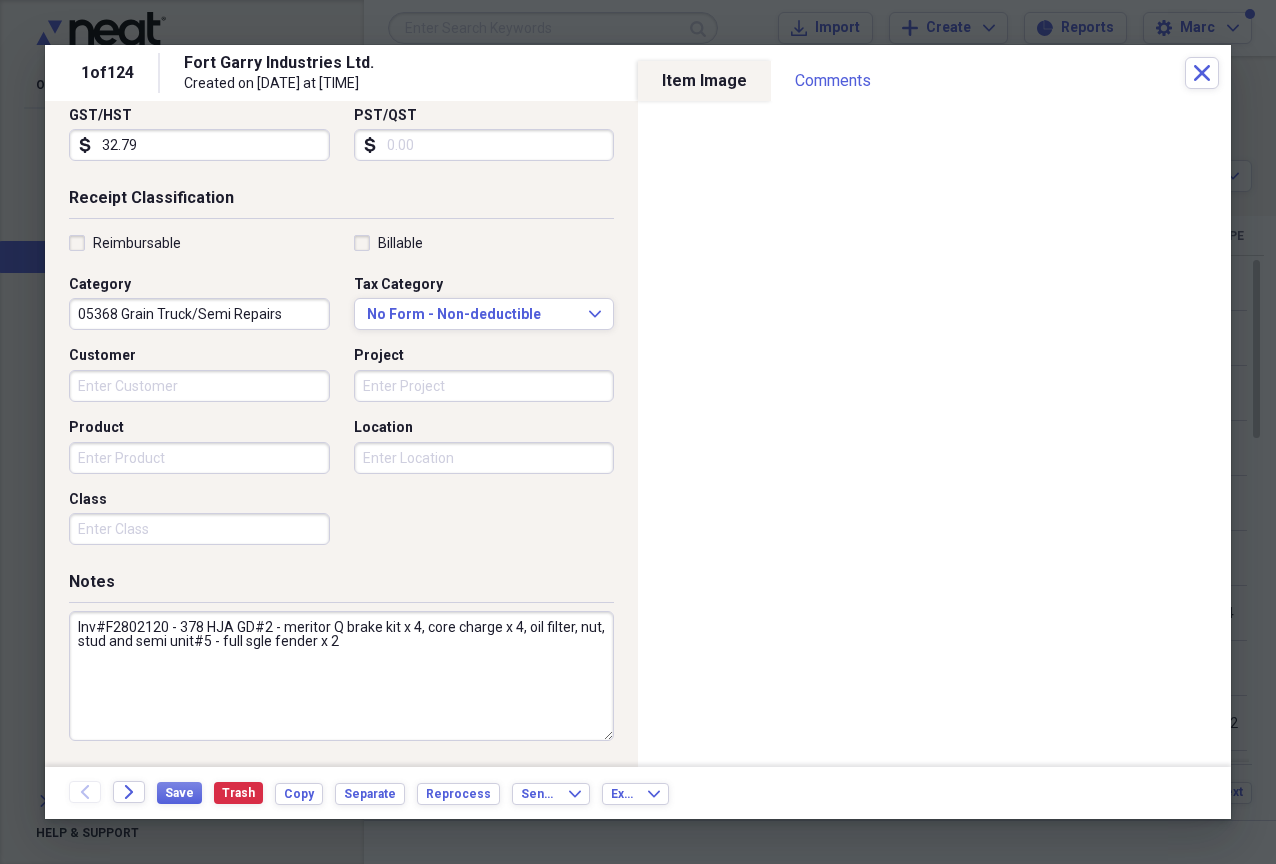 drag, startPoint x: 379, startPoint y: 646, endPoint x: -2, endPoint y: 582, distance: 386.33792 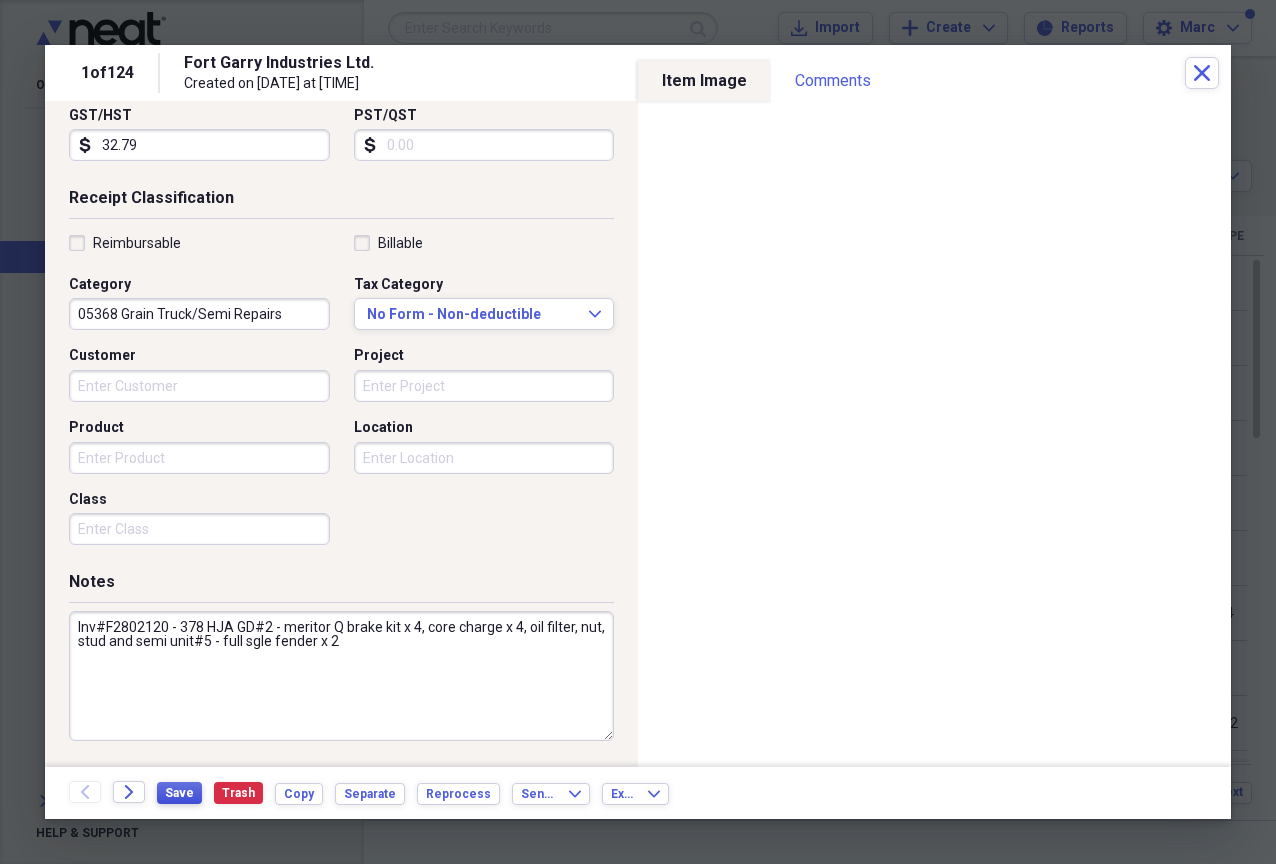 type on "Inv#F2802120 - 378 HJA GD#2 - meritor Q brake kit x 4, core charge x 4, oil filter, nut, stud and semi unit#5 - full sgle fender x 2" 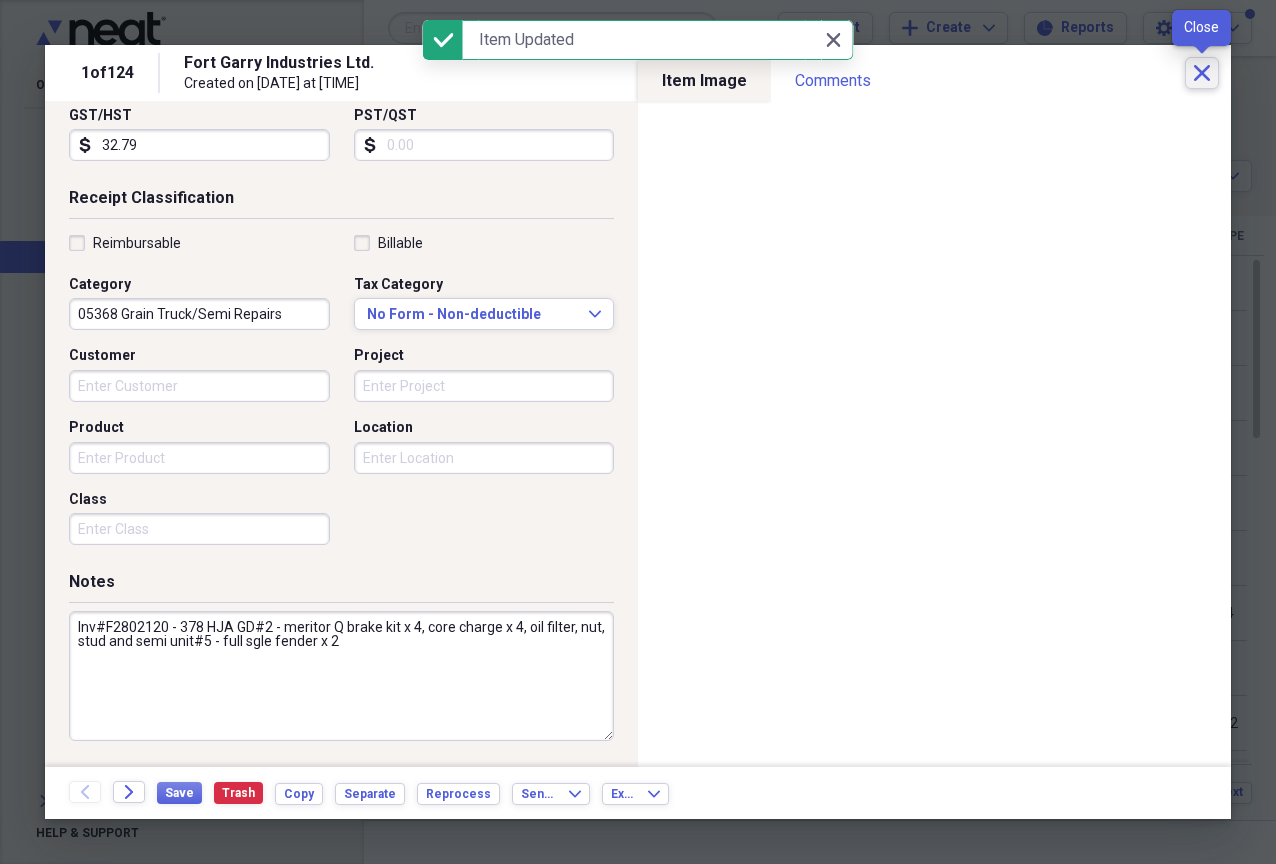 click on "Close" at bounding box center [1202, 73] 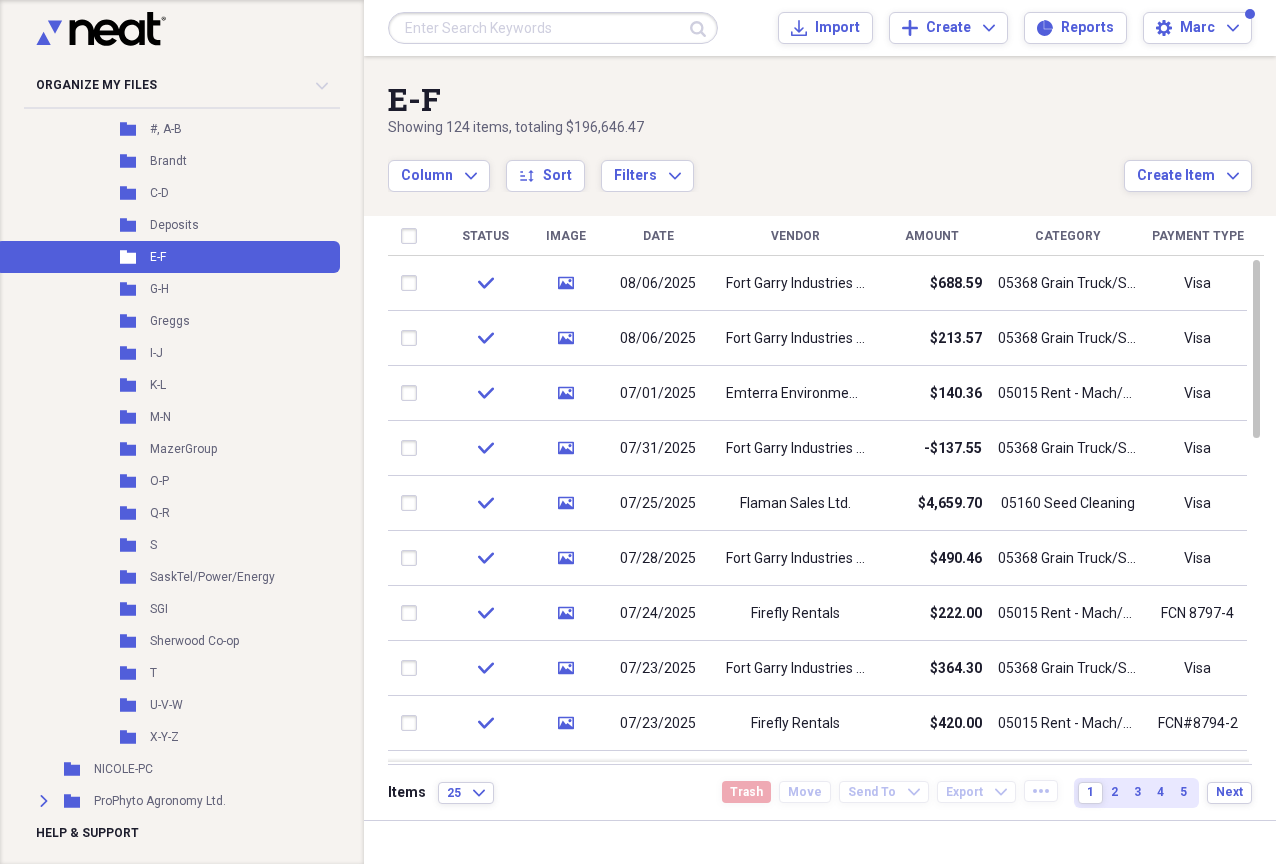 scroll, scrollTop: 572, scrollLeft: 0, axis: vertical 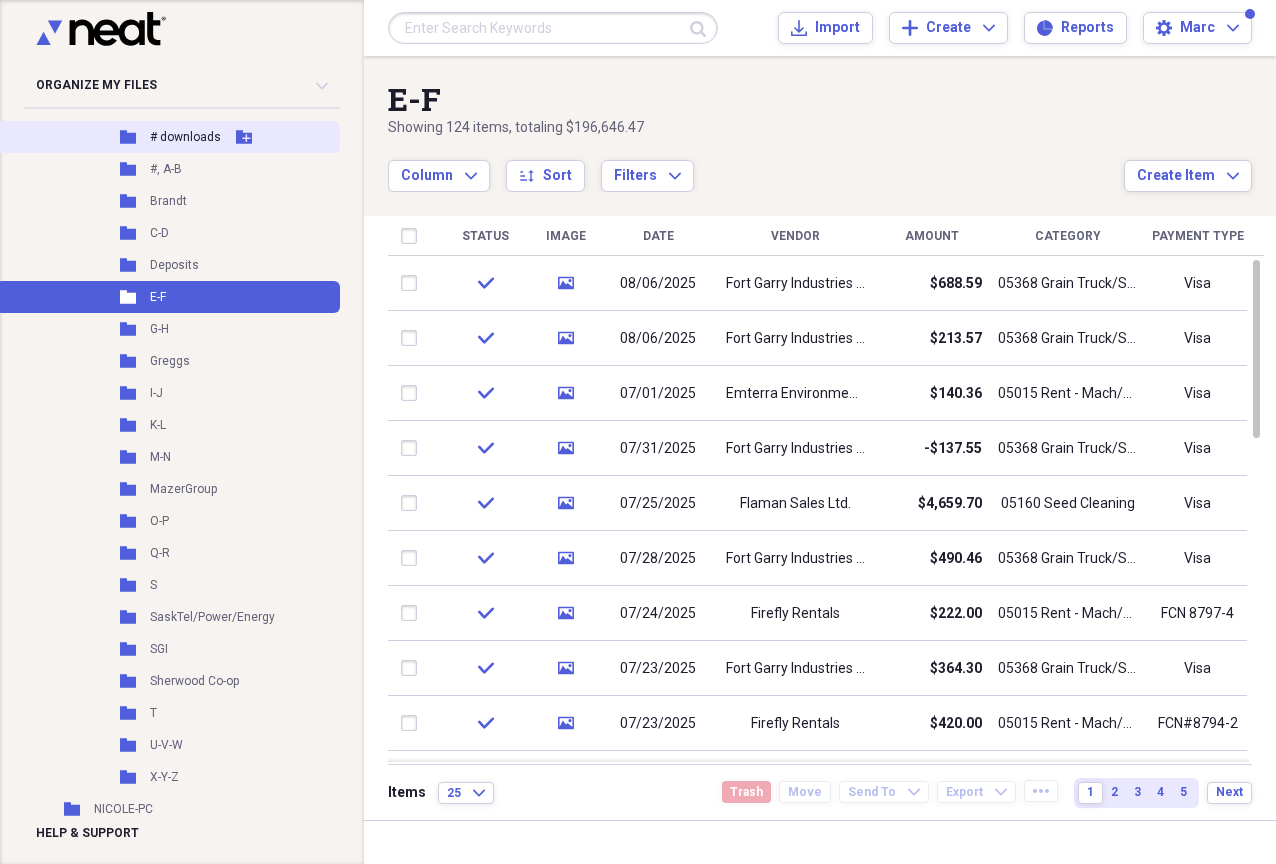 click 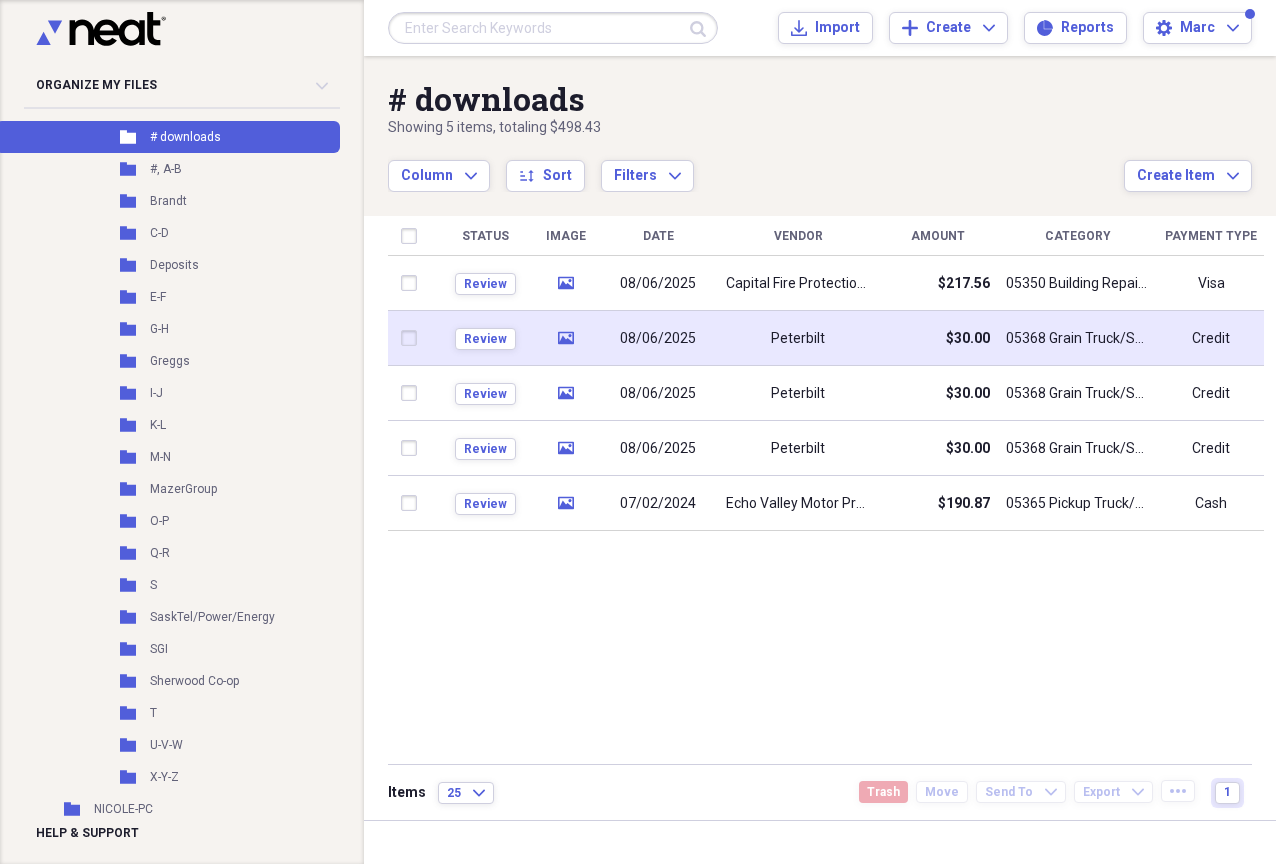 click on "Peterbilt" at bounding box center (798, 339) 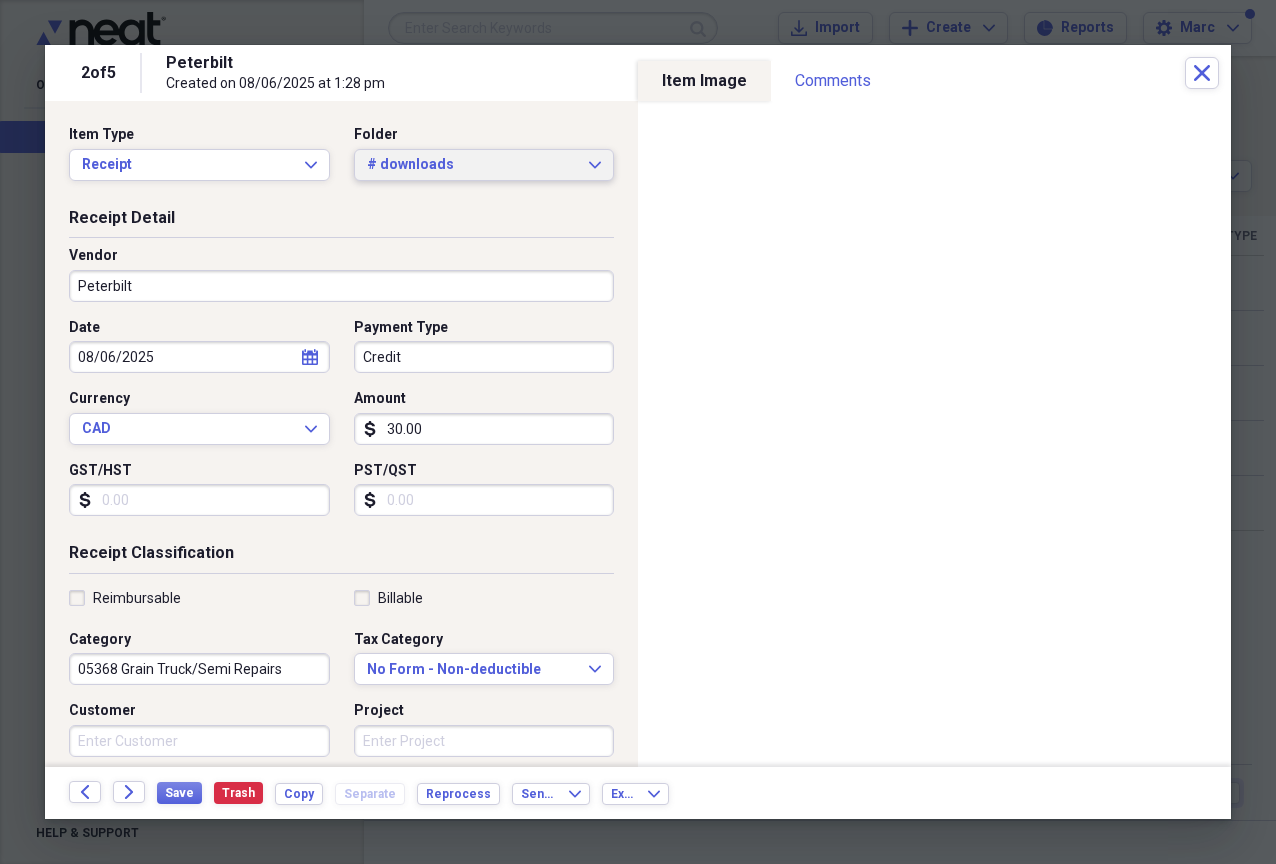 click on "# downloads" at bounding box center (472, 165) 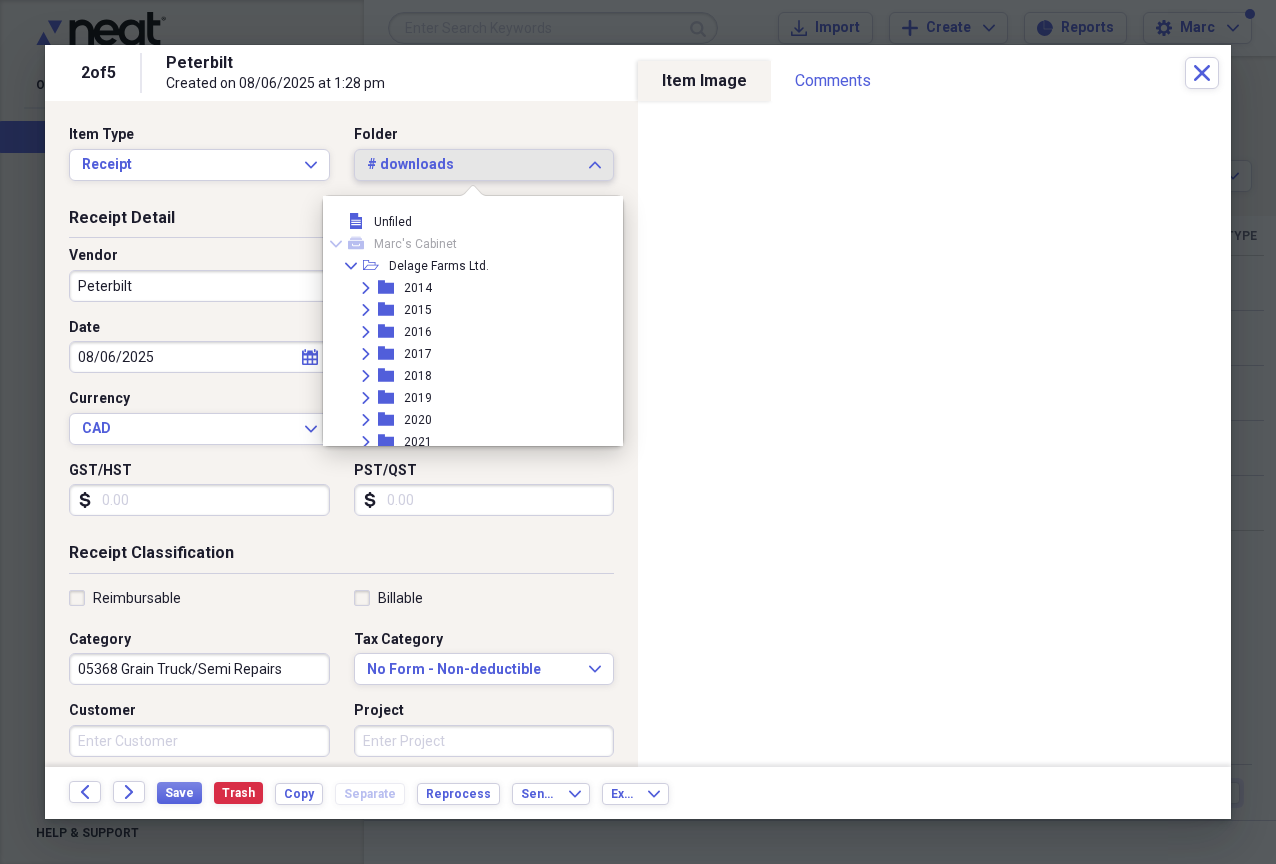 scroll, scrollTop: 231, scrollLeft: 0, axis: vertical 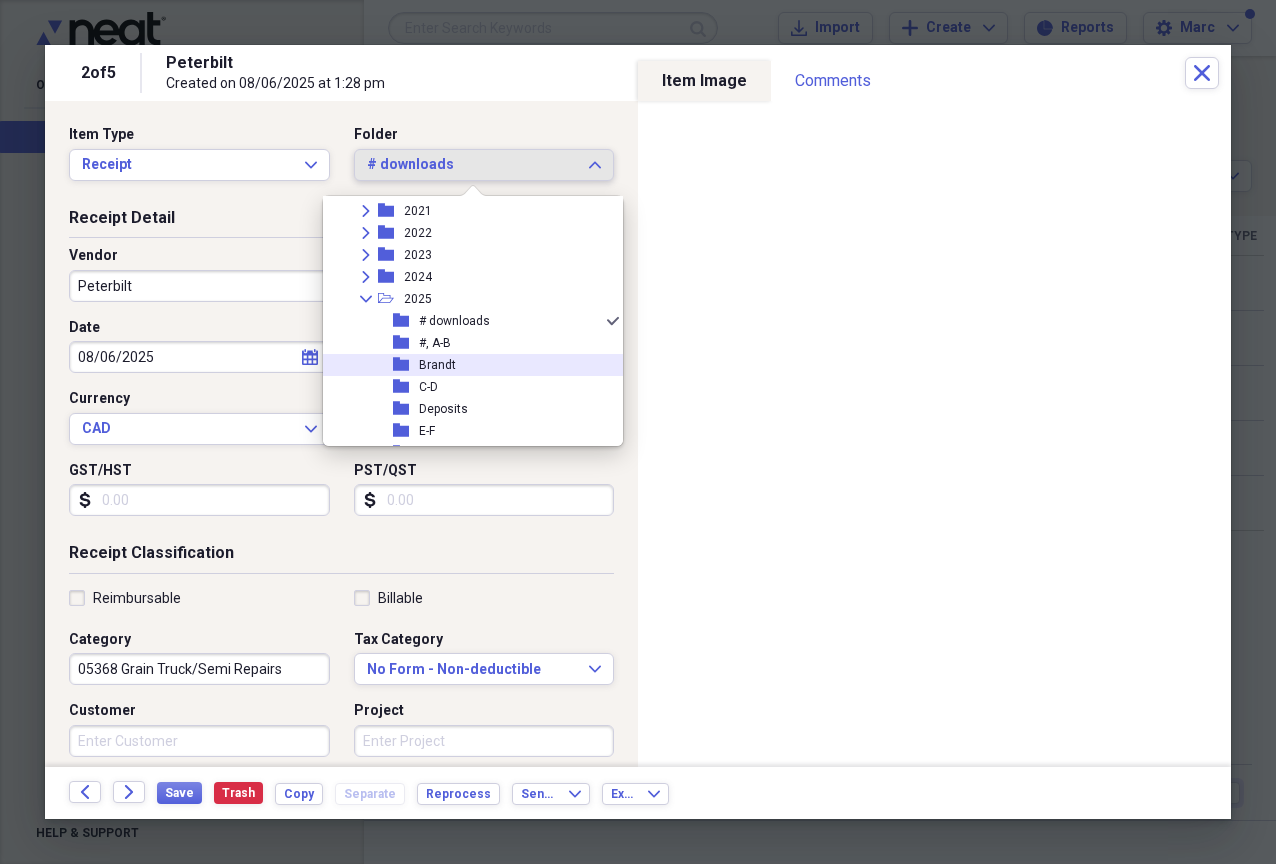 click on "folder Brandt" at bounding box center [465, 365] 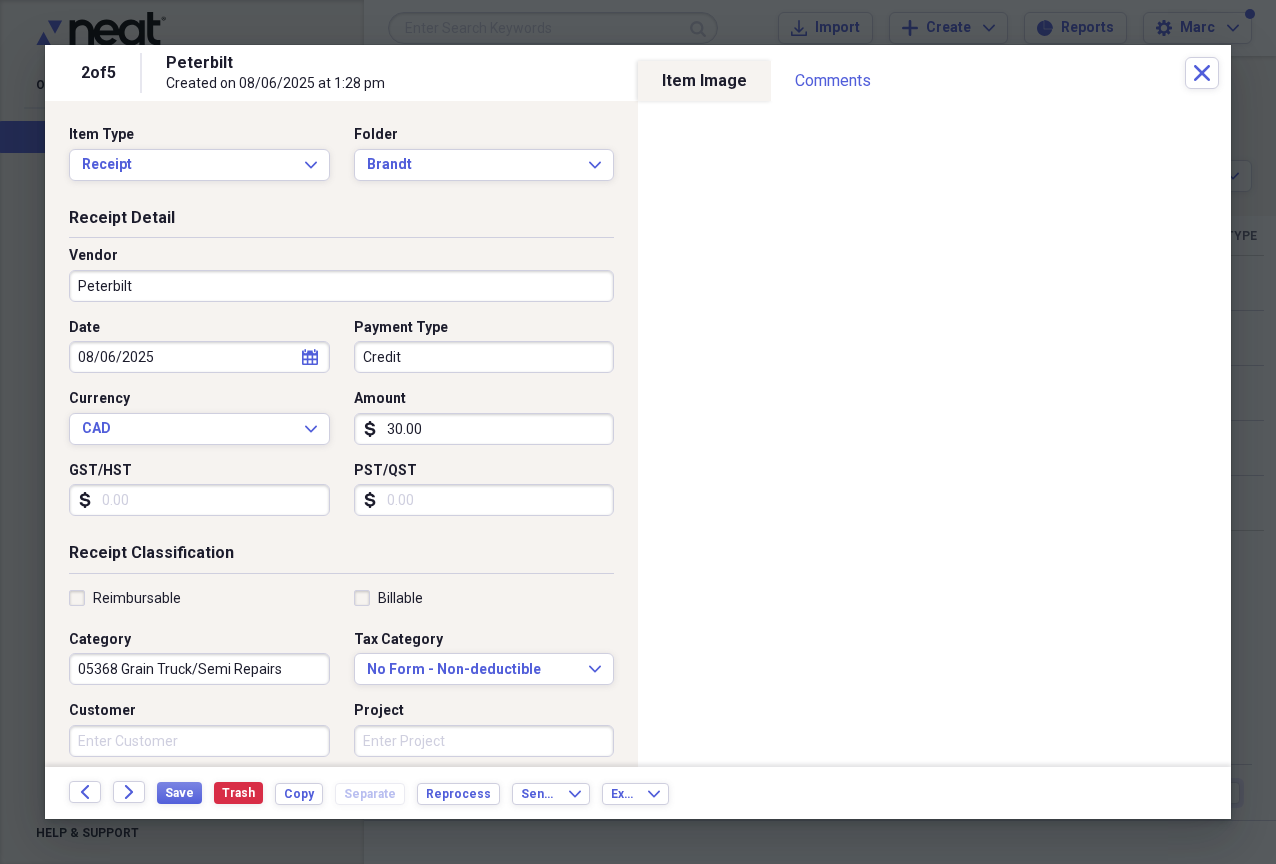 click on "Peterbilt" at bounding box center (341, 286) 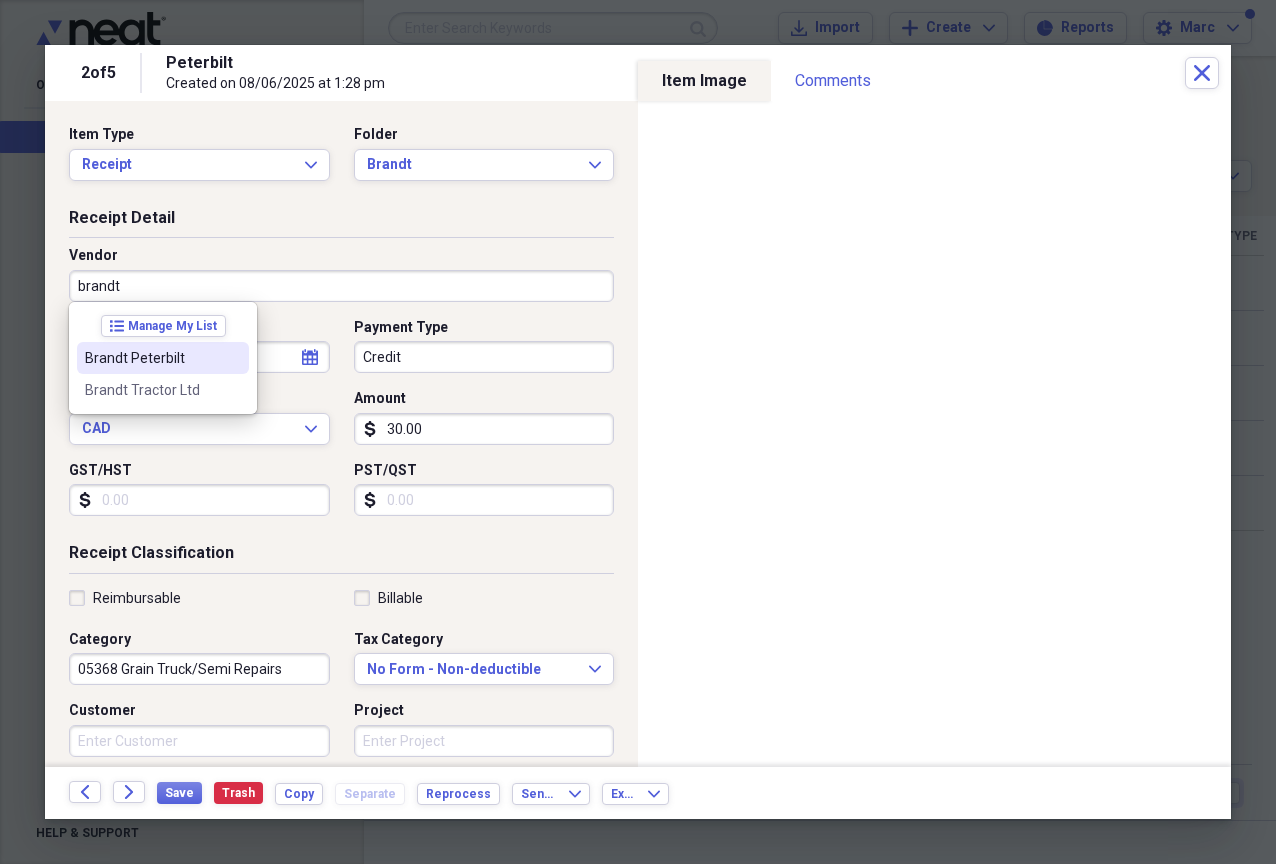 click on "Brandt Peterbilt" at bounding box center [151, 358] 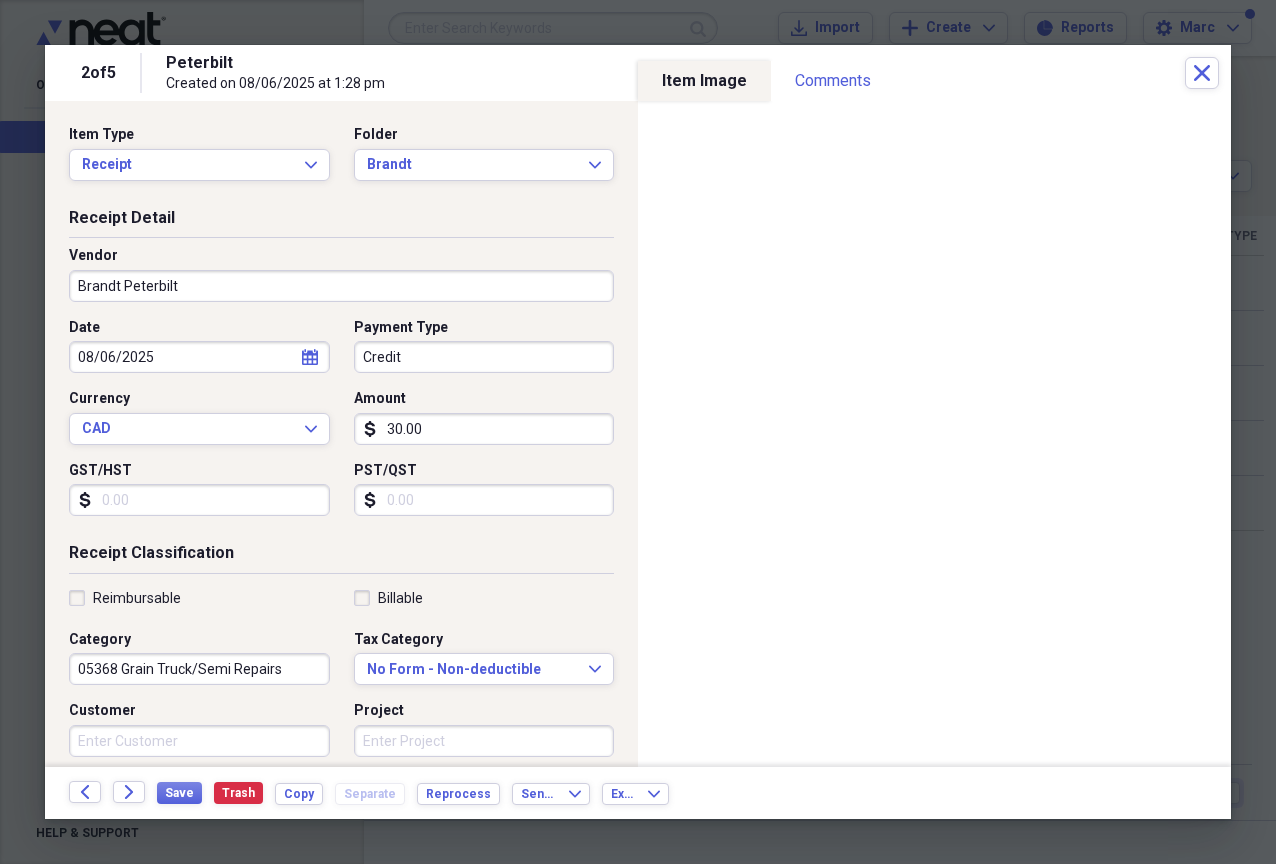 click on "Credit" at bounding box center [484, 357] 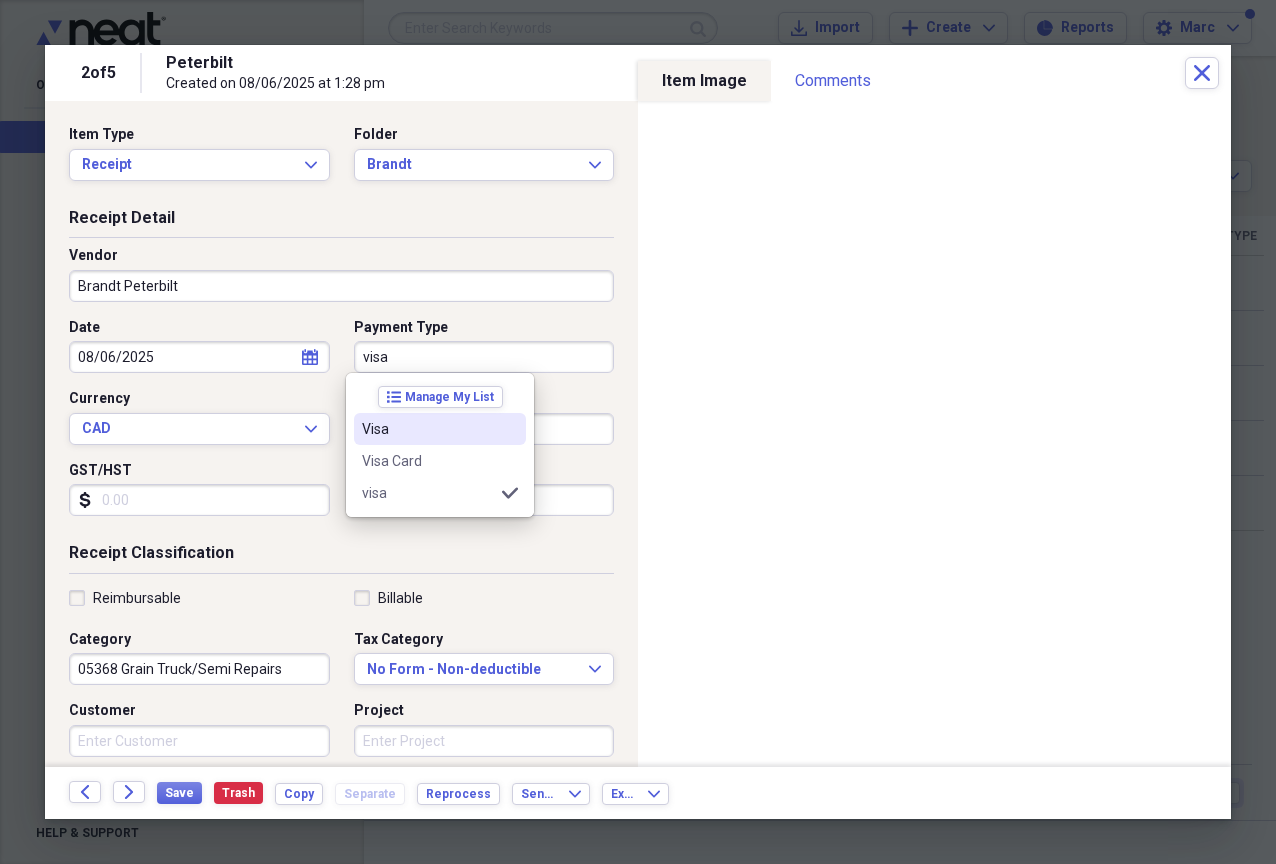 click on "Visa" at bounding box center (440, 429) 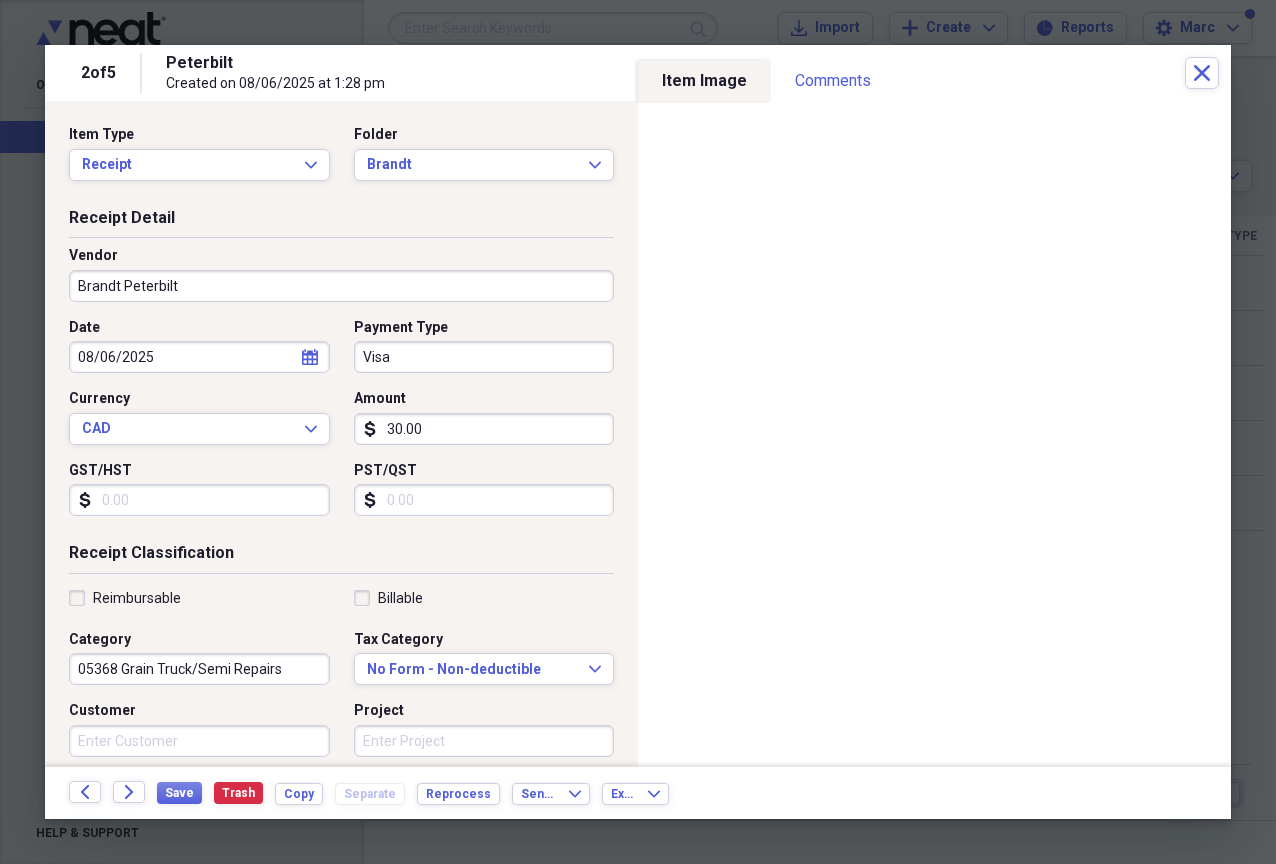 click on "30.00" at bounding box center (484, 429) 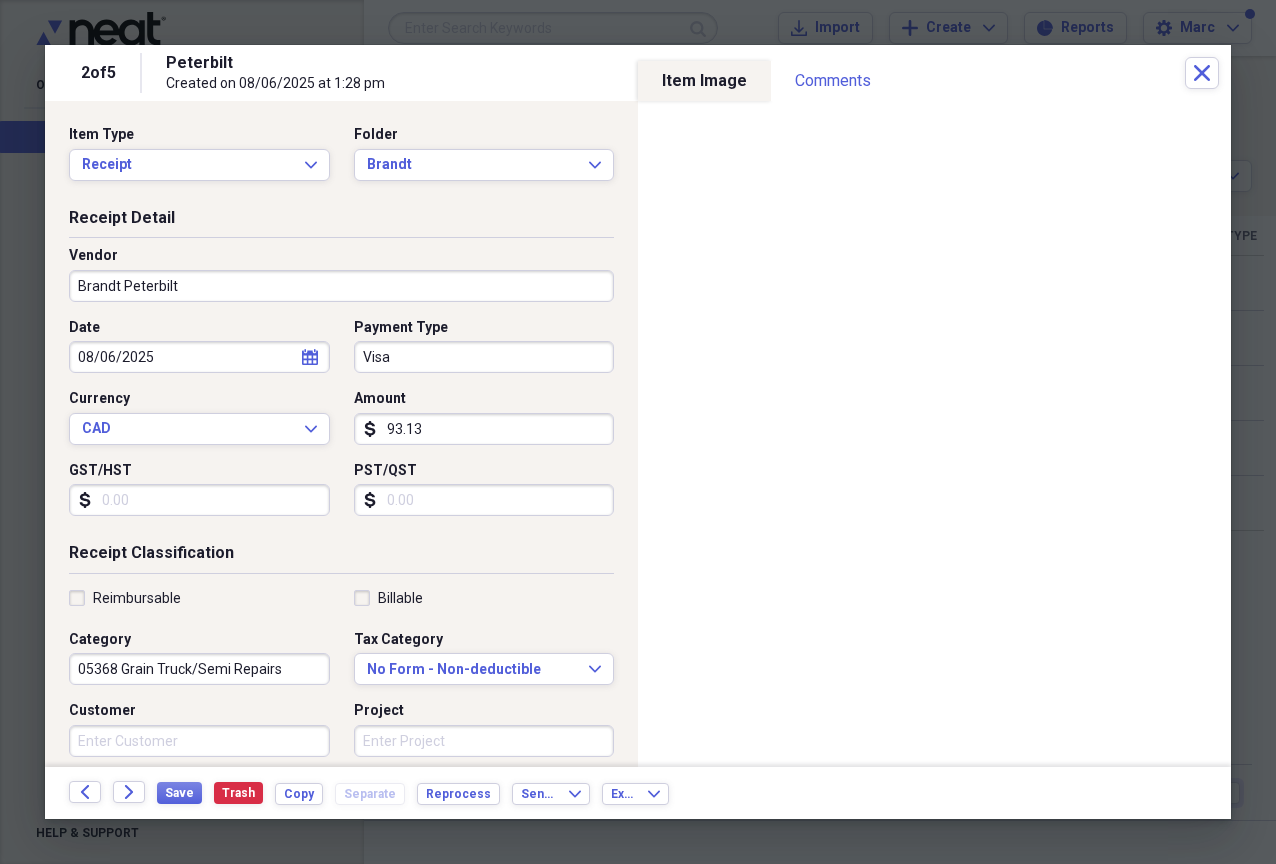 type on "93.13" 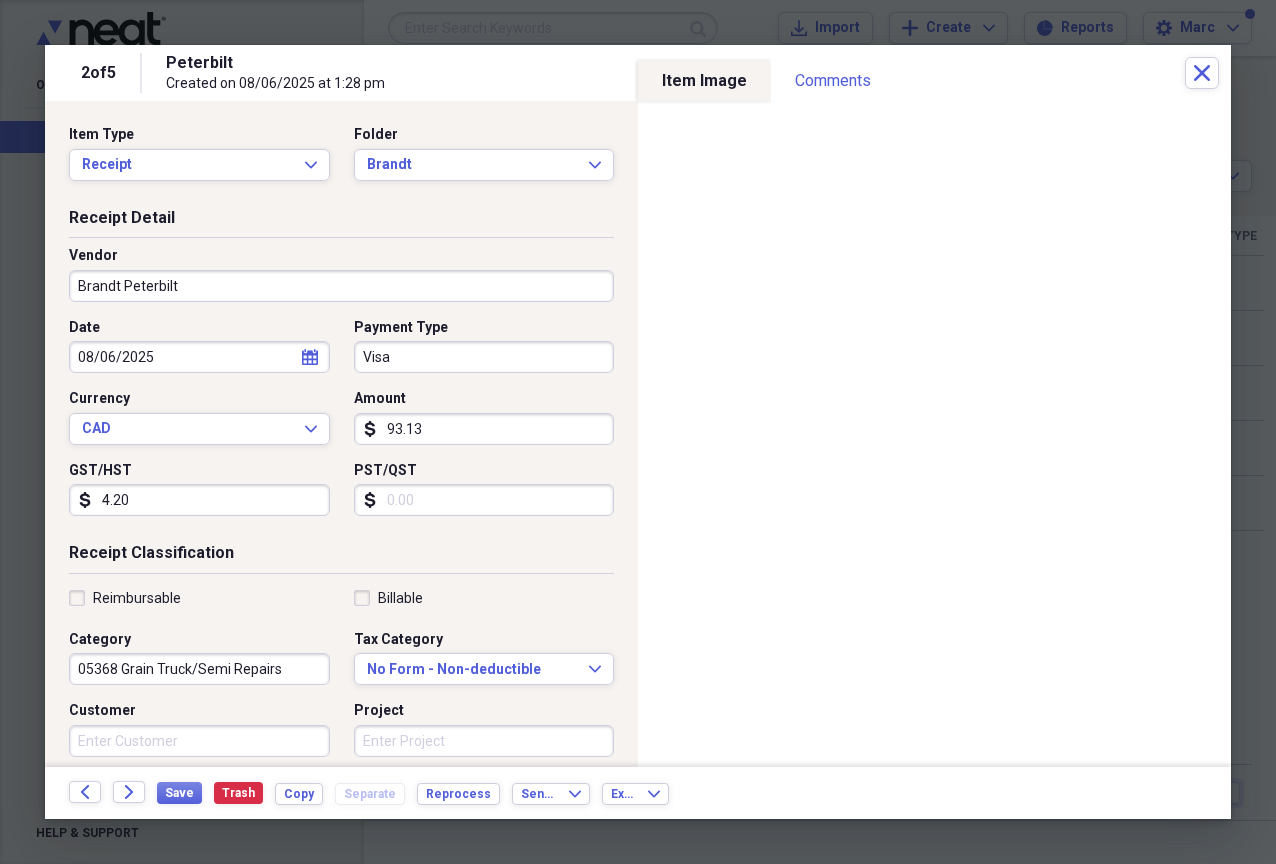 type on "4.20" 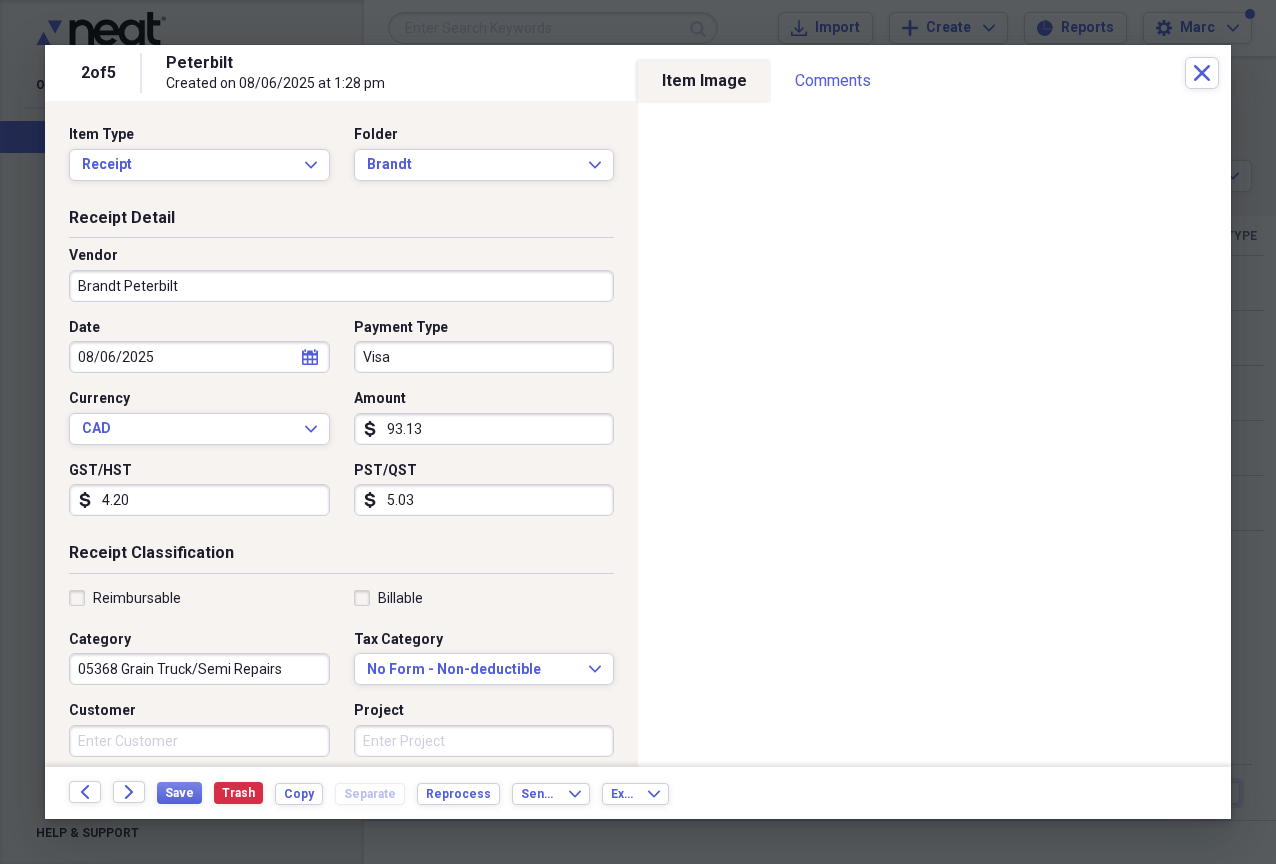 type on "5.03" 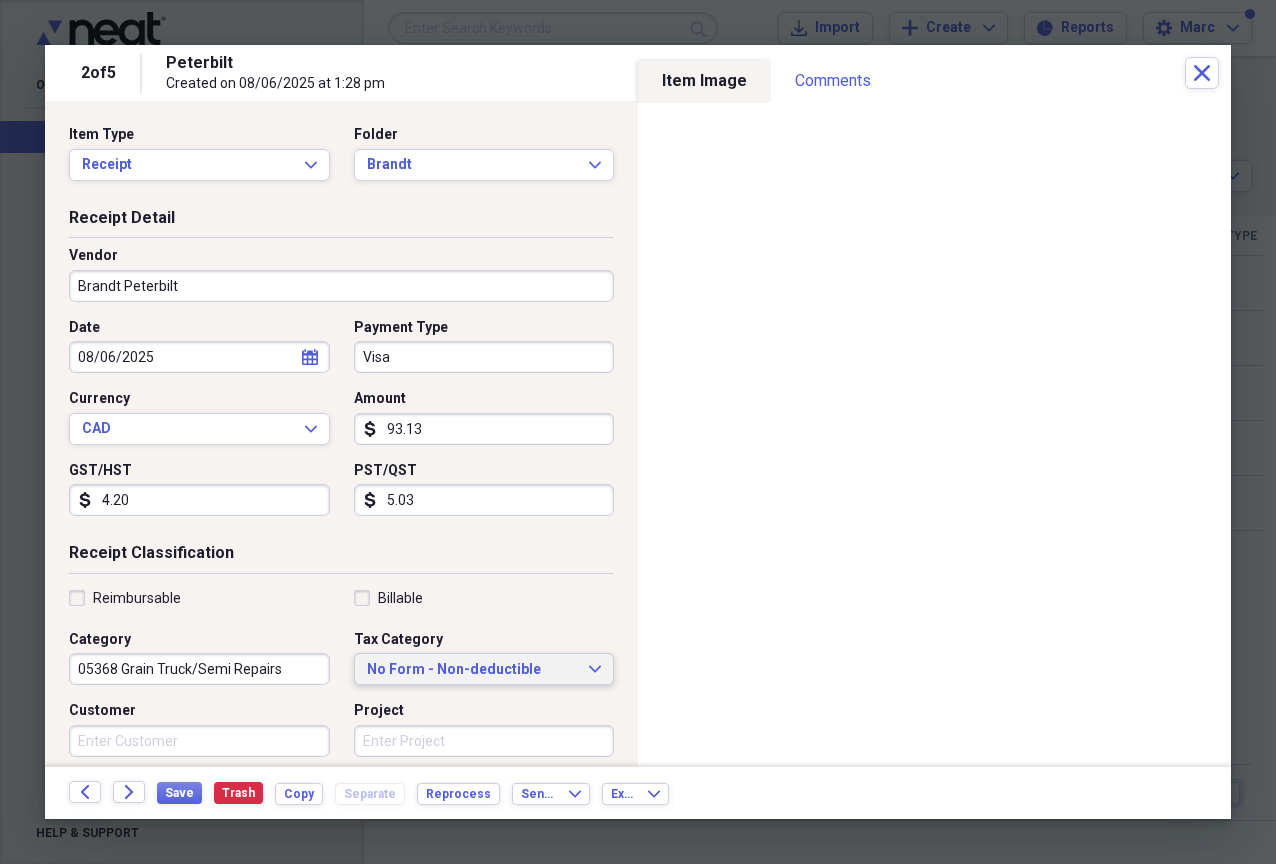 type 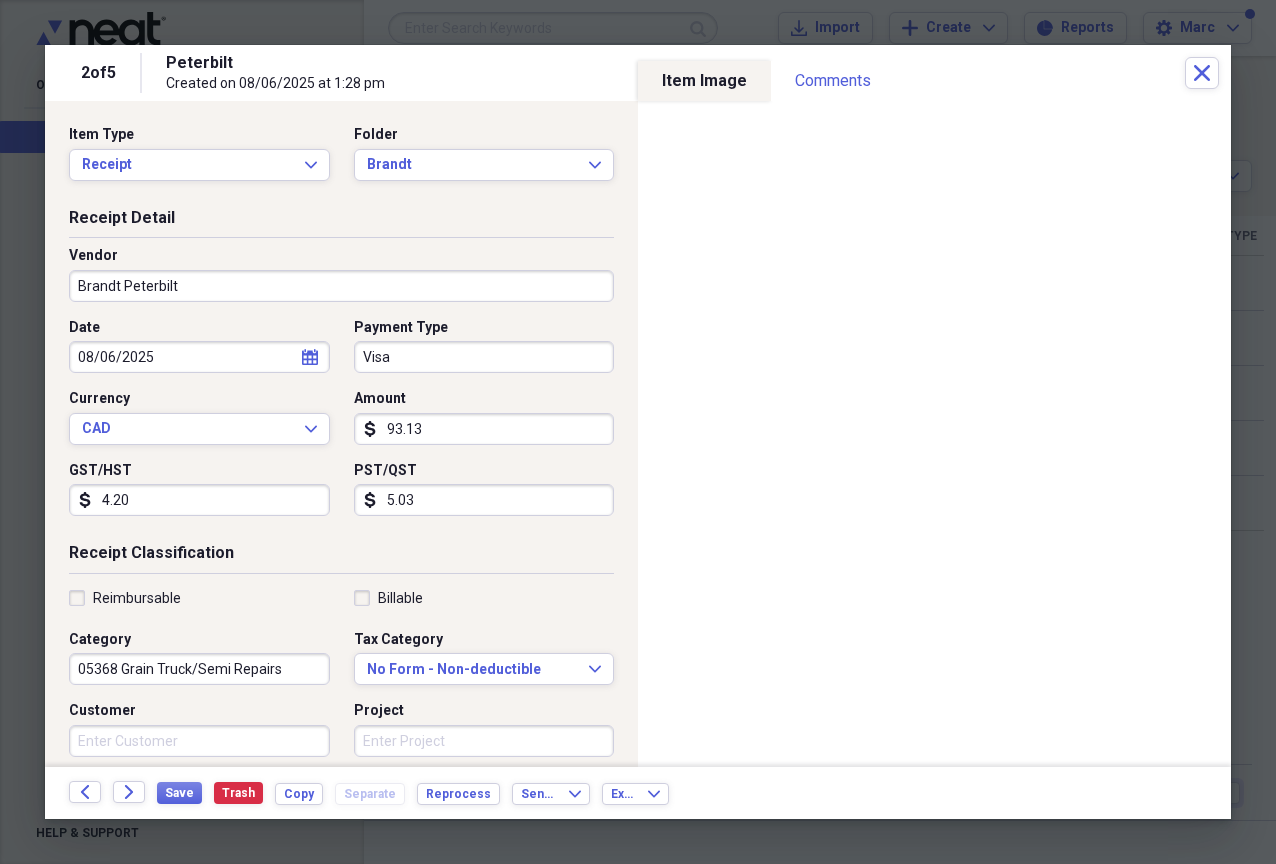 scroll, scrollTop: 355, scrollLeft: 0, axis: vertical 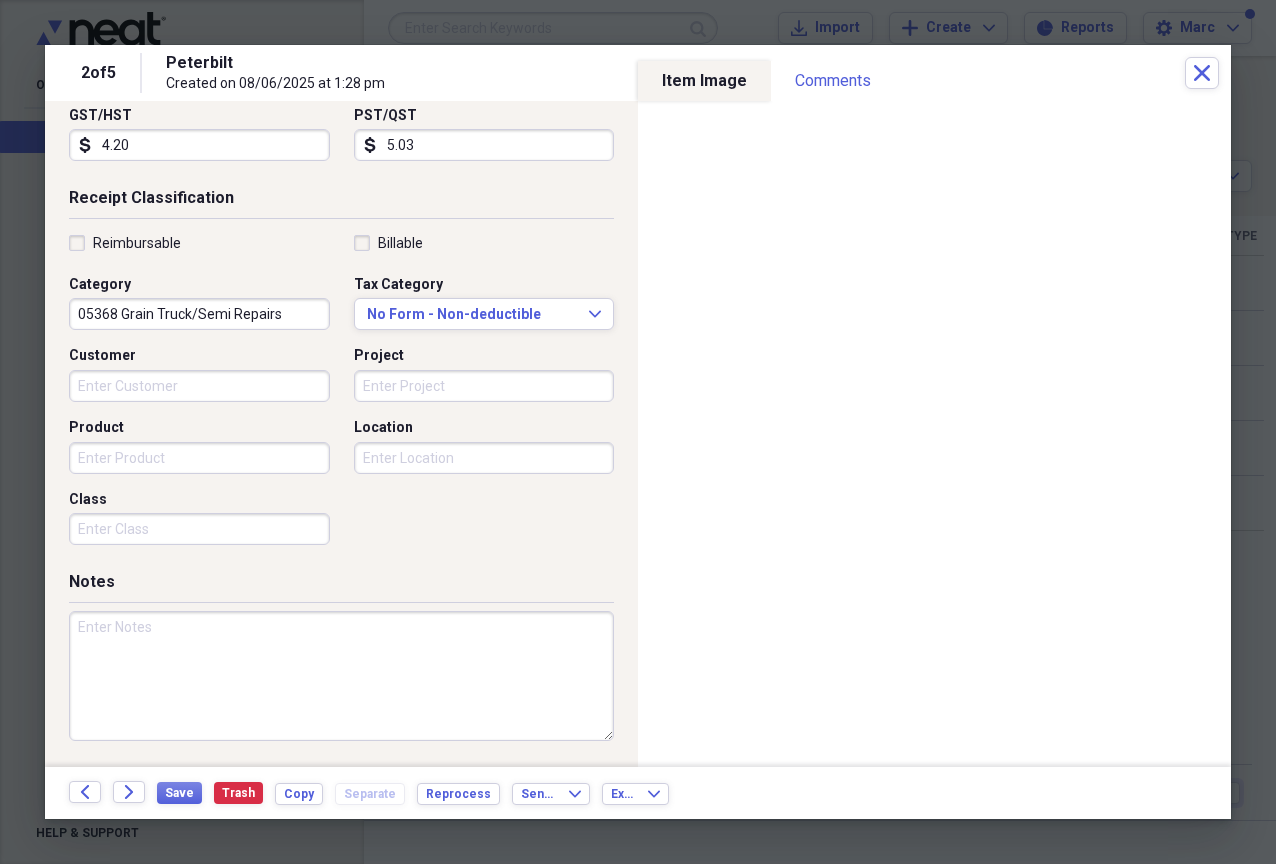click at bounding box center [341, 676] 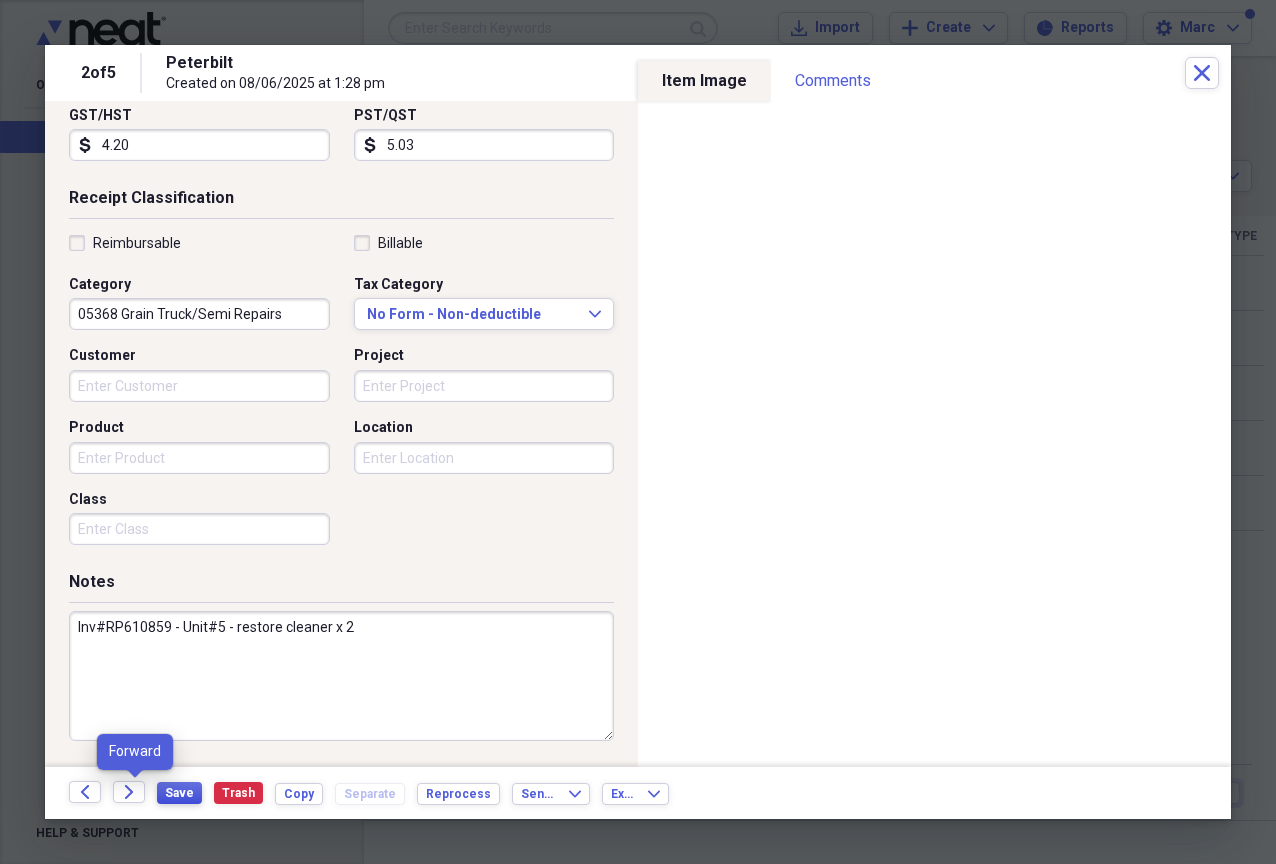 type on "Inv#RP610859 - Unit#5 - restore cleaner x 2" 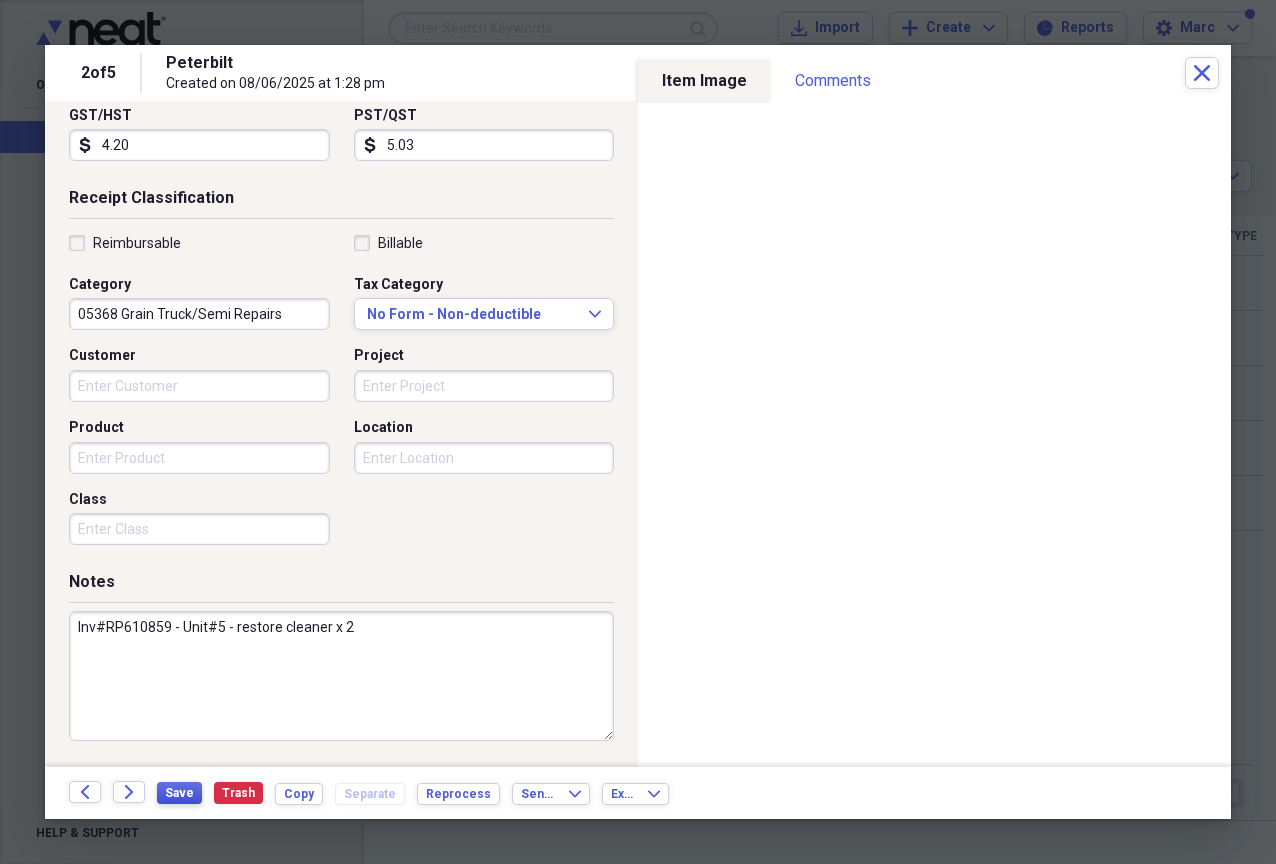 click on "Save" at bounding box center [179, 793] 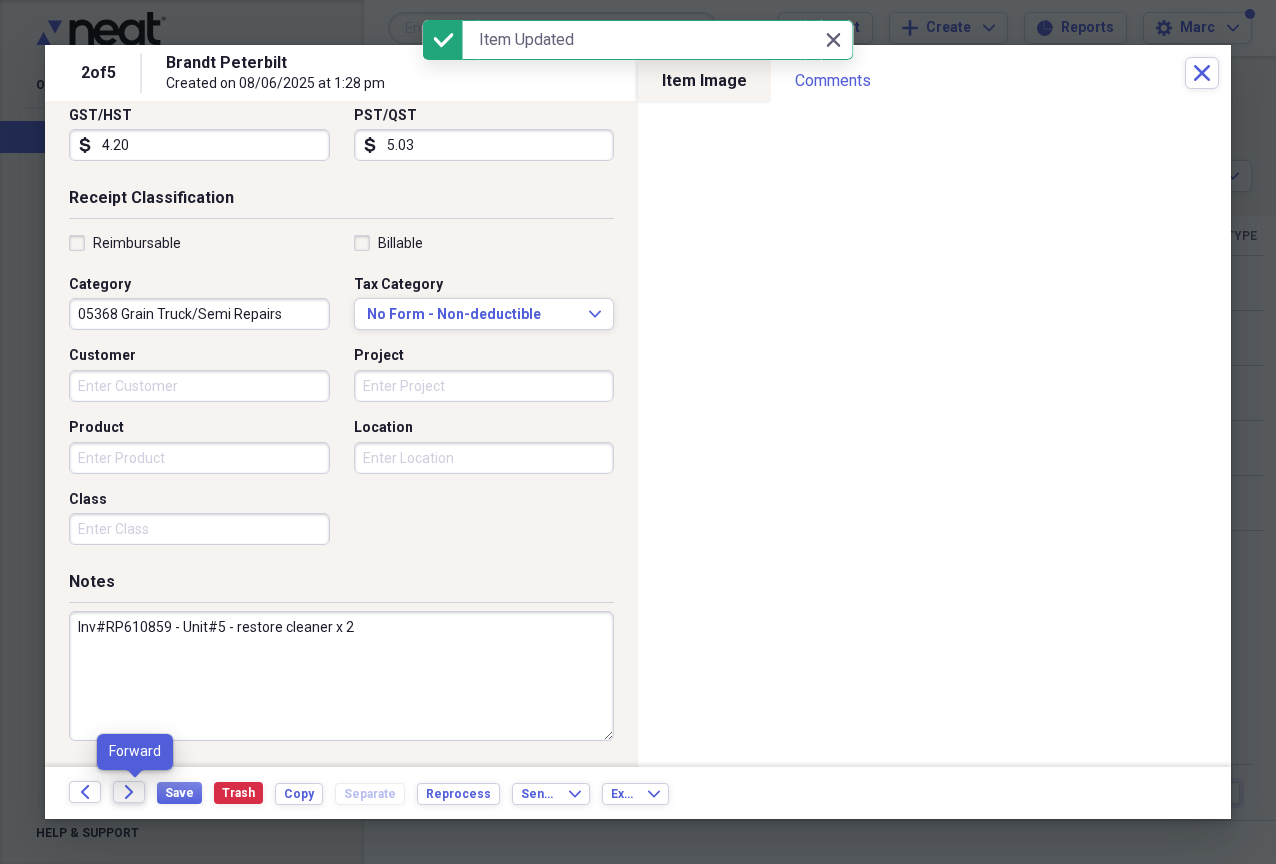 click on "Forward" at bounding box center (129, 792) 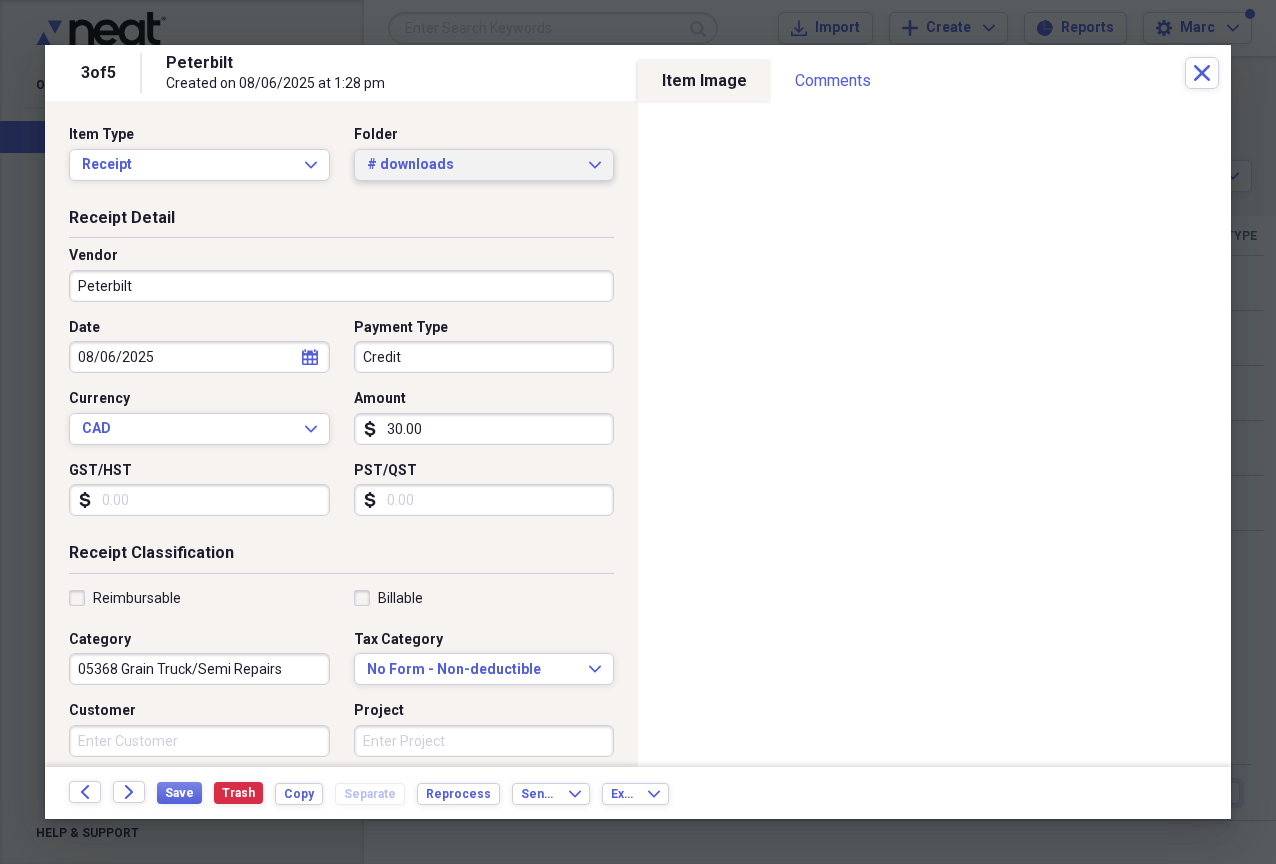 click on "# downloads Expand" at bounding box center [484, 165] 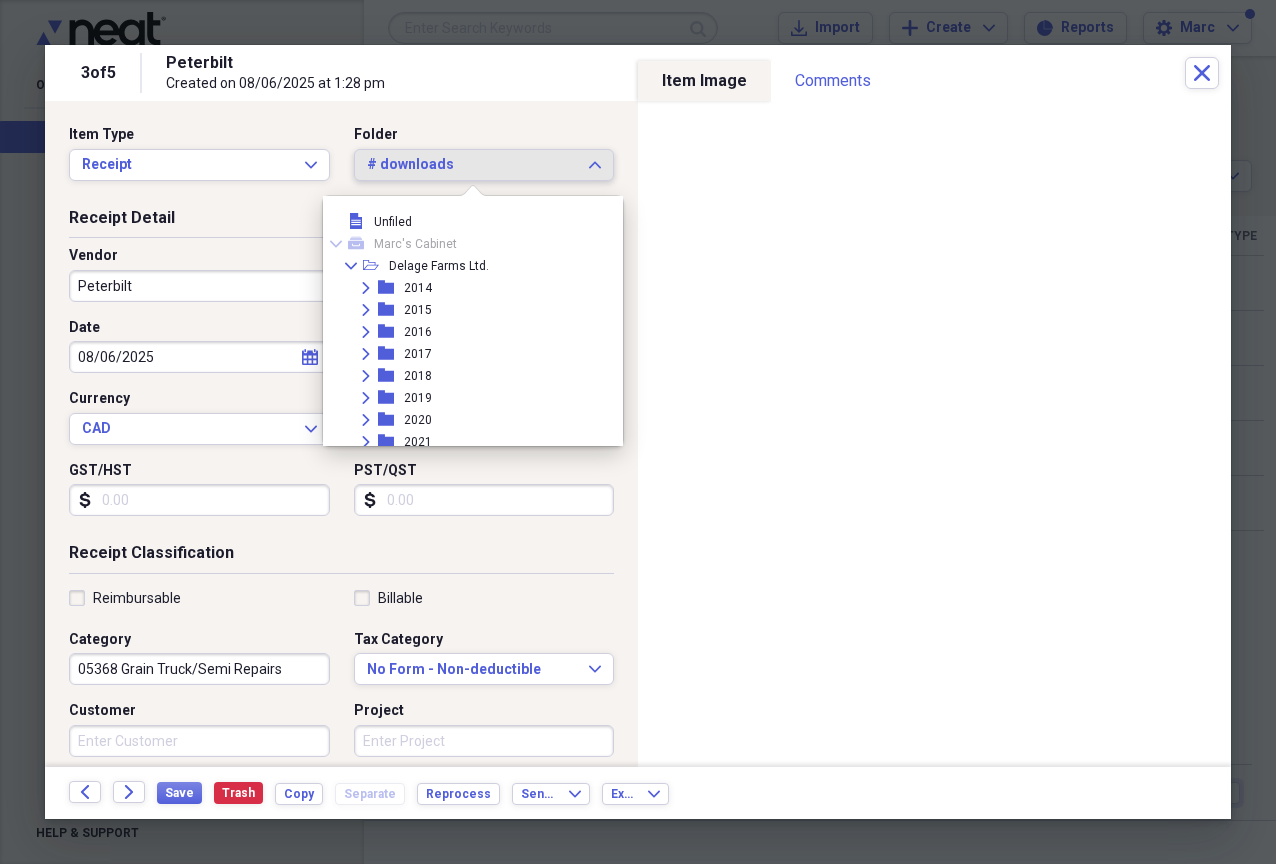 scroll, scrollTop: 231, scrollLeft: 0, axis: vertical 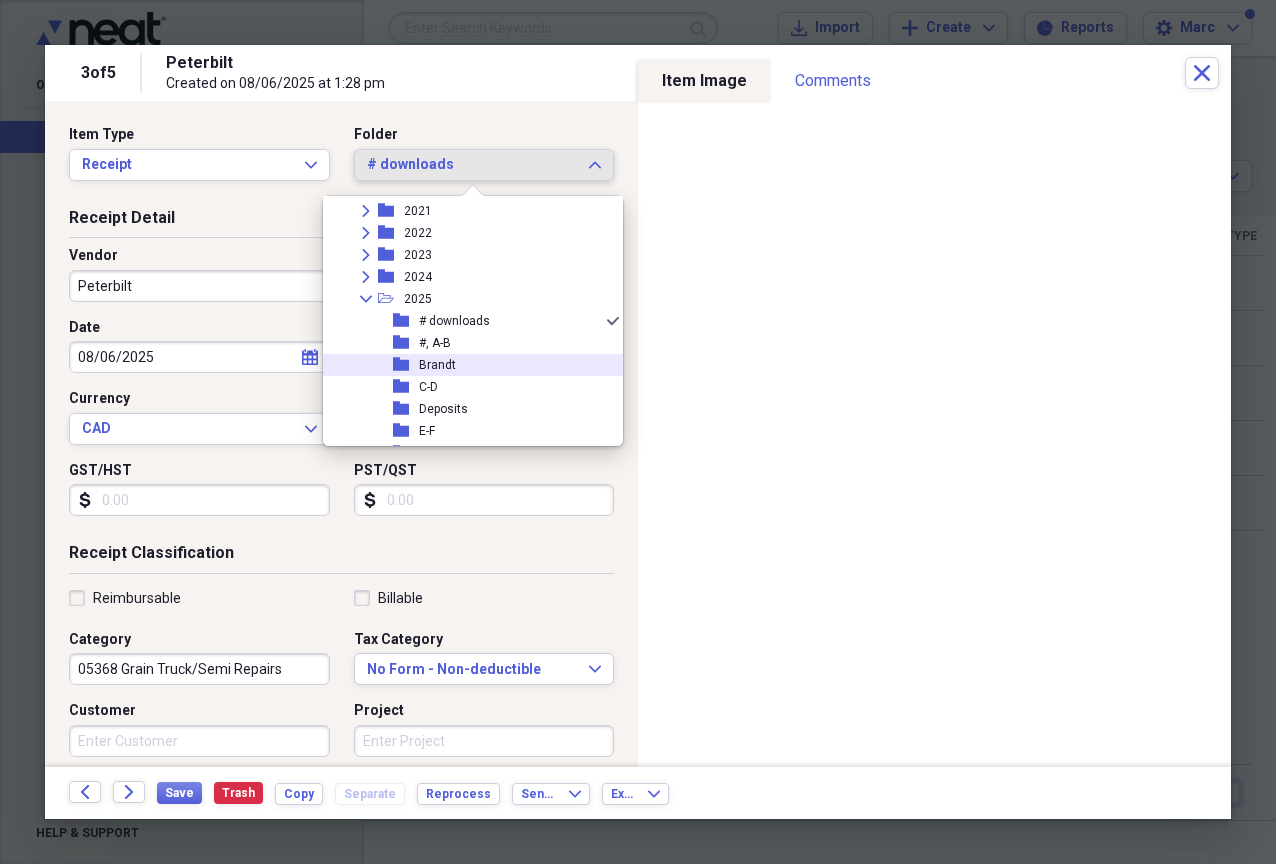 click on "folder Brandt" at bounding box center (465, 365) 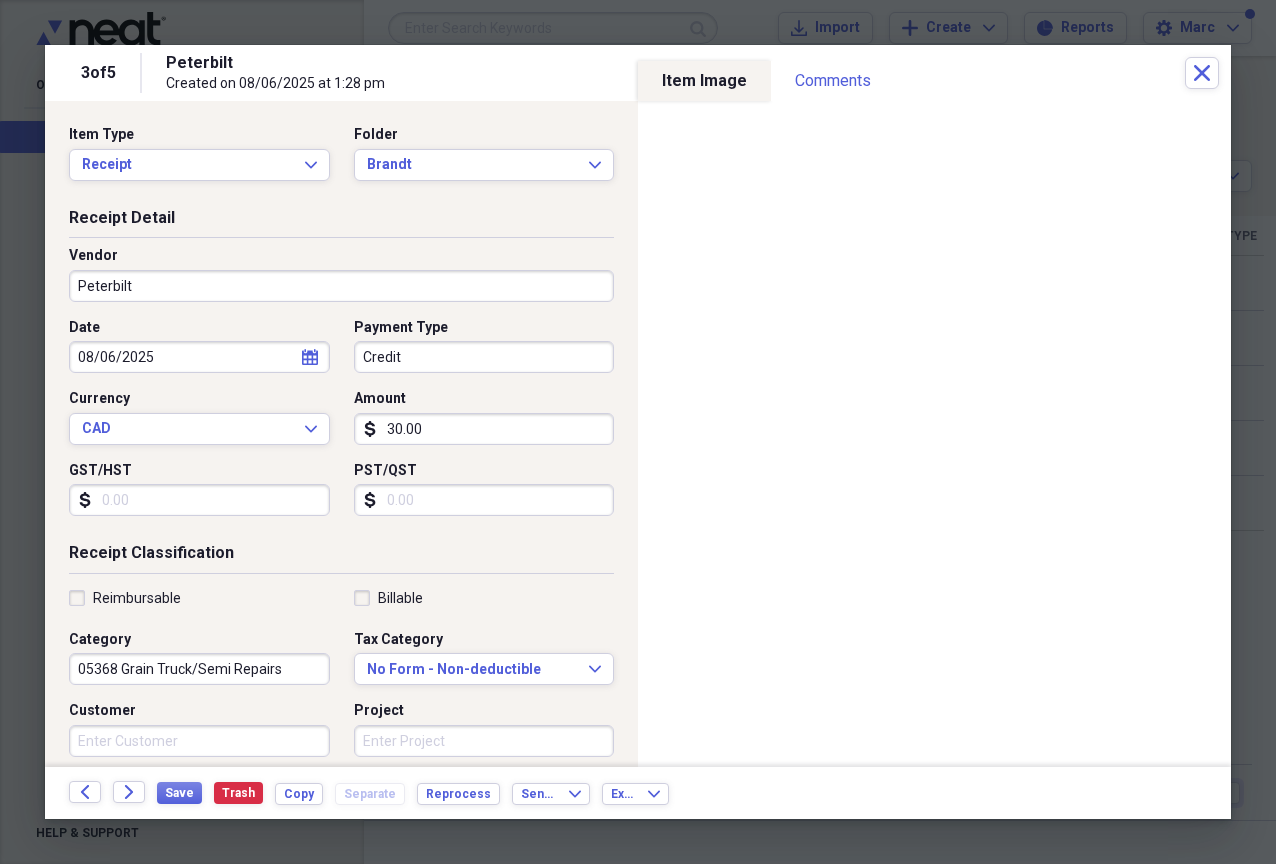 click on "Peterbilt" at bounding box center (341, 286) 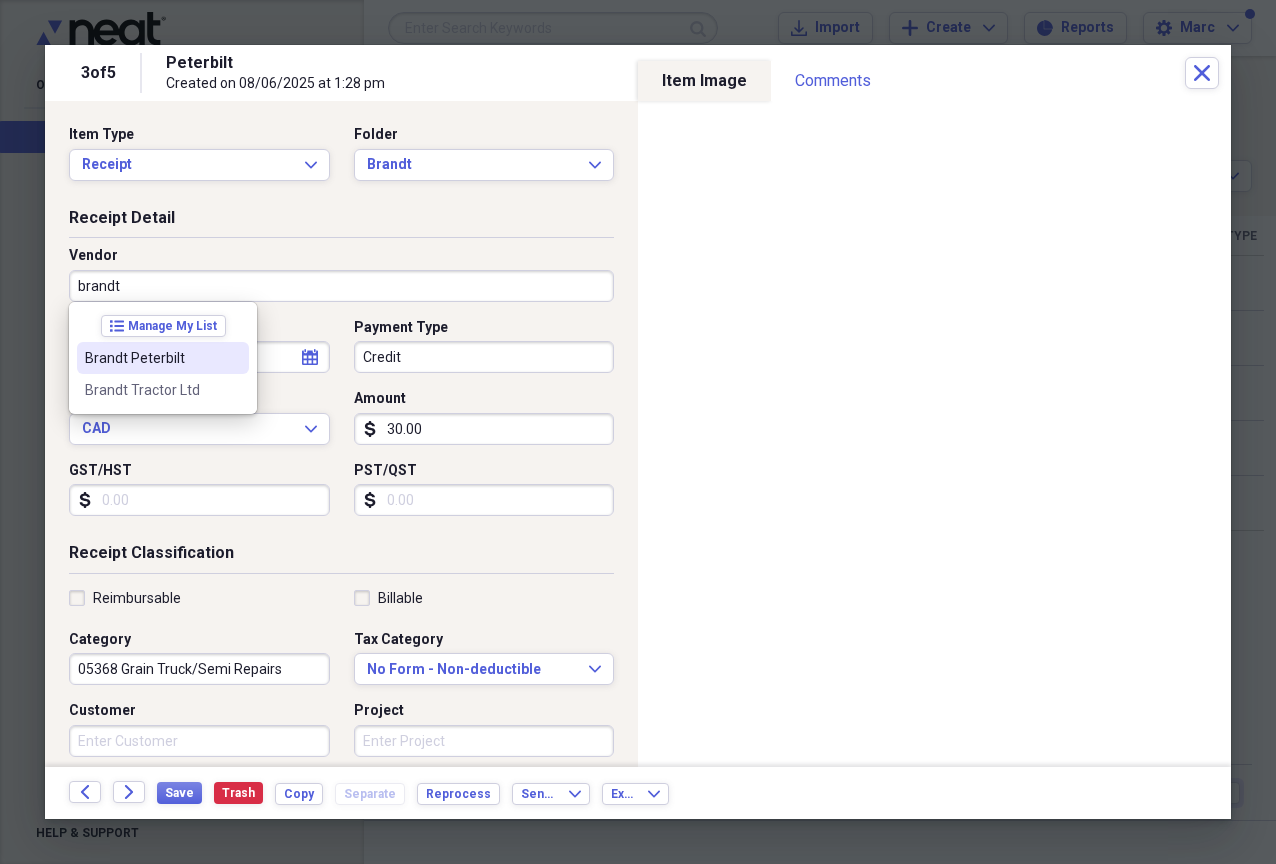 click on "Brandt Peterbilt" at bounding box center (151, 358) 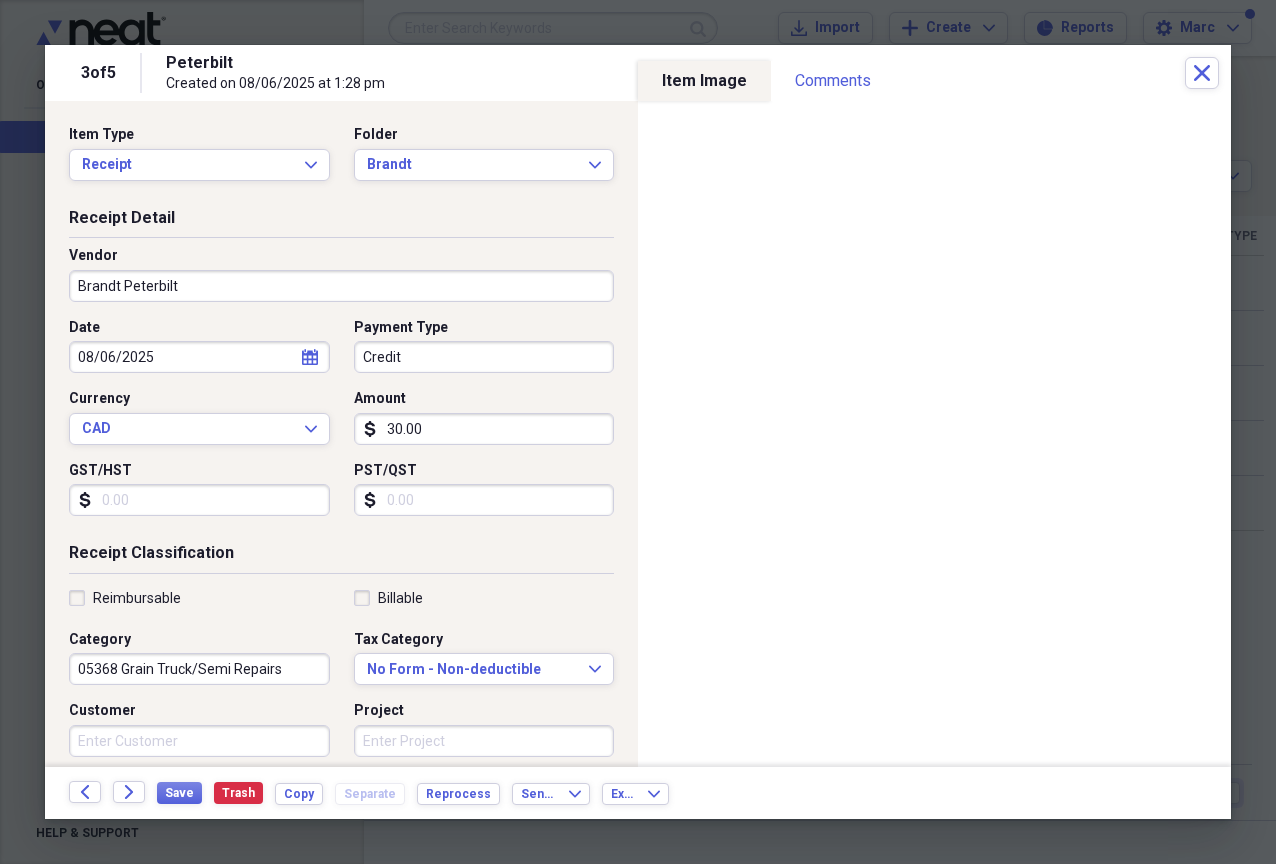 click on "Credit" at bounding box center [484, 357] 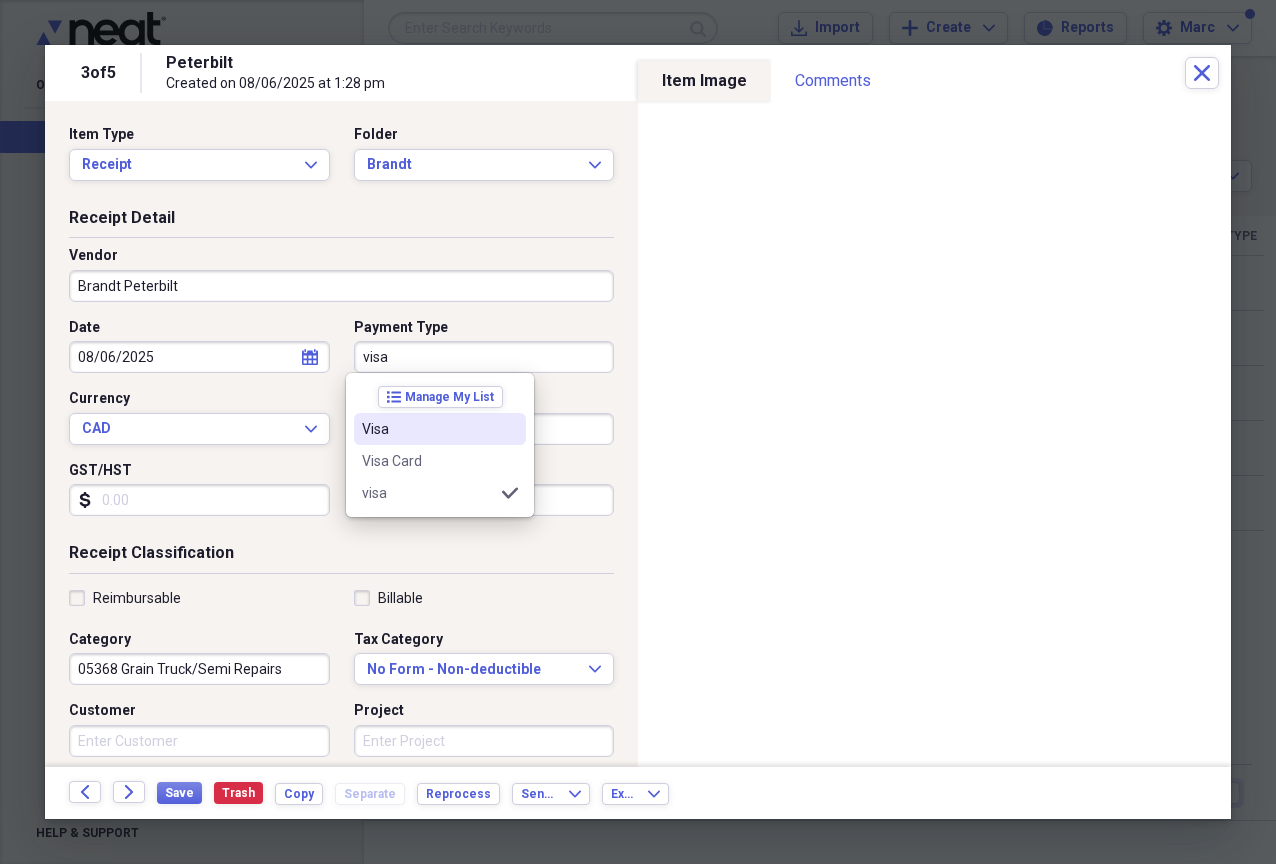 click on "Visa" at bounding box center (428, 429) 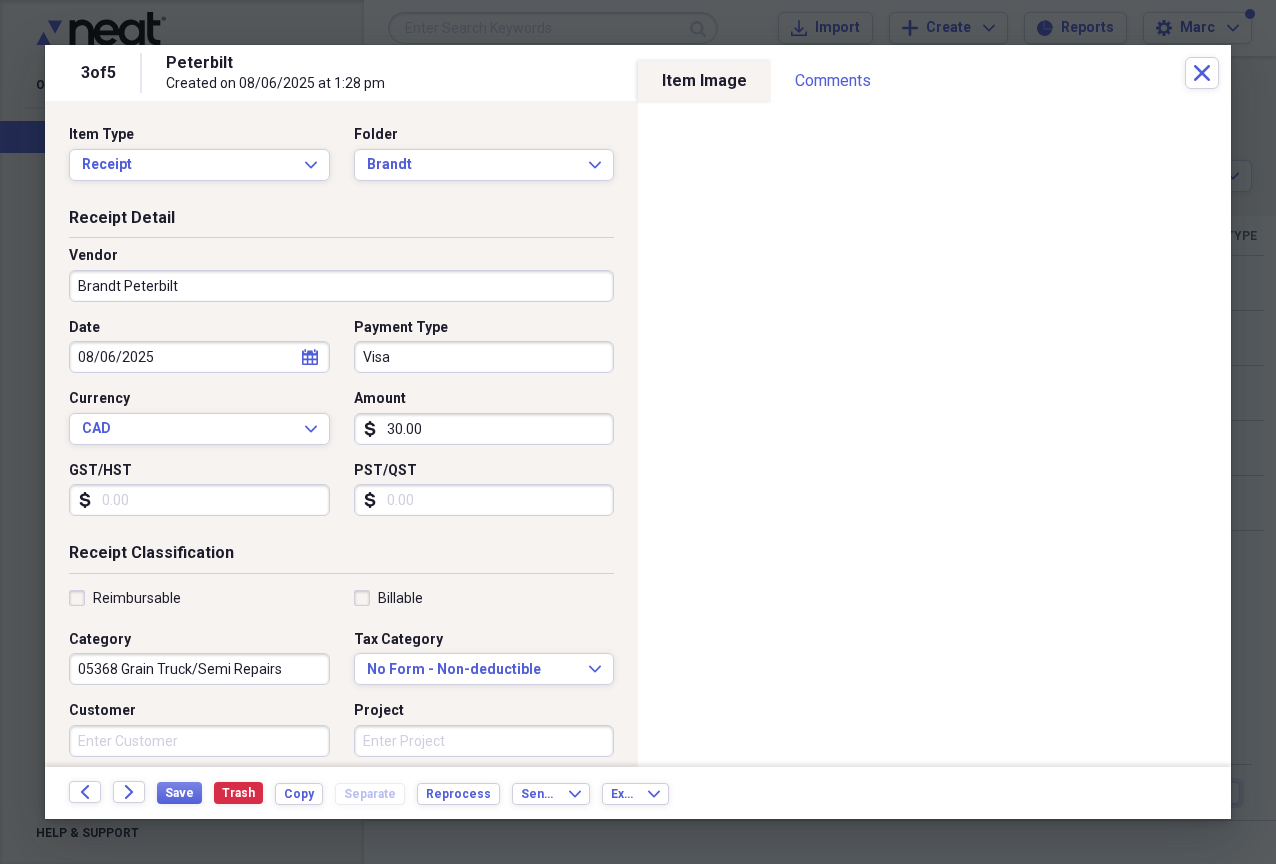 click on "30.00" at bounding box center [484, 429] 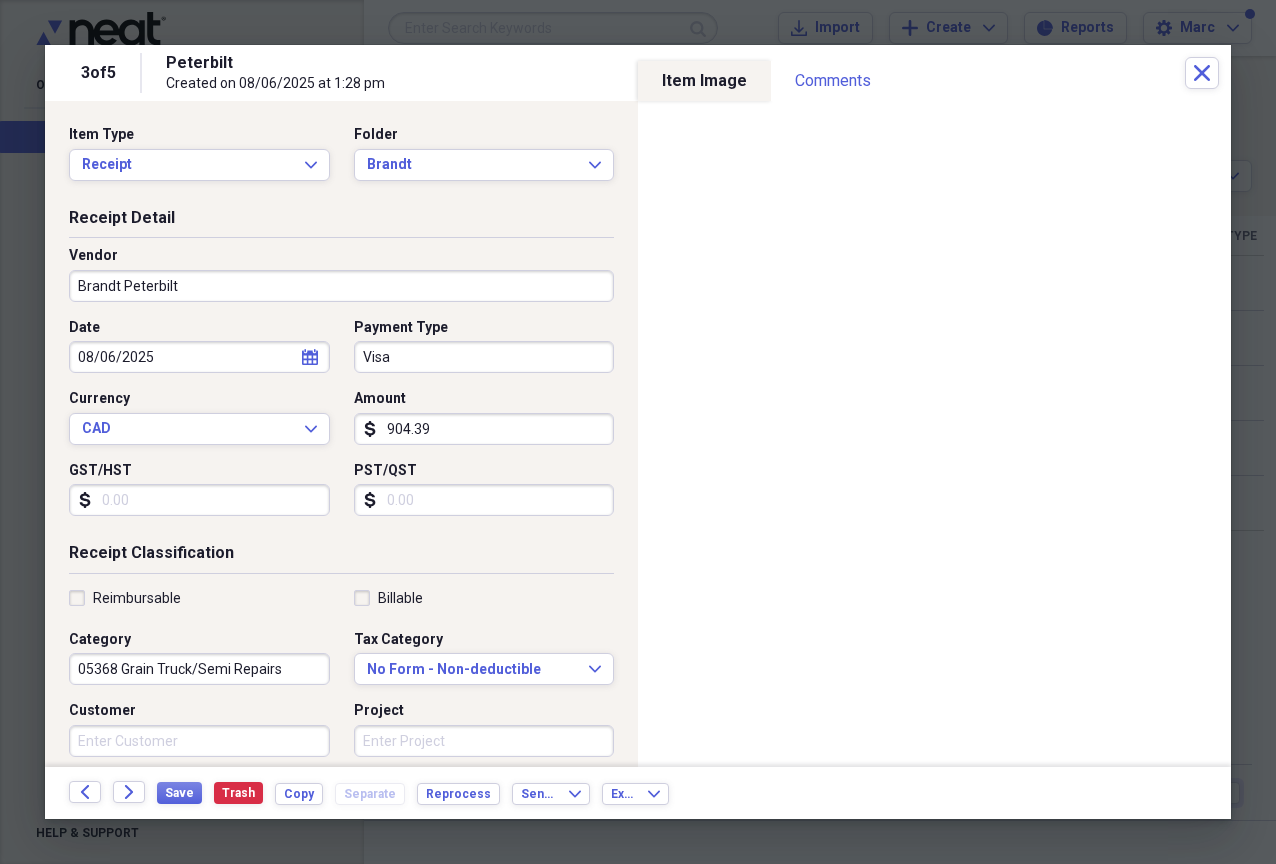 type on "904.39" 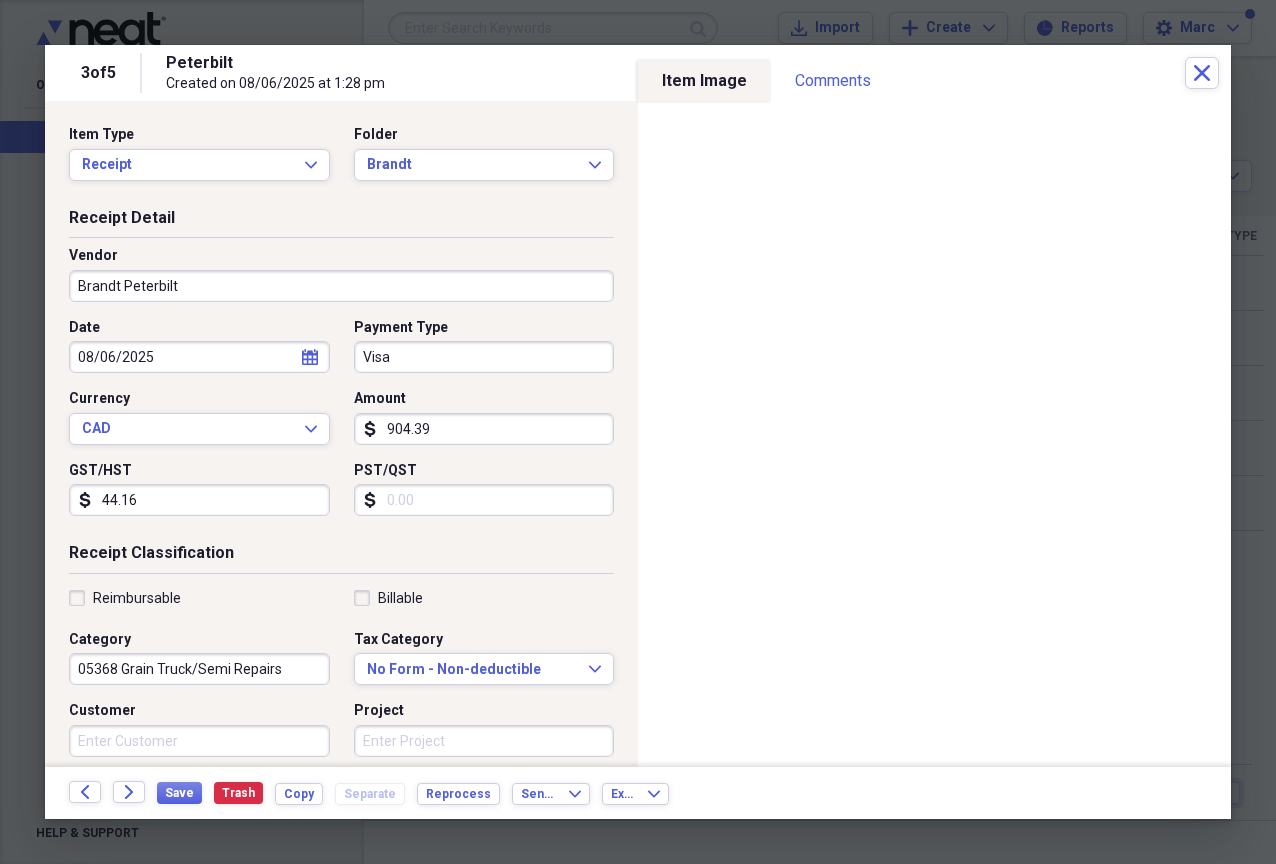 type on "44.16" 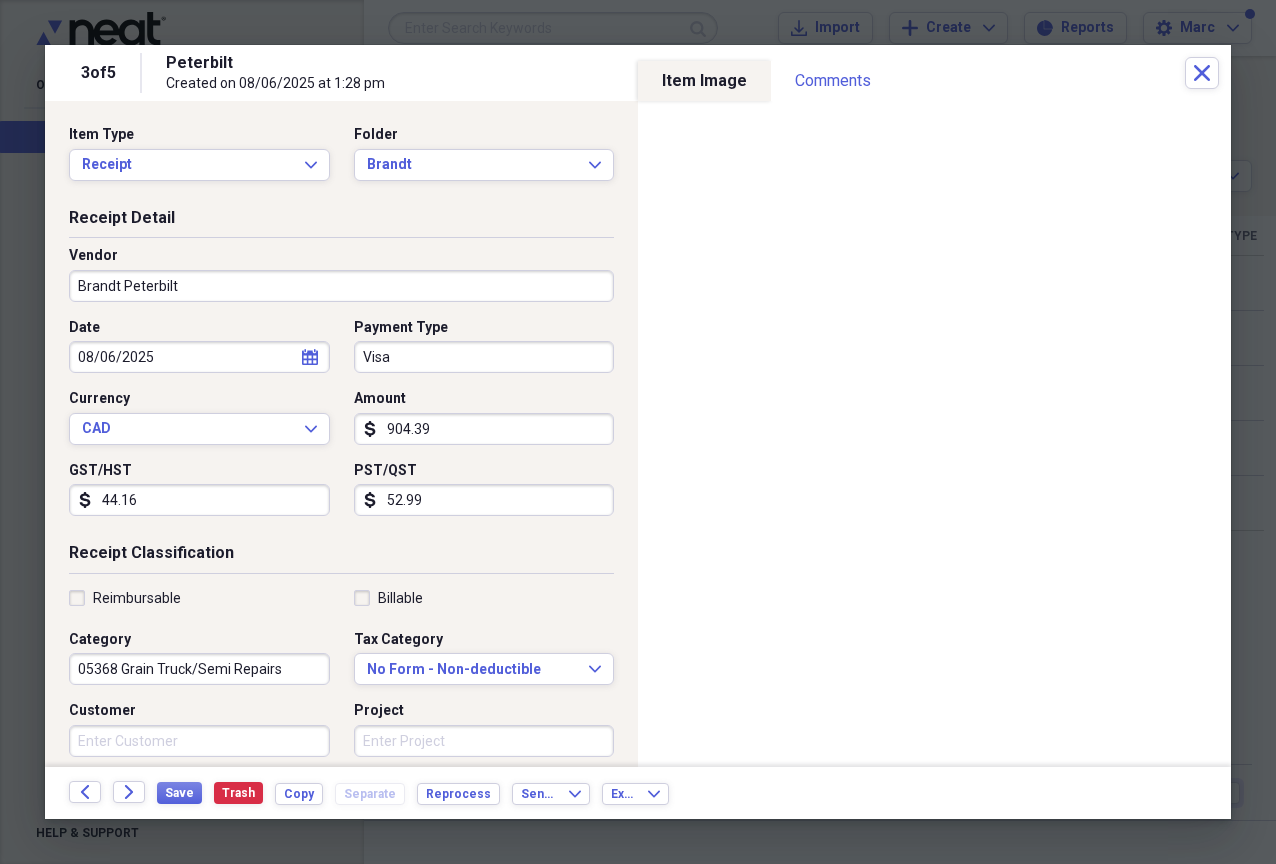 type on "52.99" 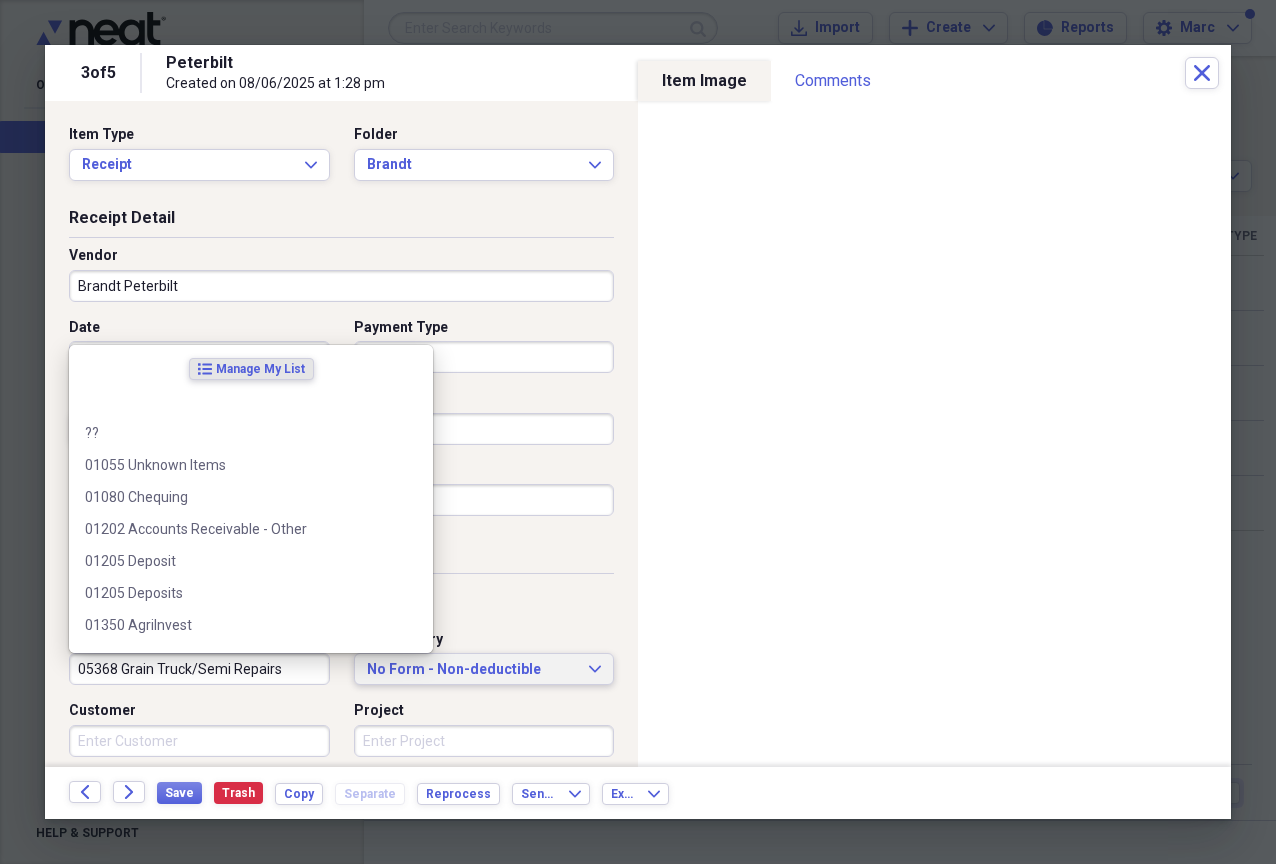 type 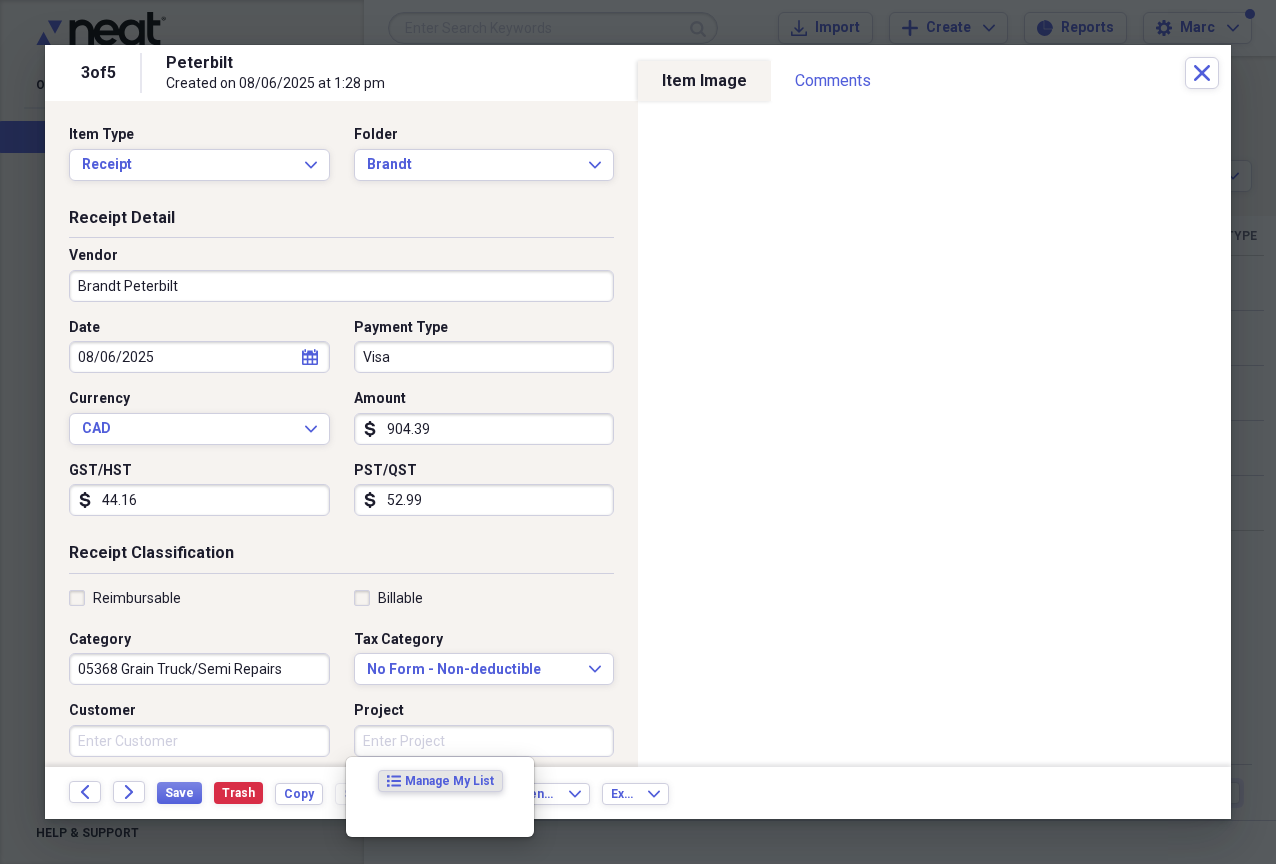 scroll, scrollTop: 355, scrollLeft: 0, axis: vertical 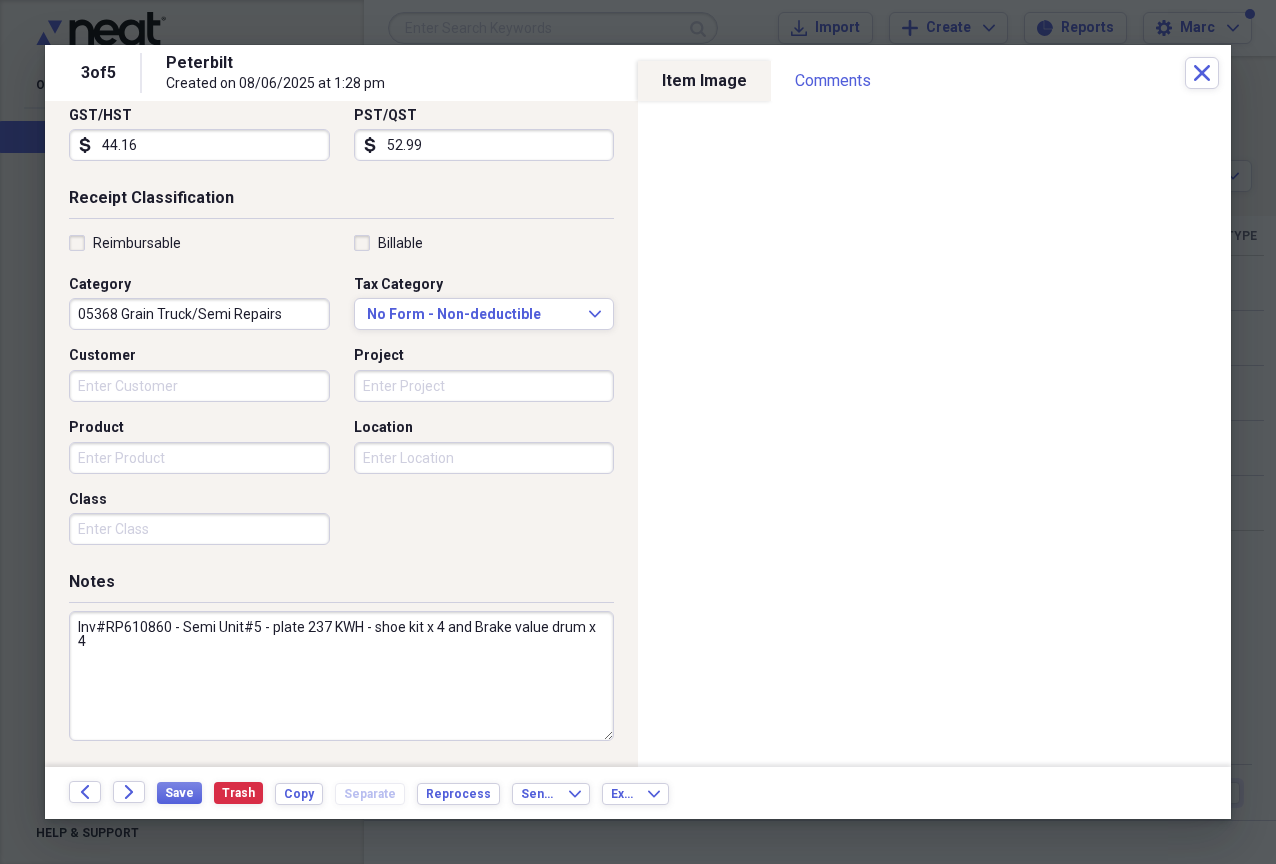 drag, startPoint x: 119, startPoint y: 646, endPoint x: 18, endPoint y: 601, distance: 110.57124 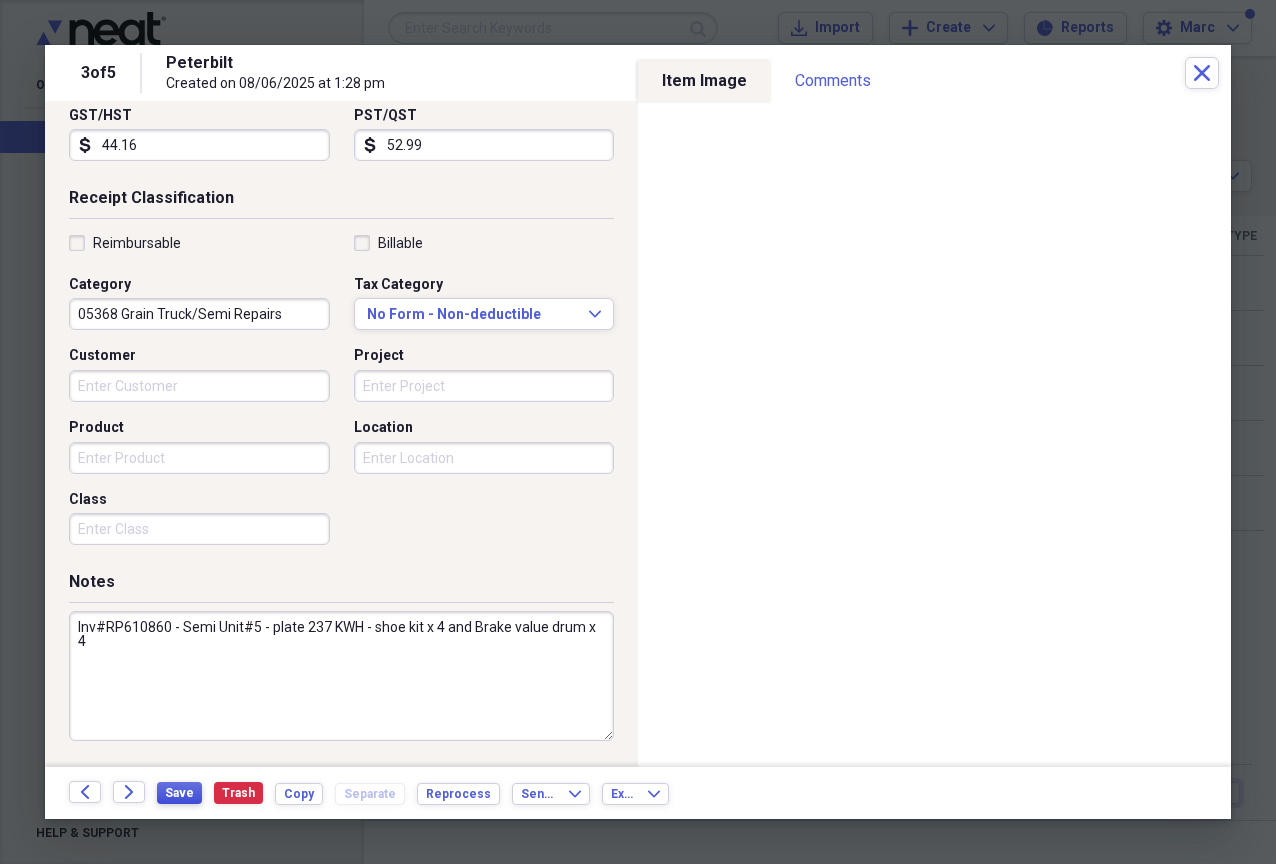 type on "Inv#RP610860 - Semi Unit#5 - plate 237 KWH - shoe kit x 4 and Brake value drum x 4" 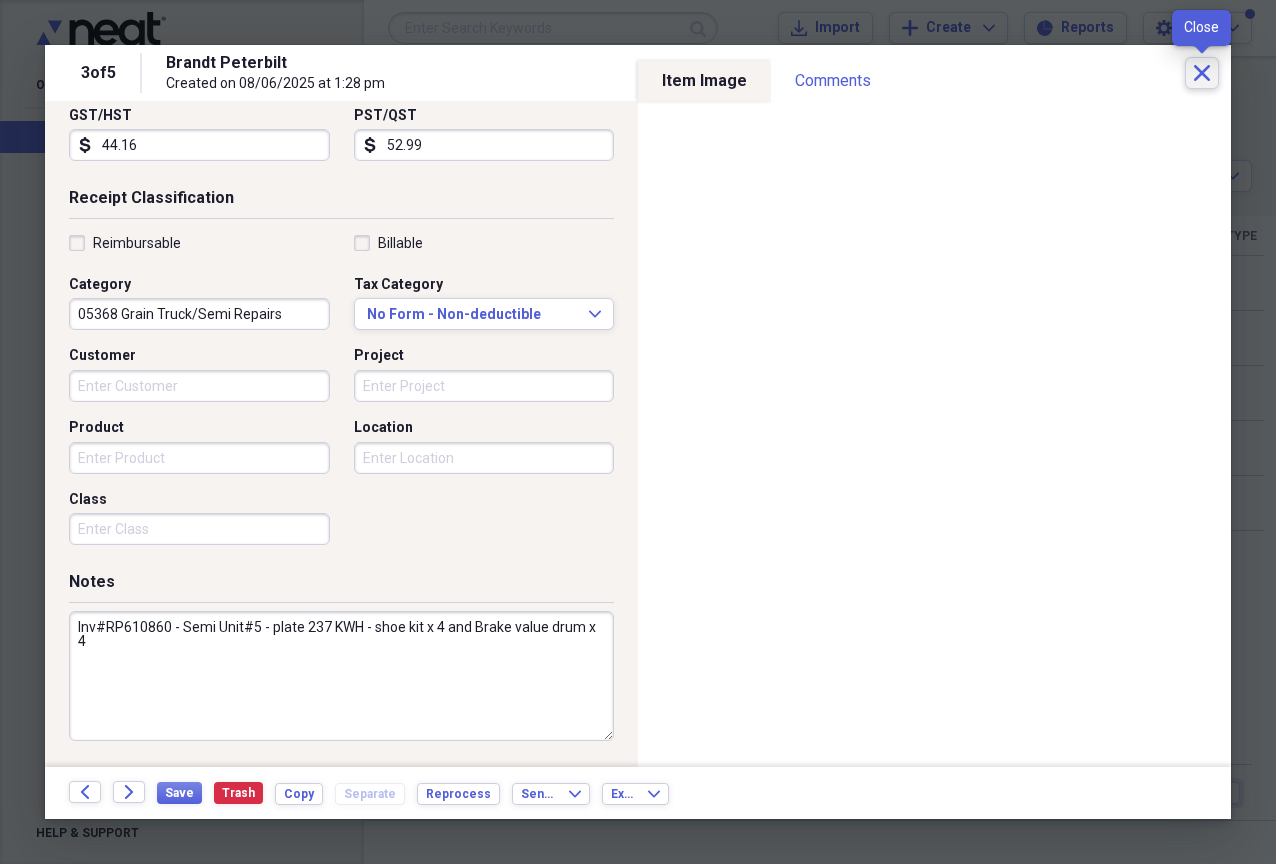 click on "Close" at bounding box center (1202, 73) 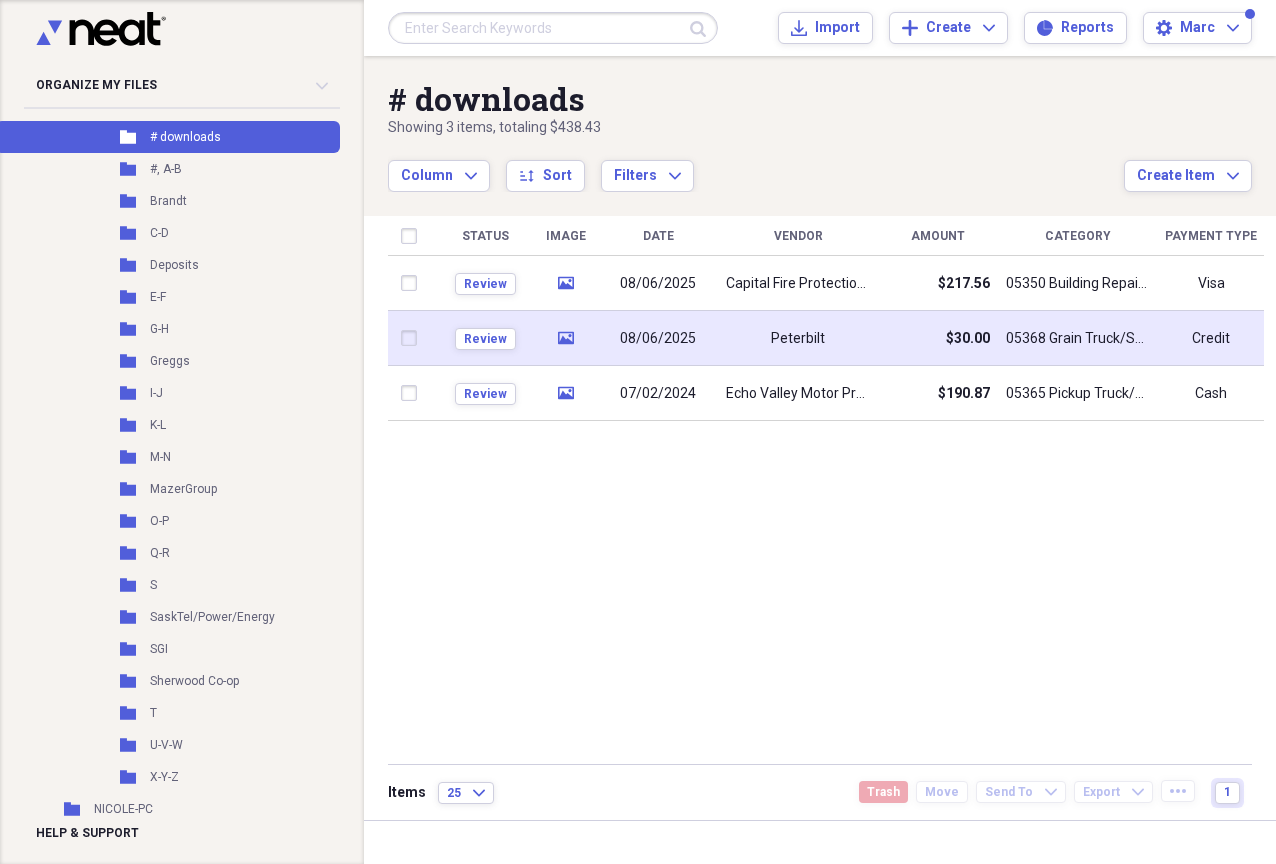 click on "Peterbilt" at bounding box center [798, 338] 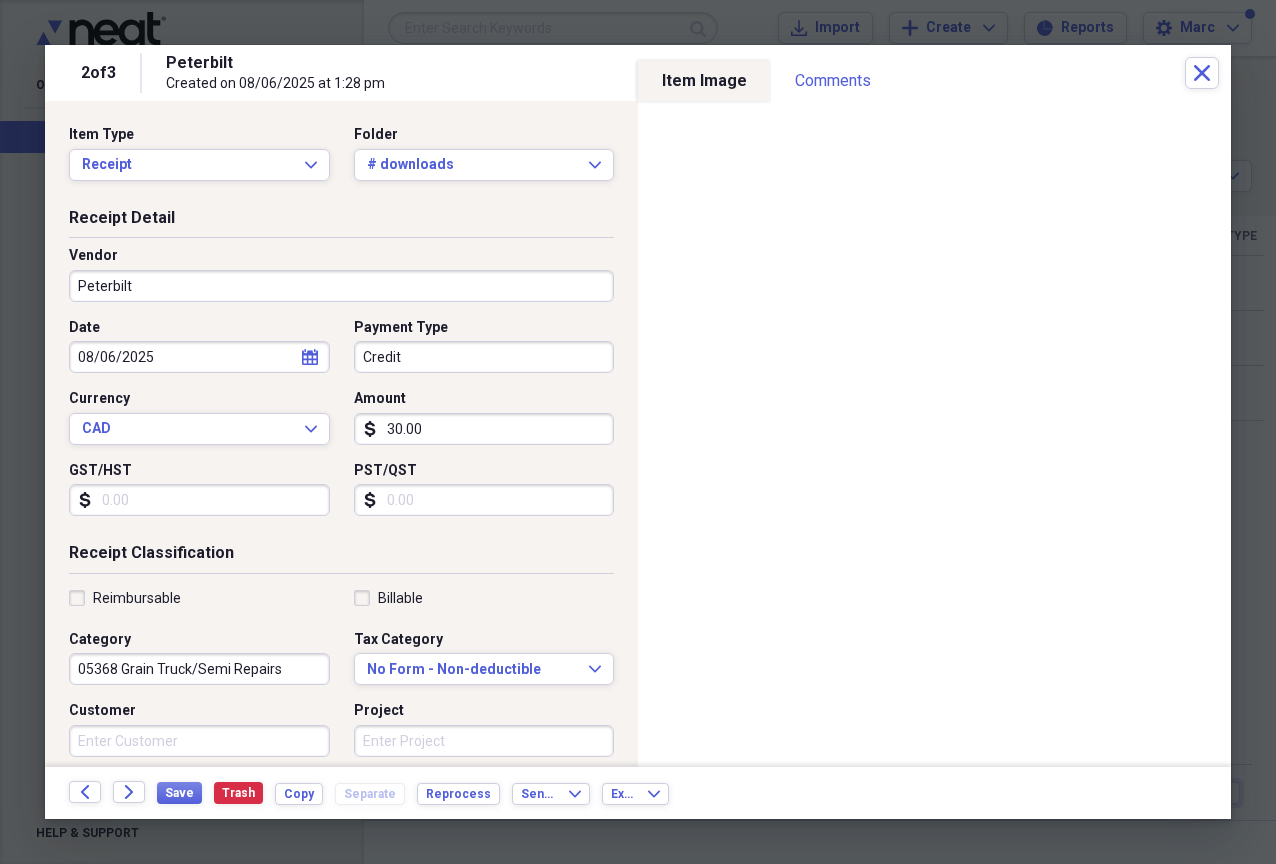 click on "Item Type Receipt Expand Folder # downloads Expand" at bounding box center [341, 166] 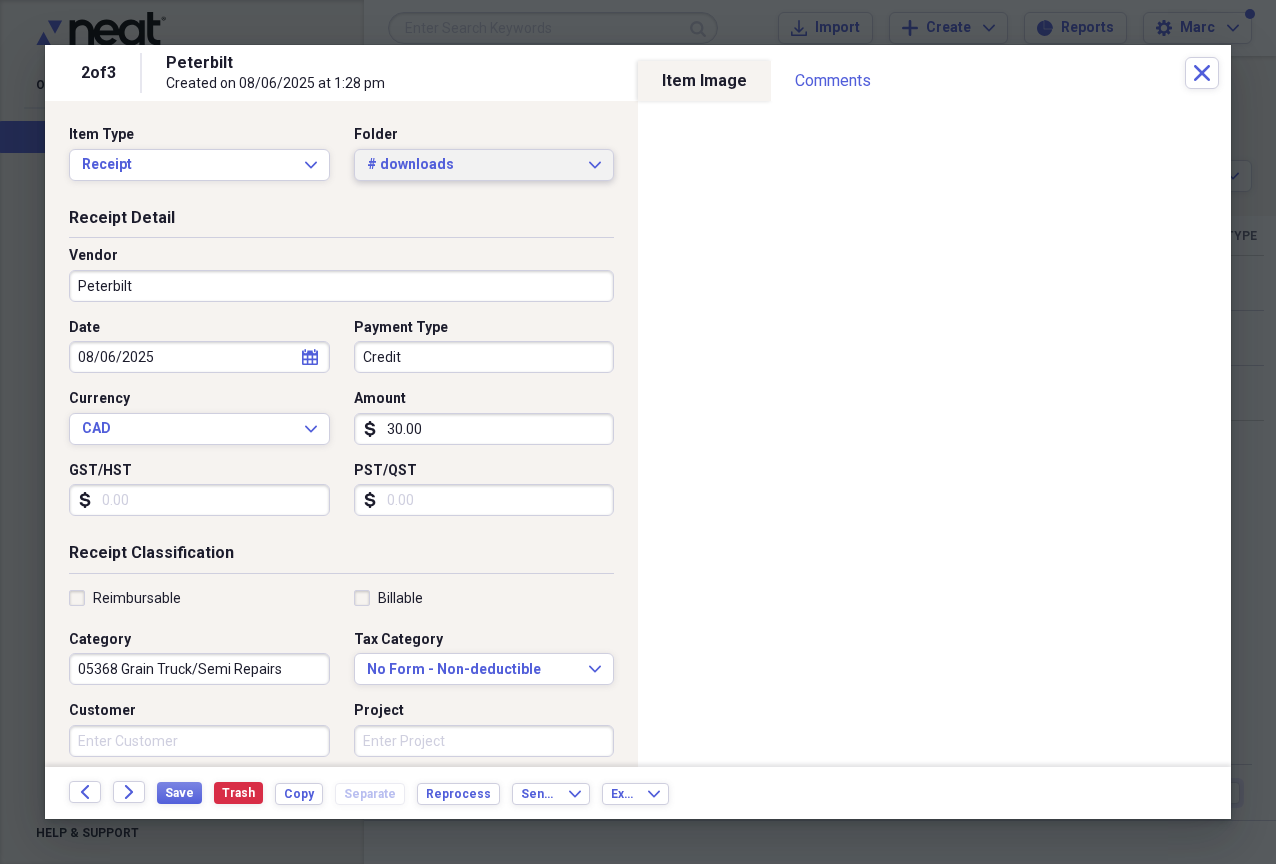 click on "# downloads Expand" at bounding box center (484, 165) 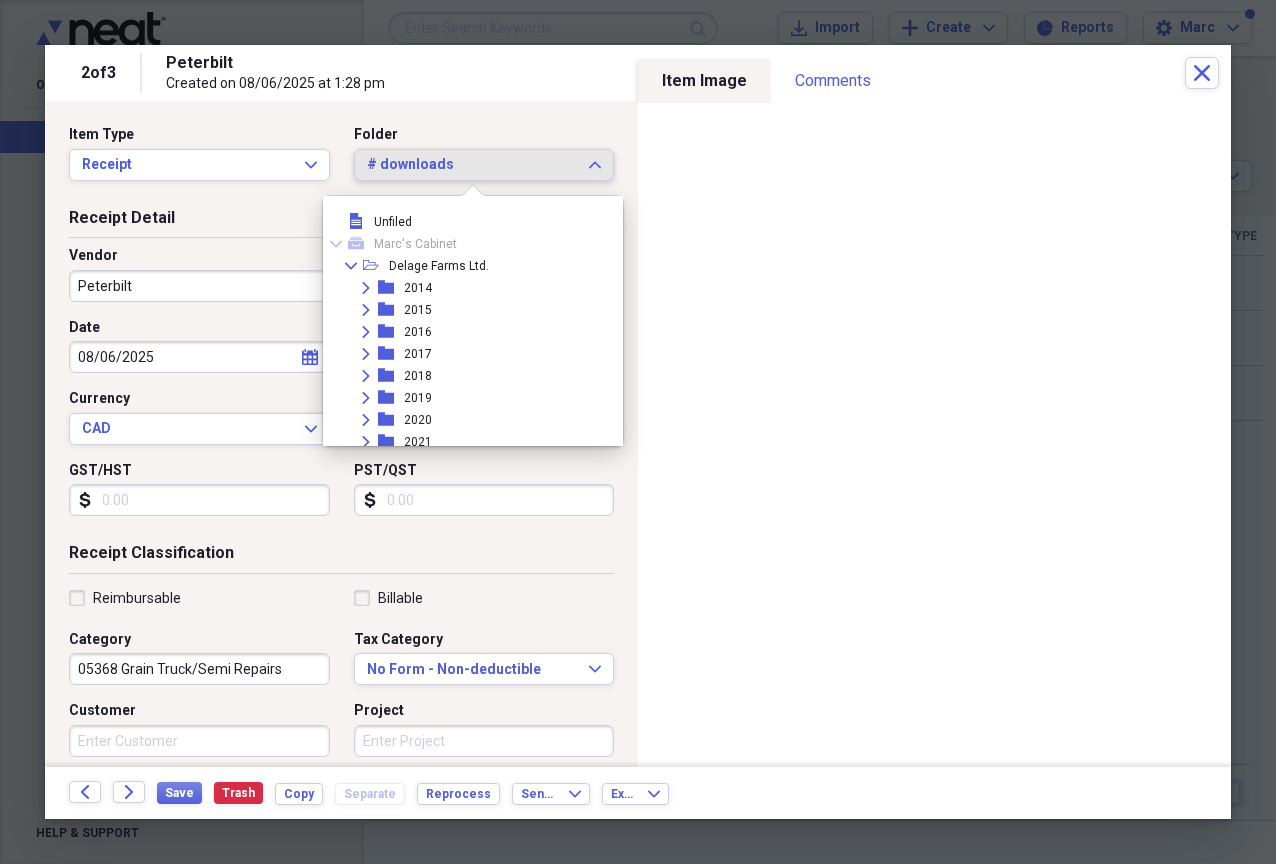 scroll, scrollTop: 231, scrollLeft: 0, axis: vertical 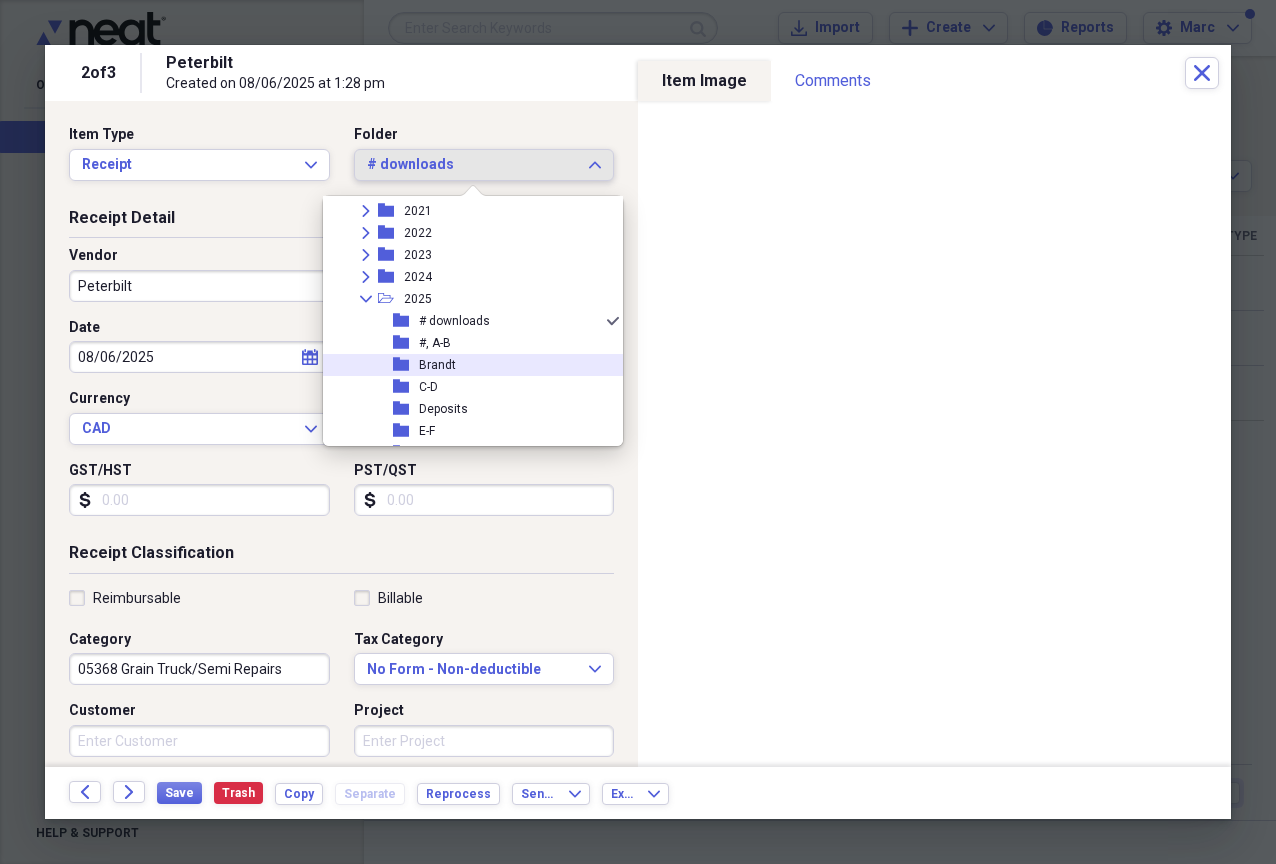 click on "folder Brandt" at bounding box center [465, 365] 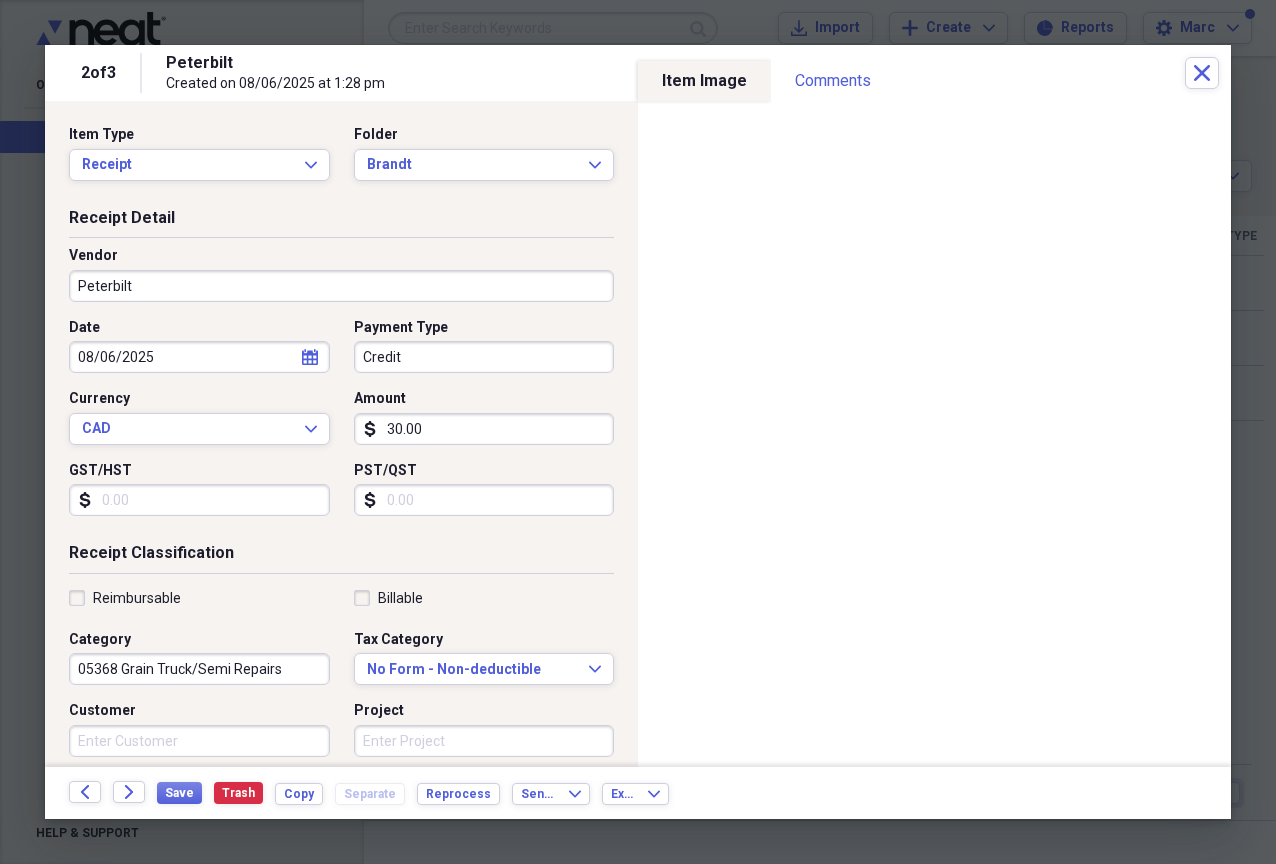 click on "Peterbilt" at bounding box center [341, 286] 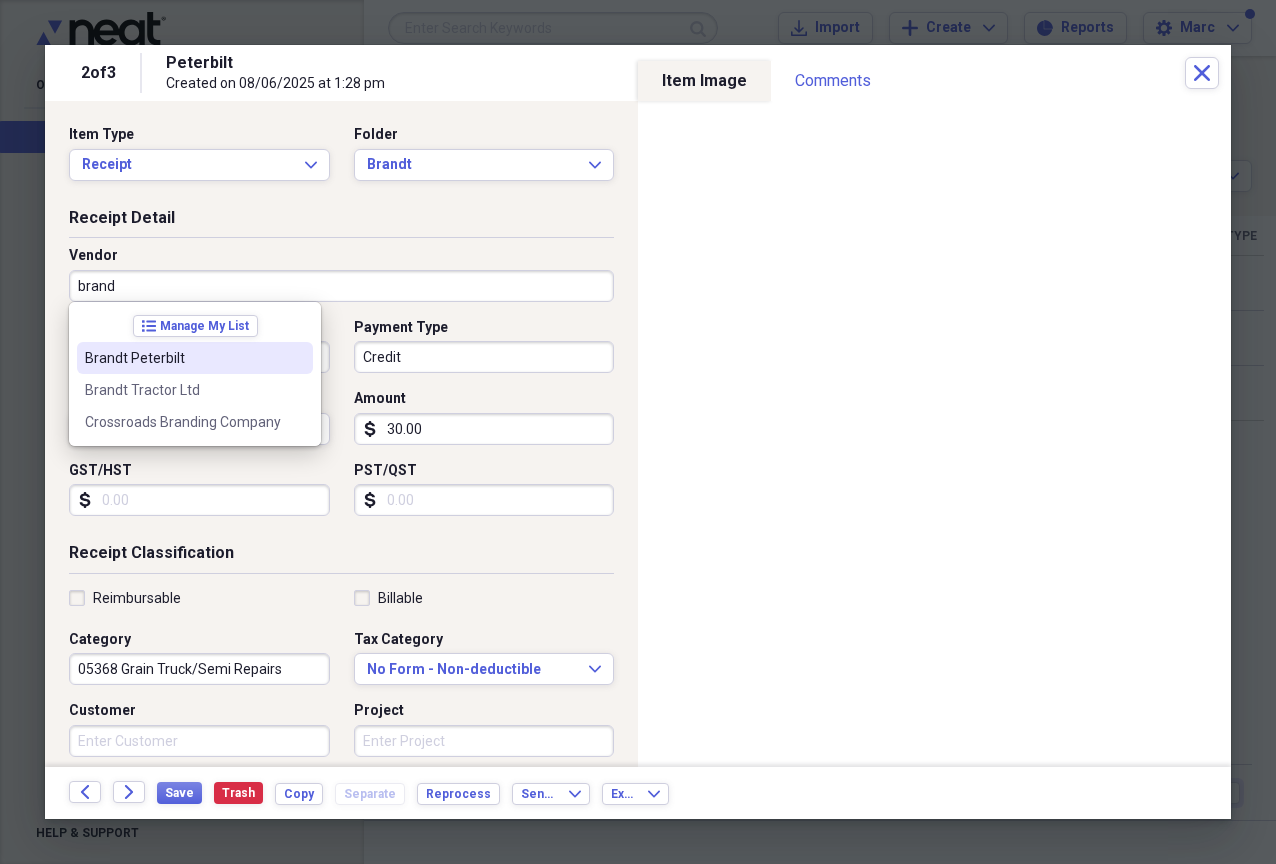 click on "Brandt Peterbilt" at bounding box center (183, 358) 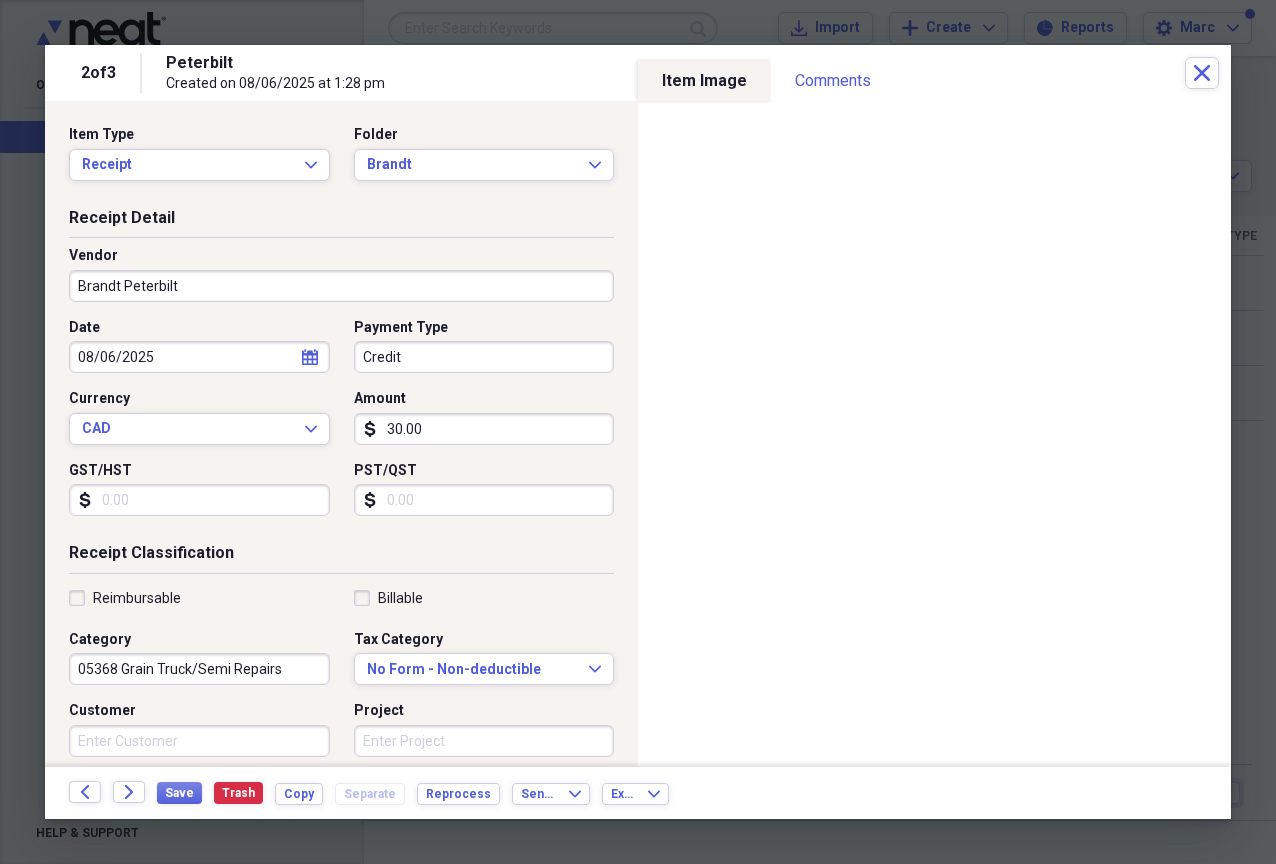 click on "Credit" at bounding box center [484, 357] 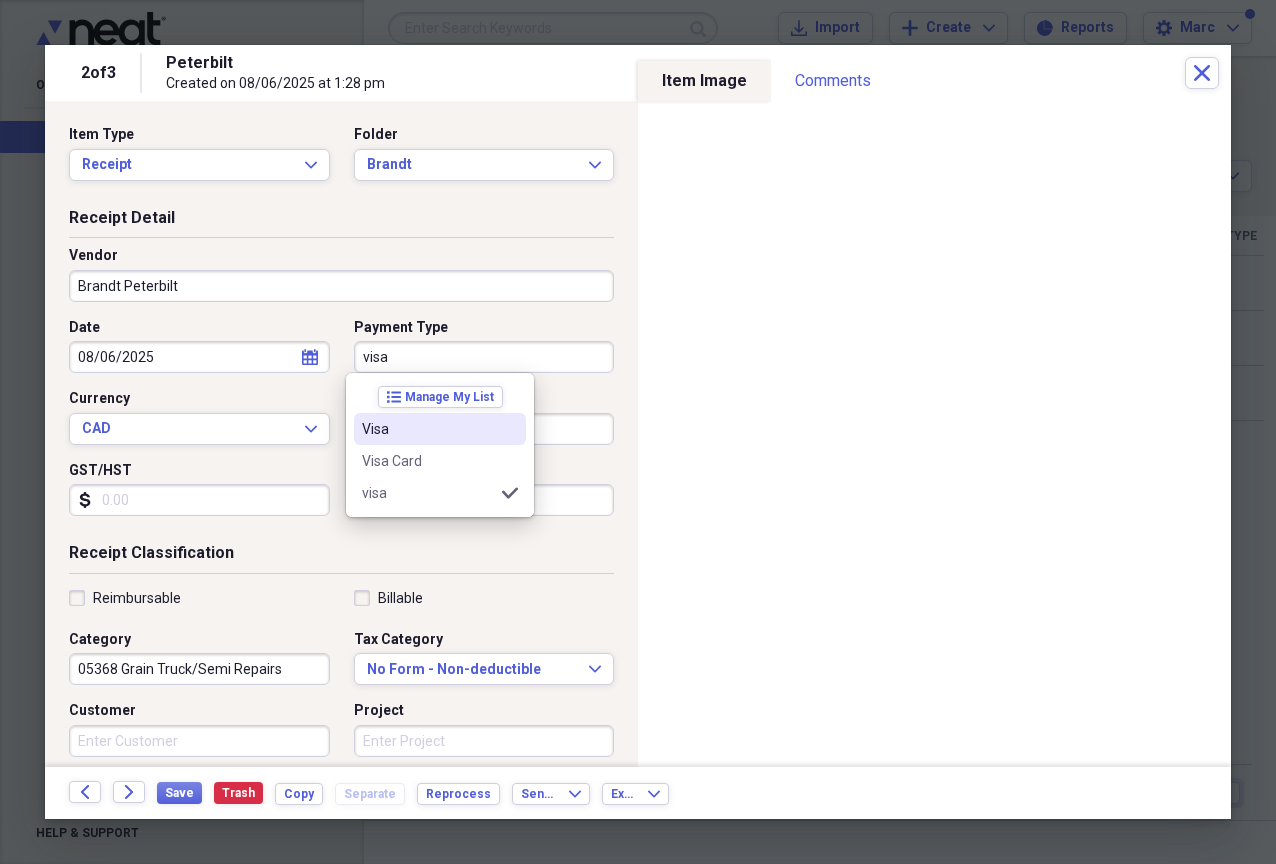 click on "Visa" at bounding box center [428, 429] 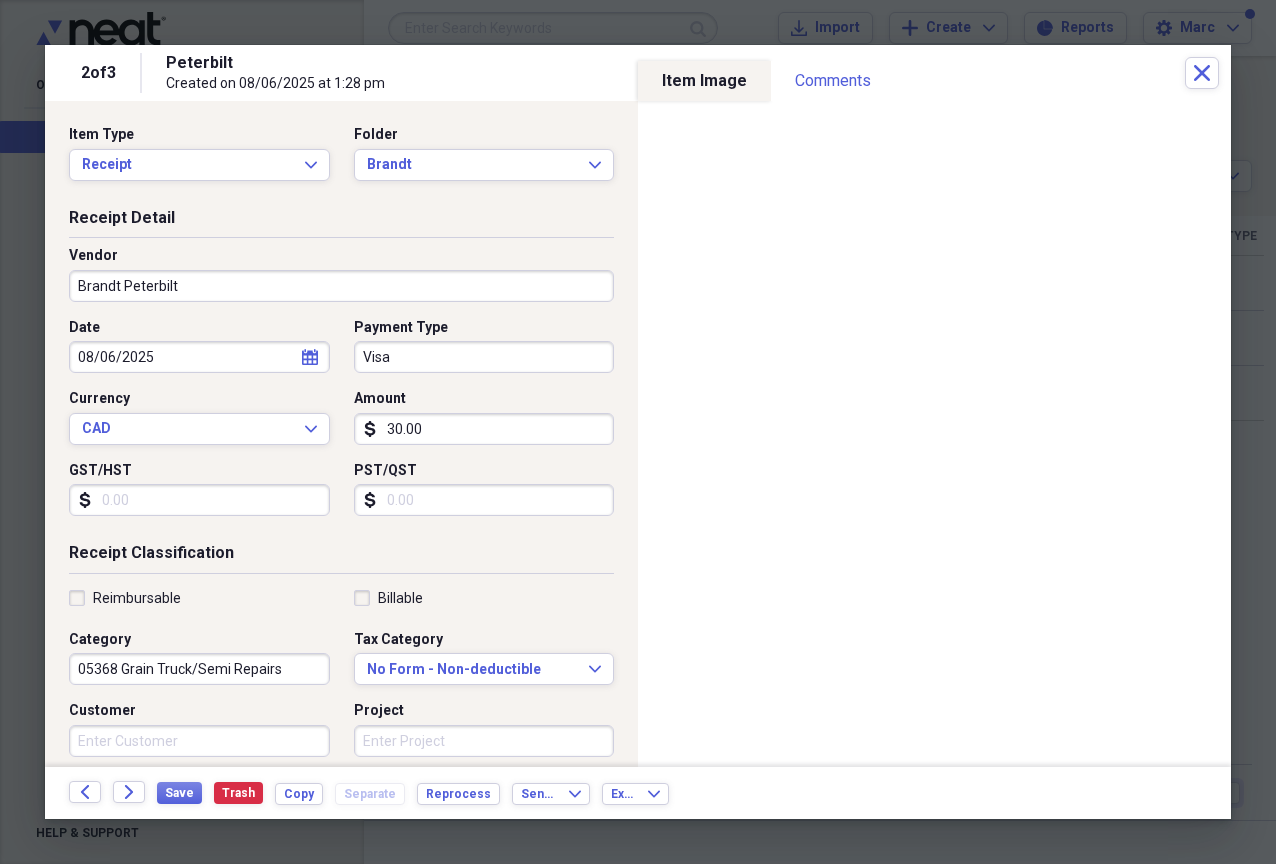 click on "30.00" at bounding box center [484, 429] 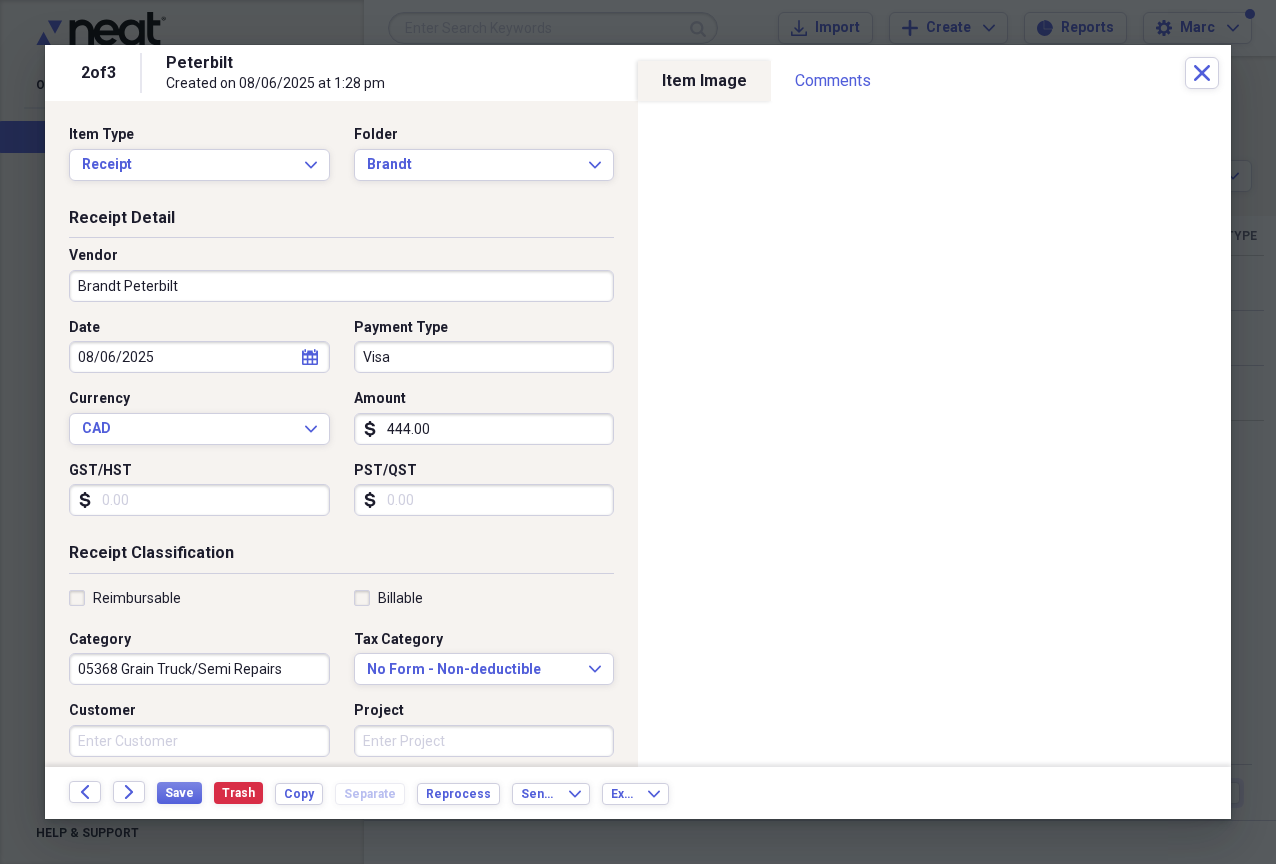 type on "444.00" 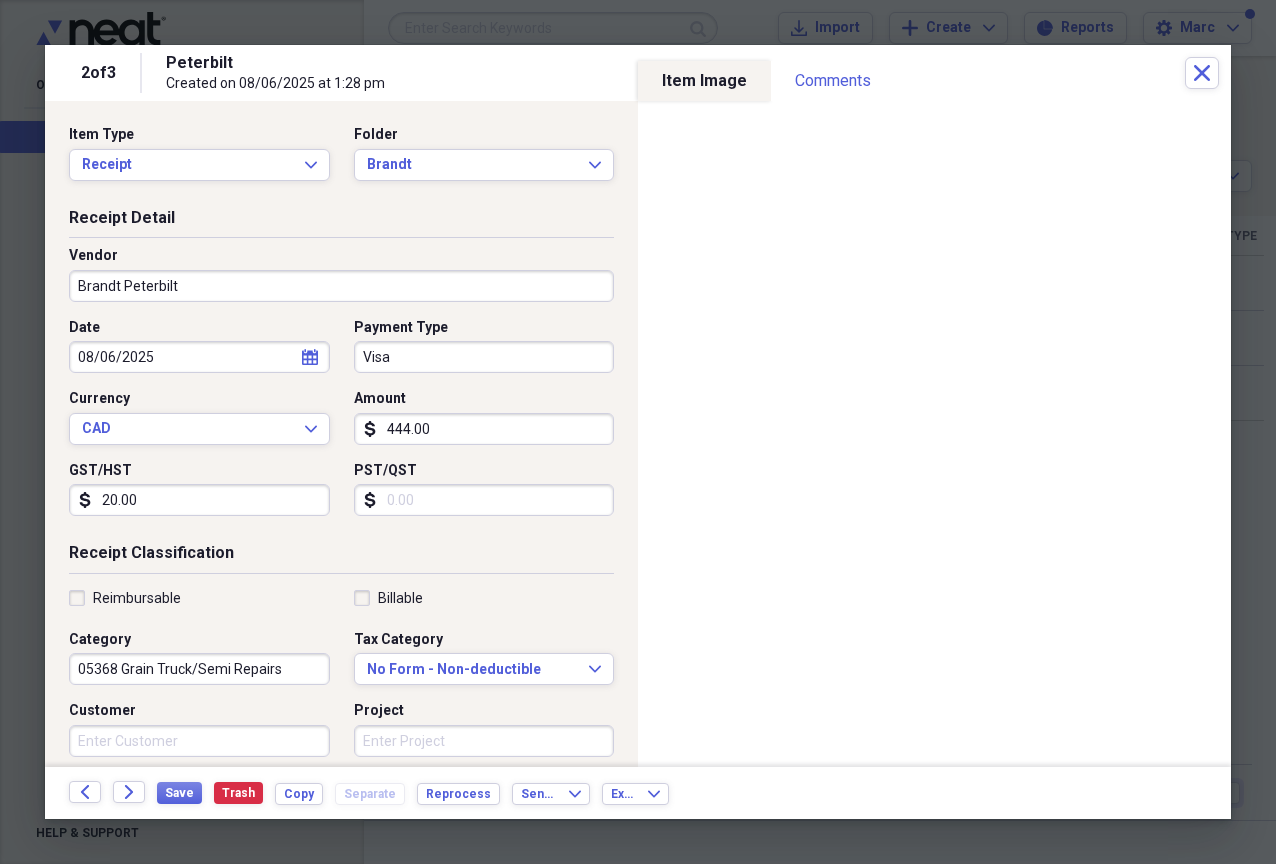 type on "20.00" 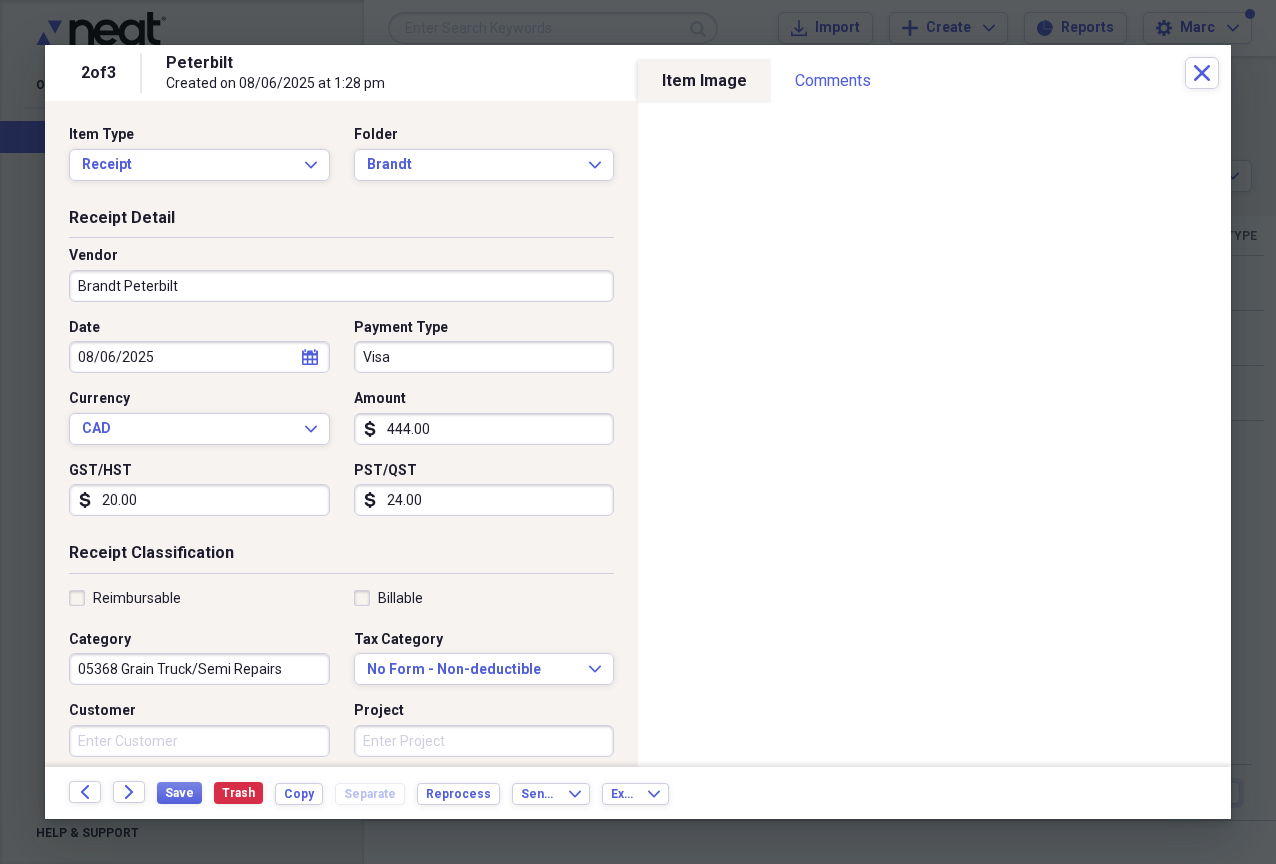 type on "24.00" 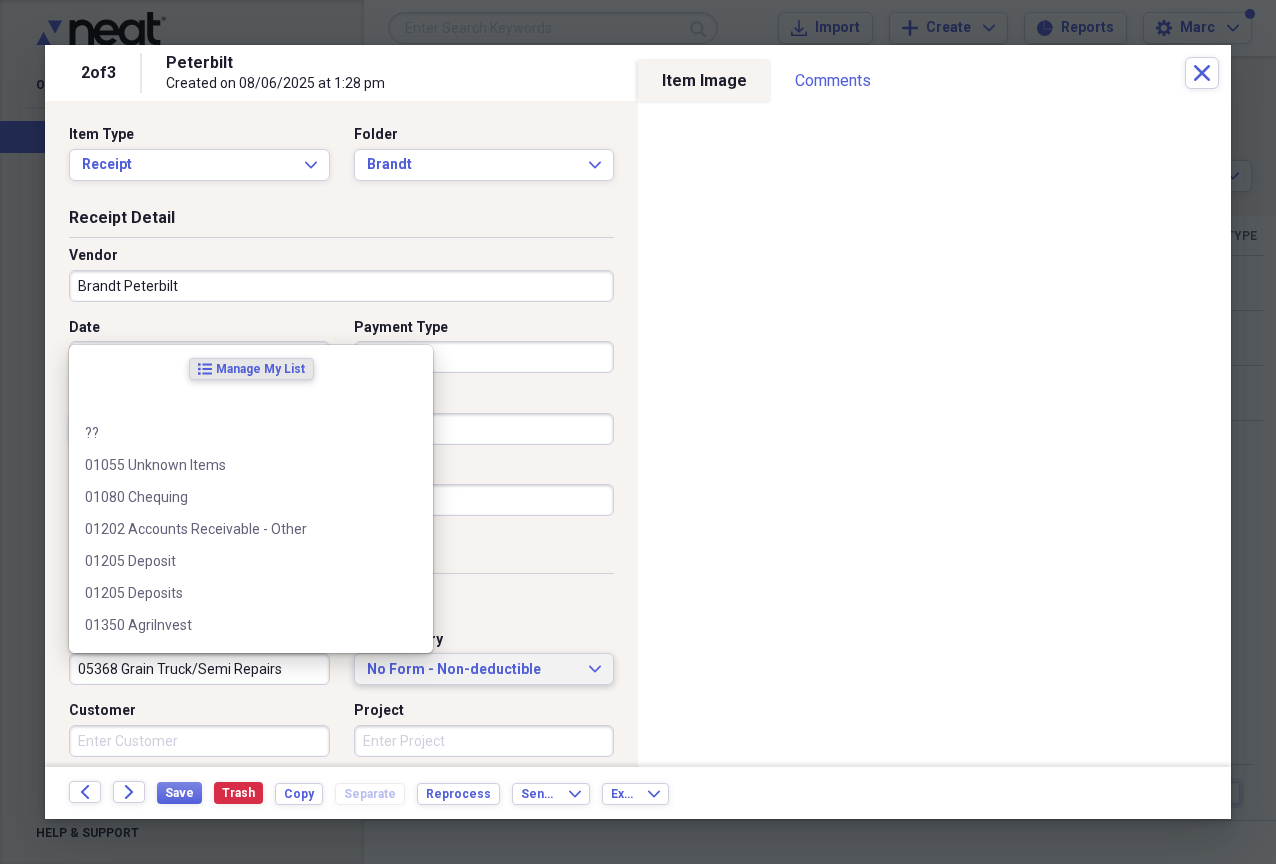 type 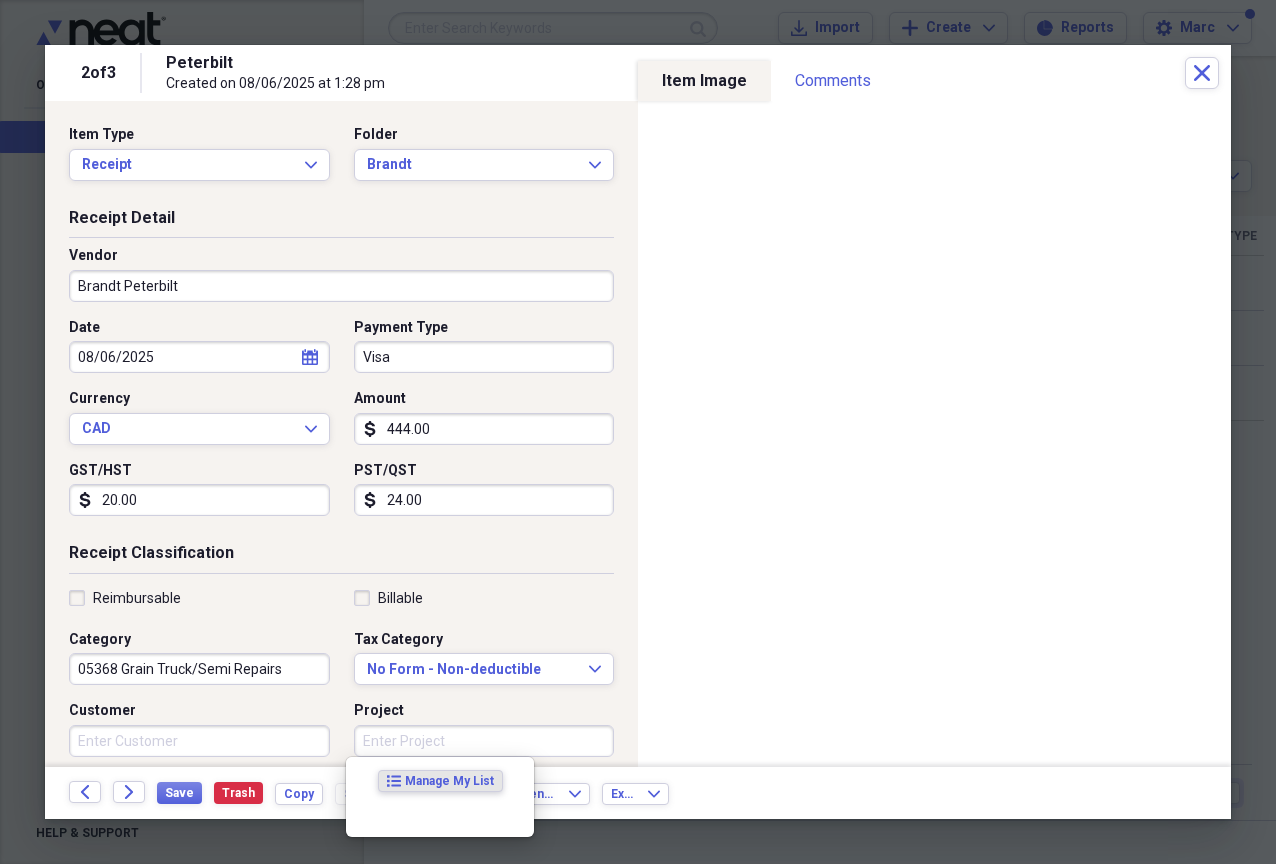 scroll, scrollTop: 355, scrollLeft: 0, axis: vertical 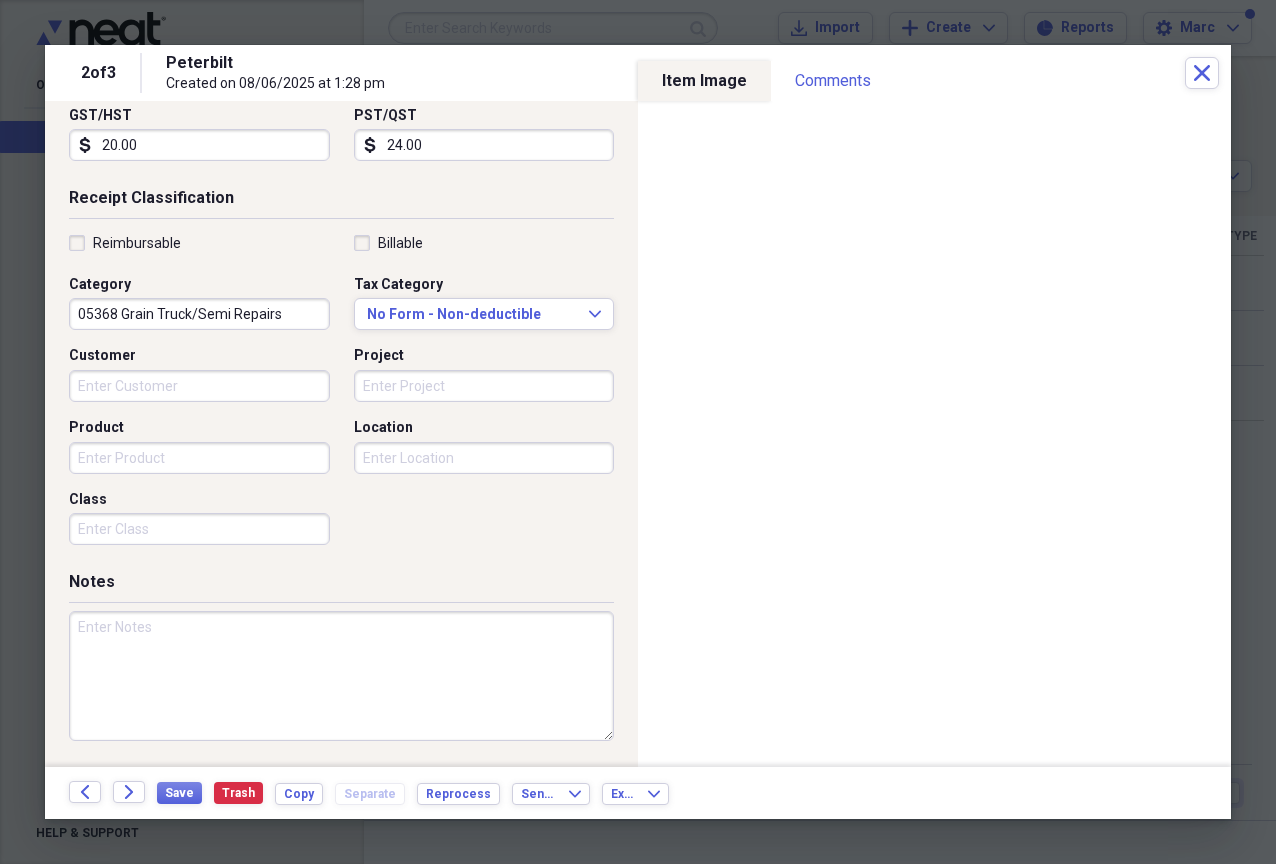 paste on "Inv#RP610858 1998 Peterbilt Plate 237 KWH - light bar rear red/red" 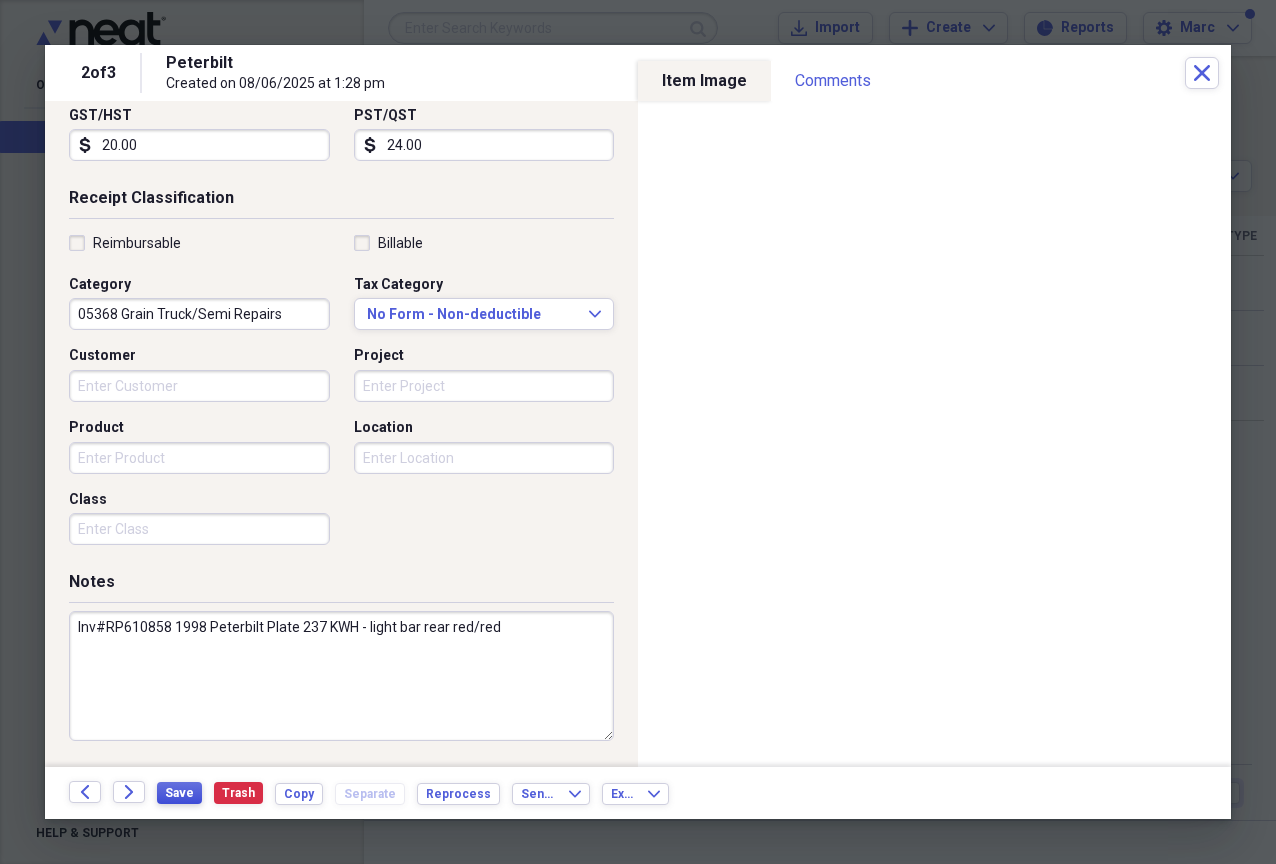 click on "Save" at bounding box center (179, 793) 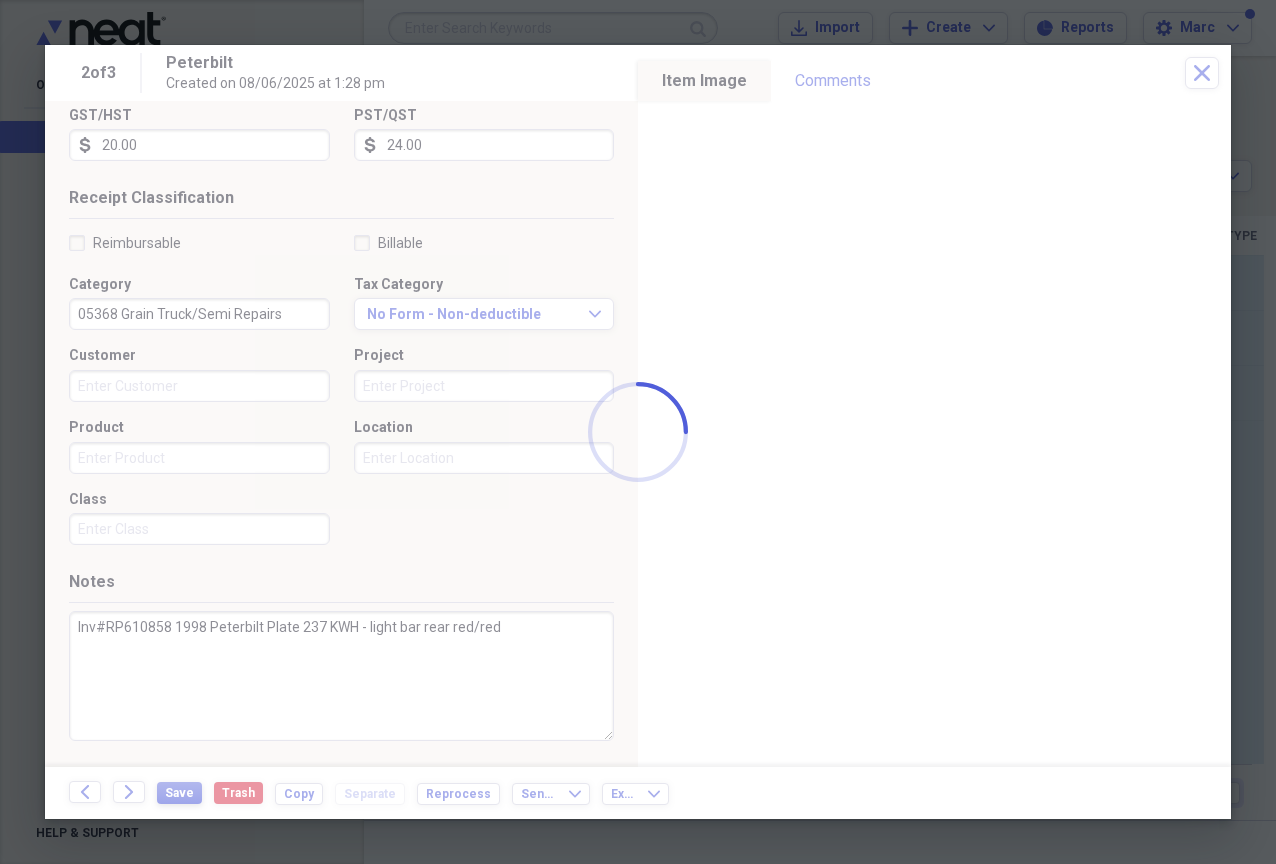type on "Inv#RP610858 1998 Peterbilt Plate 237 KWH - light bar rear red/red" 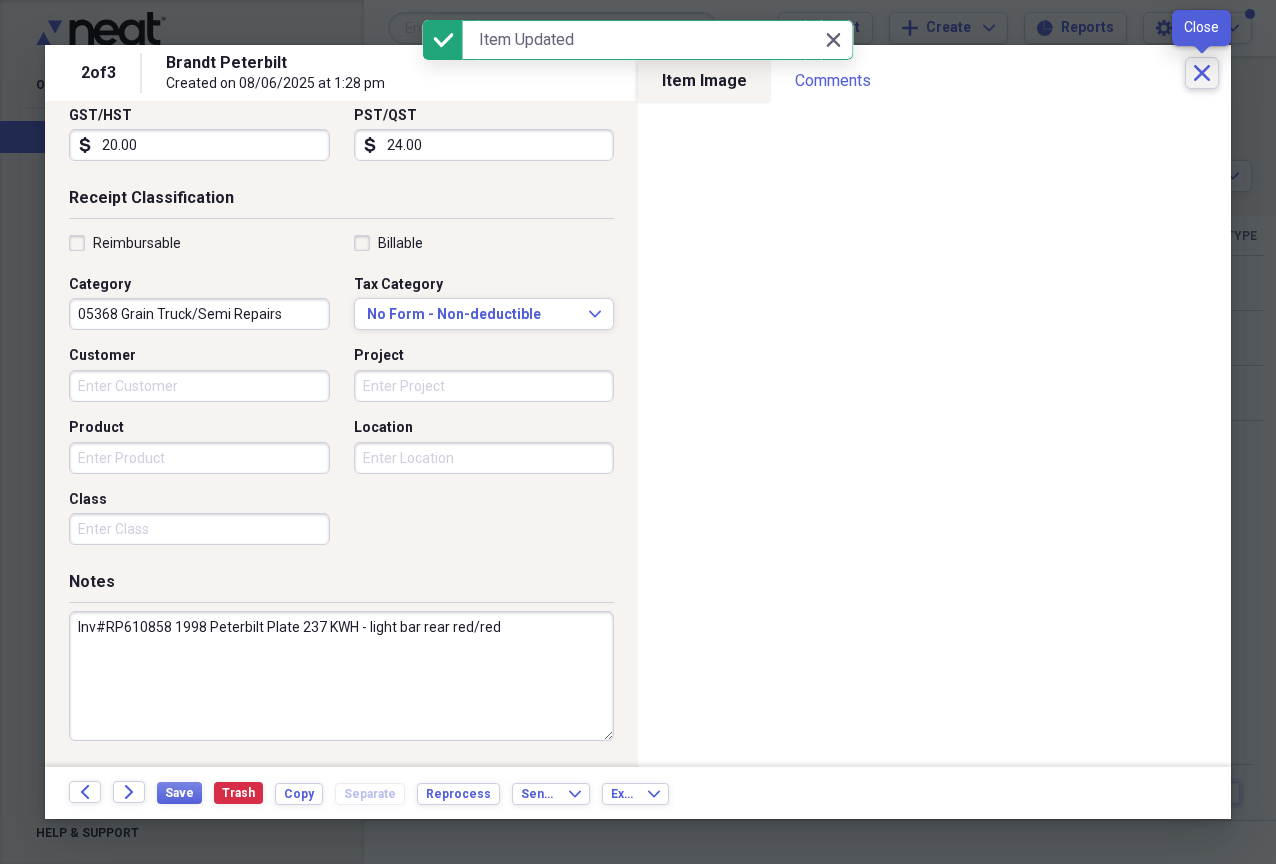 click on "Close" at bounding box center (1202, 73) 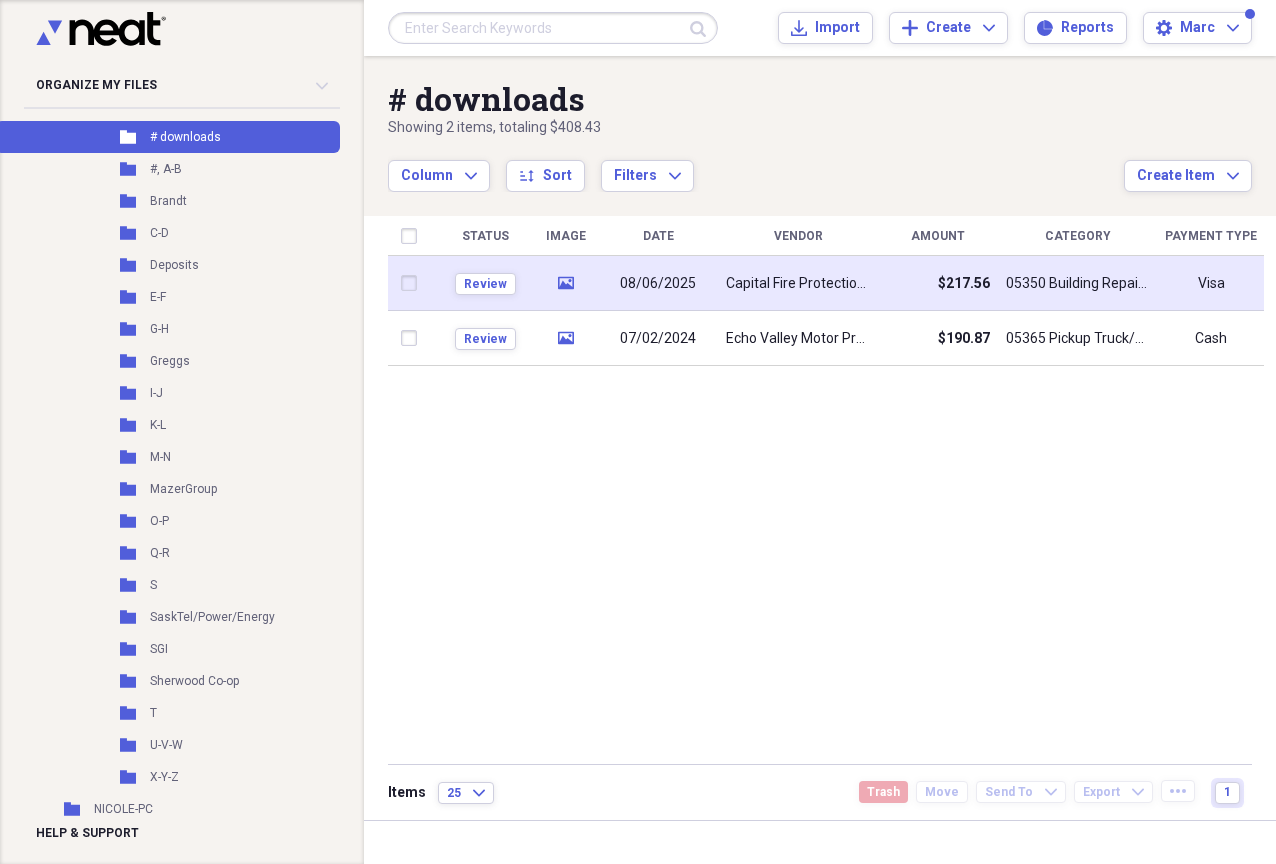 click on "Capital Fire Protection Ltd" at bounding box center [798, 284] 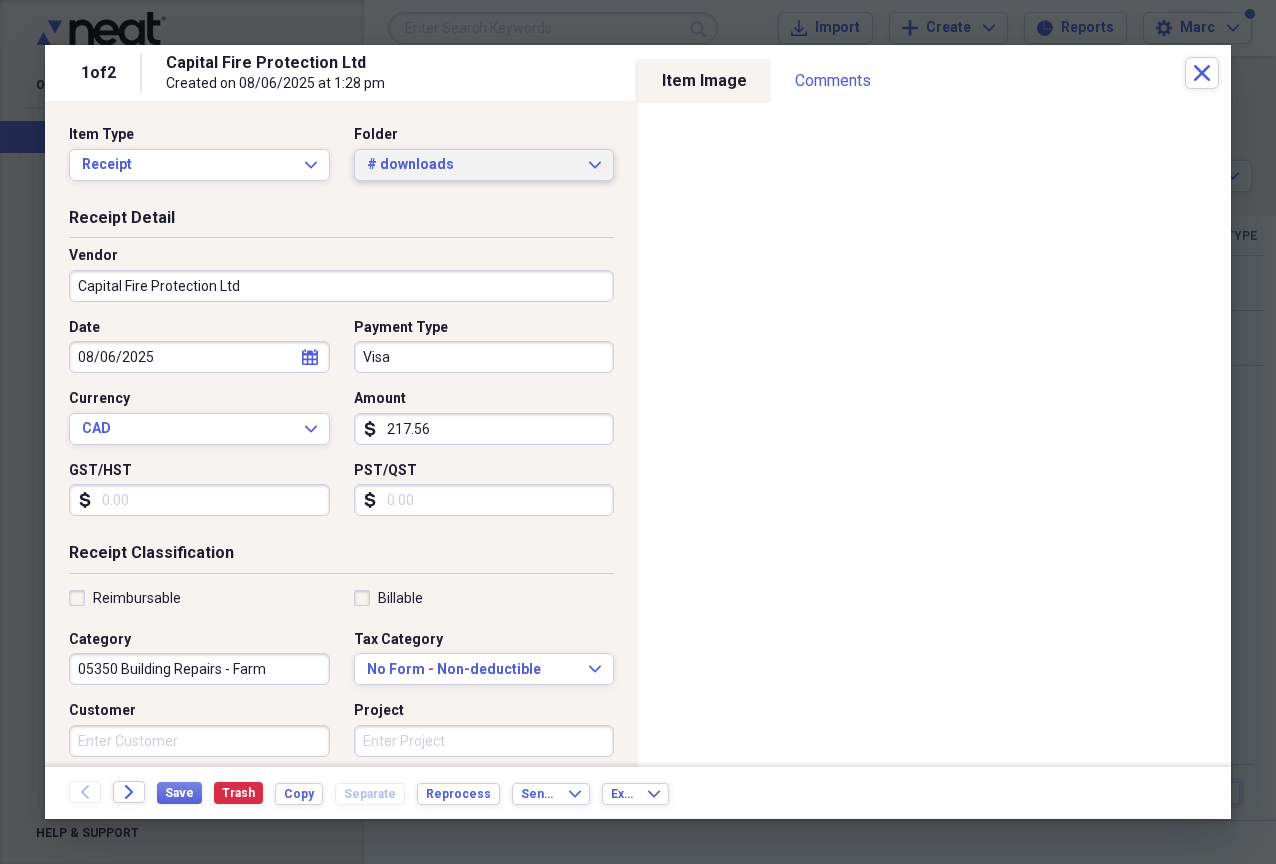 click on "# downloads Expand" at bounding box center [484, 165] 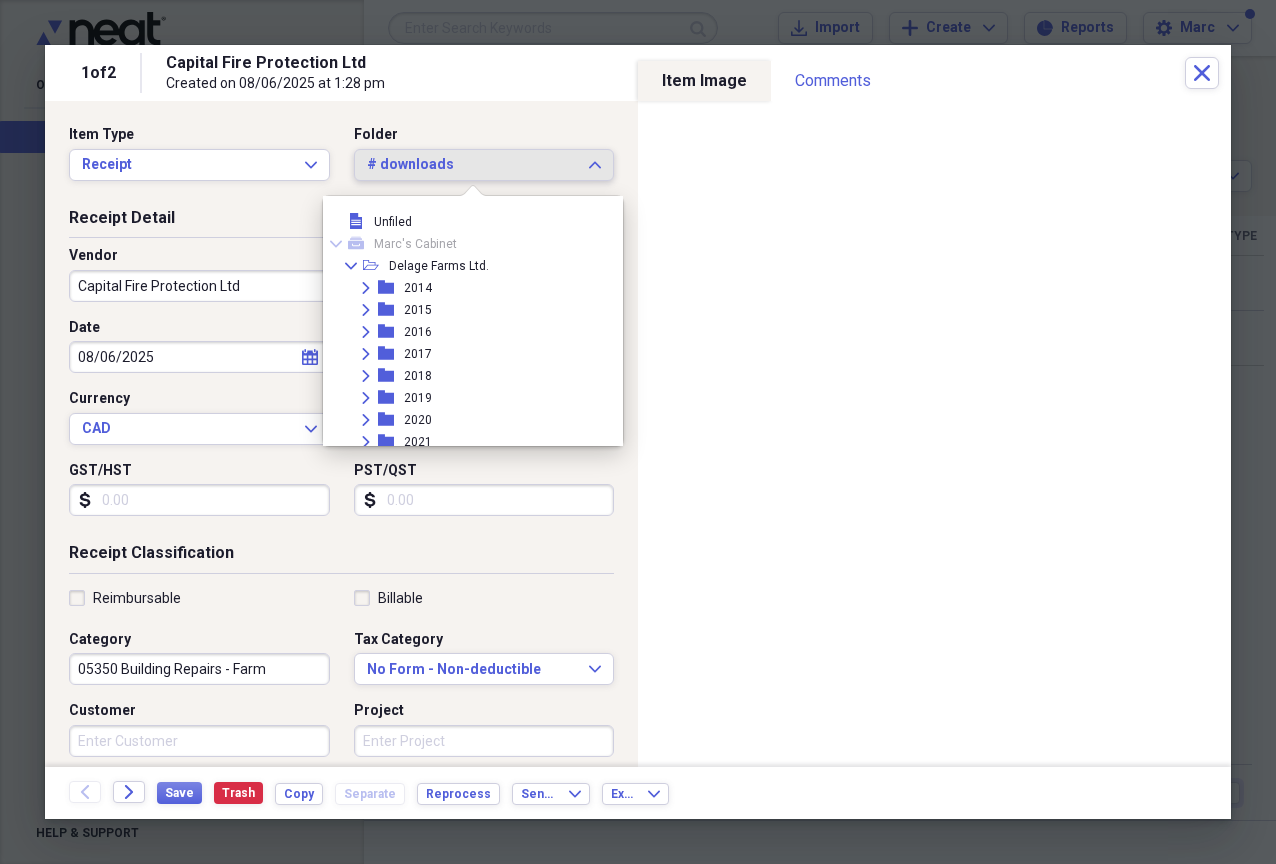scroll, scrollTop: 231, scrollLeft: 0, axis: vertical 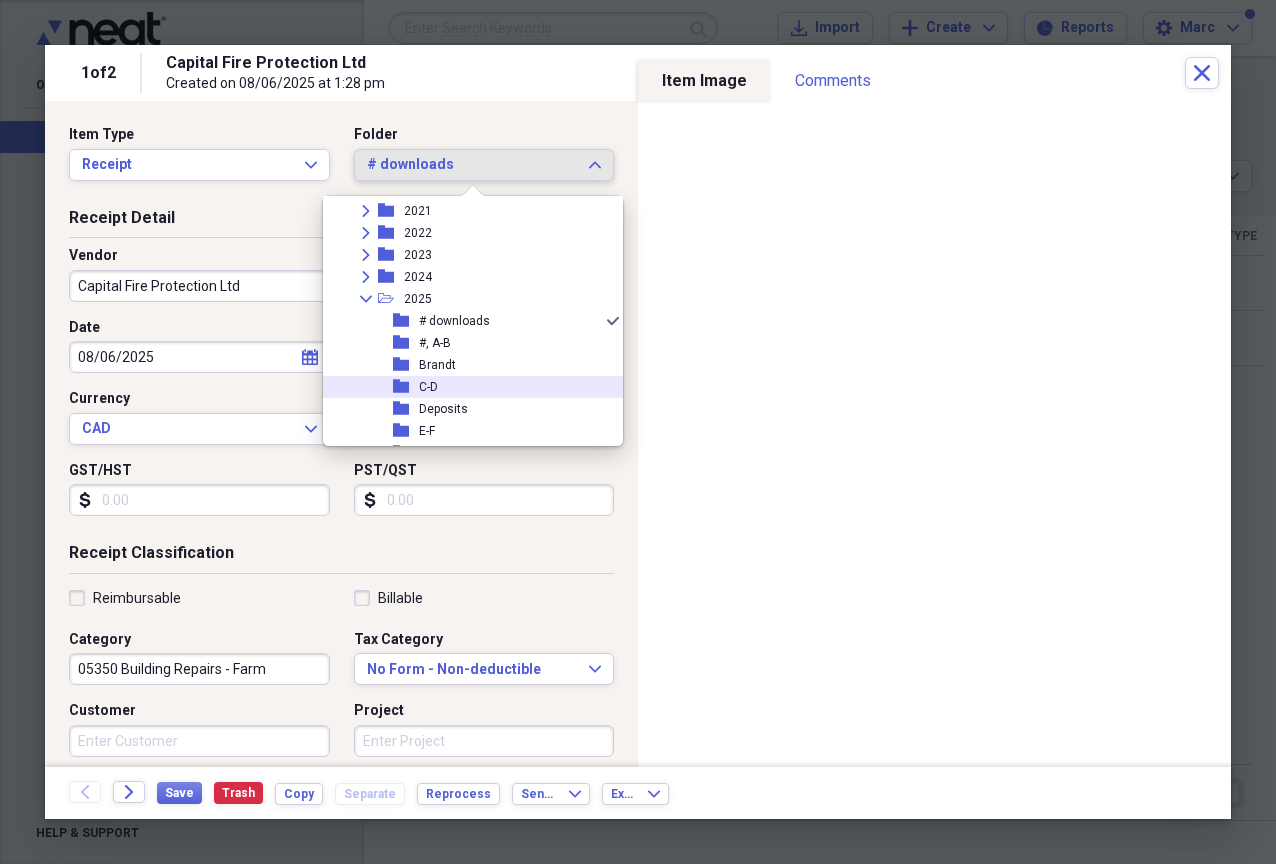 click on "folder C-D" at bounding box center [465, 387] 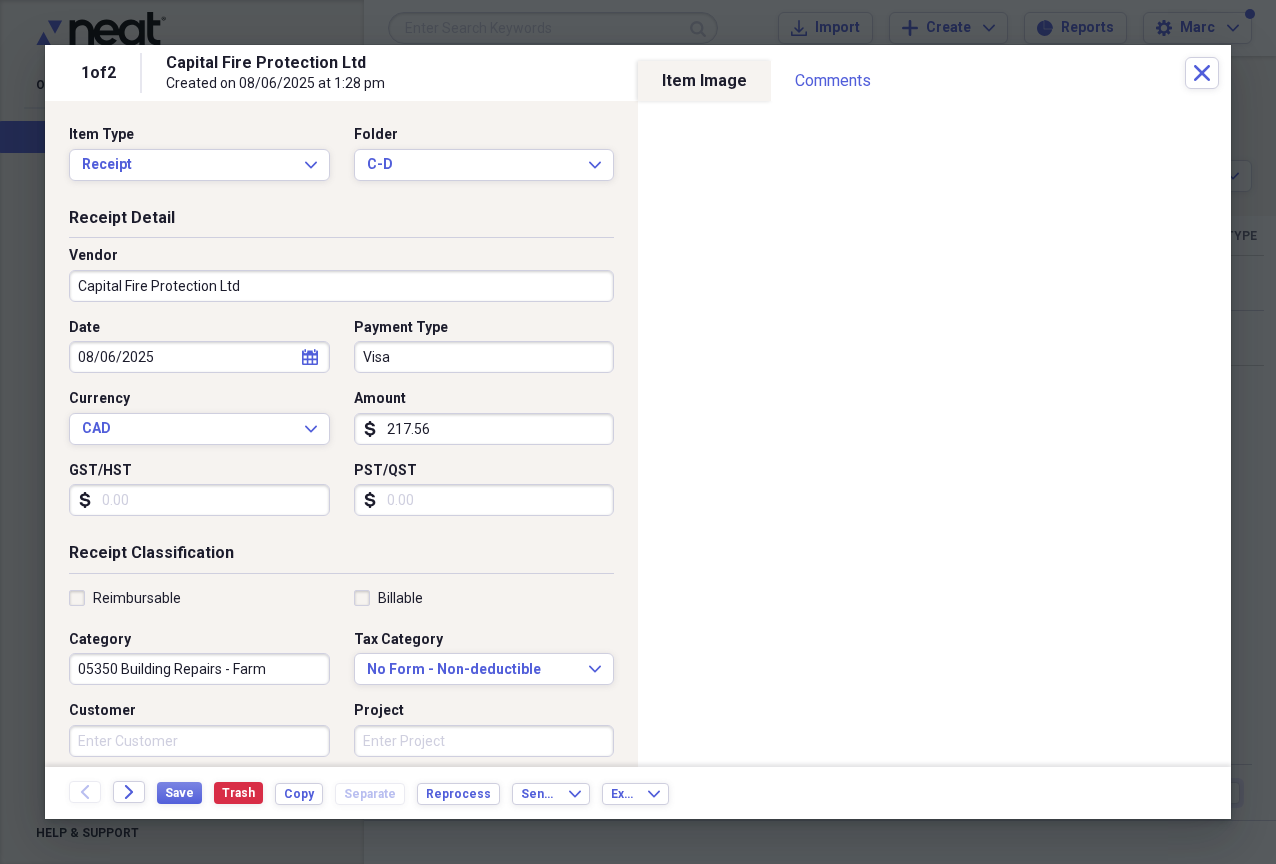 click on "GST/HST" at bounding box center (199, 500) 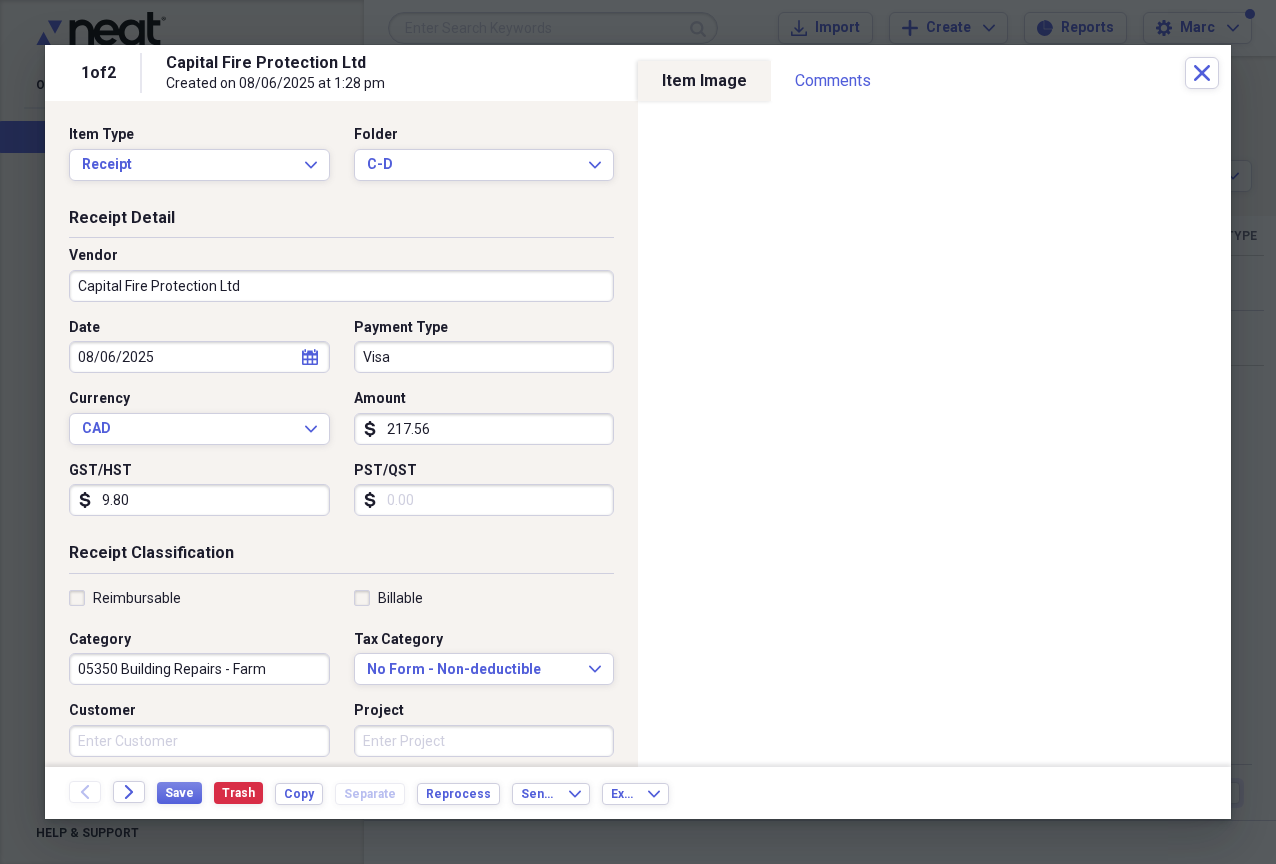 type on "9.80" 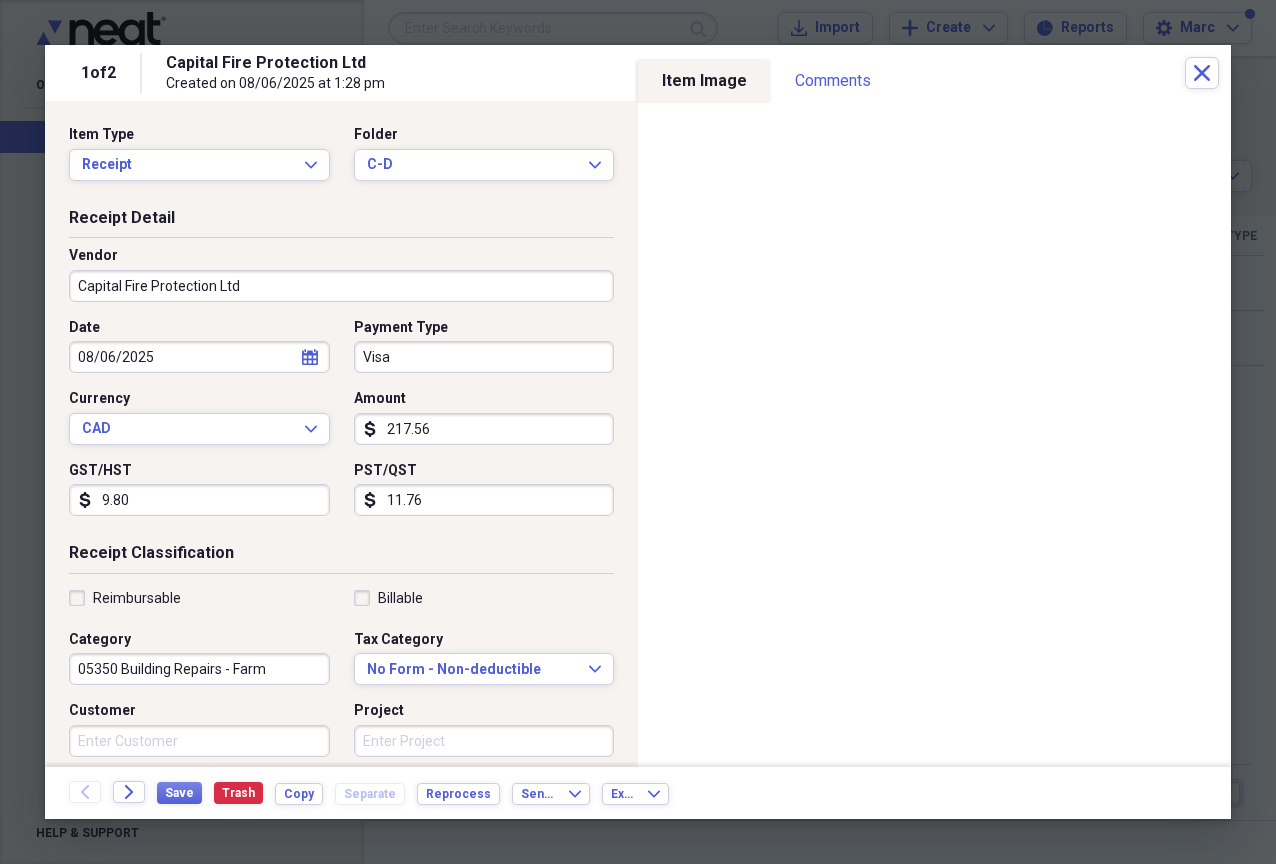 type on "11.76" 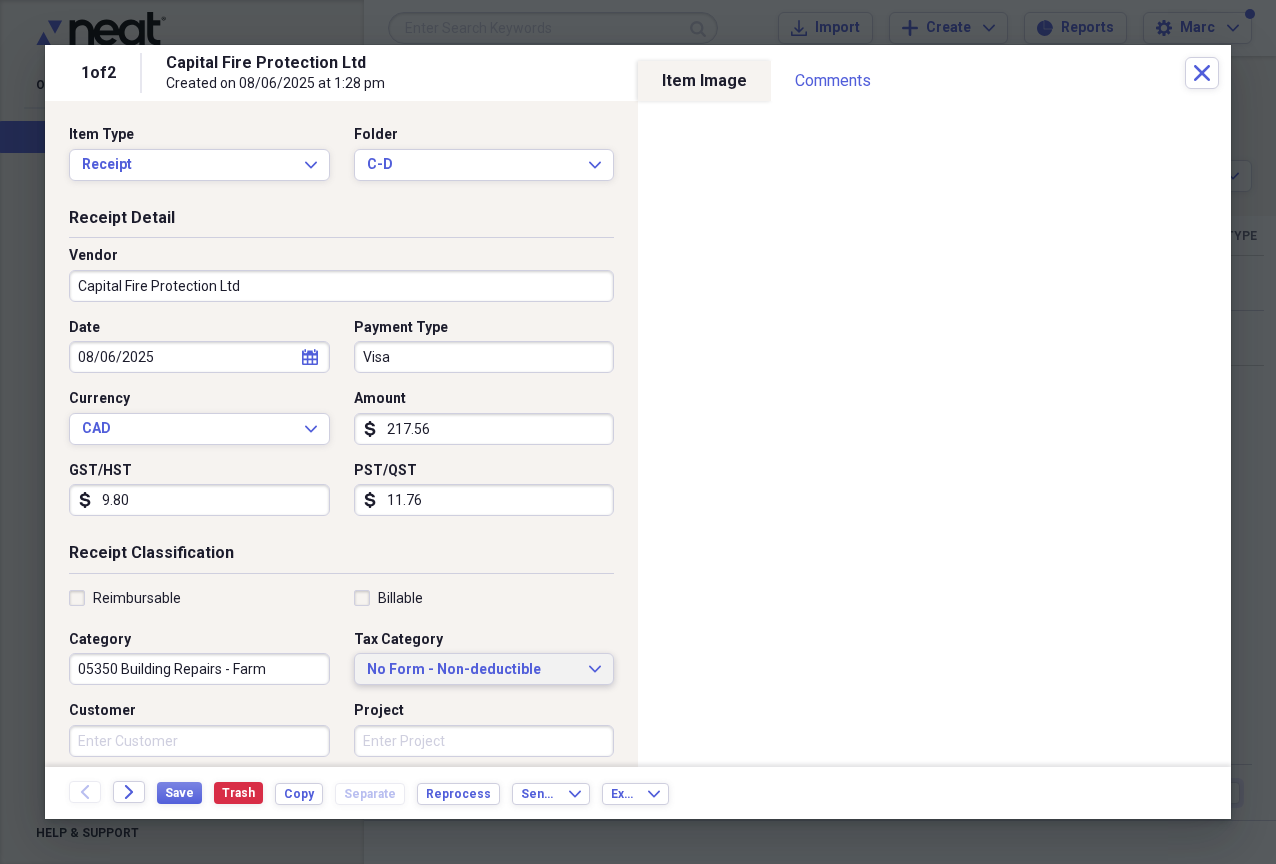 type 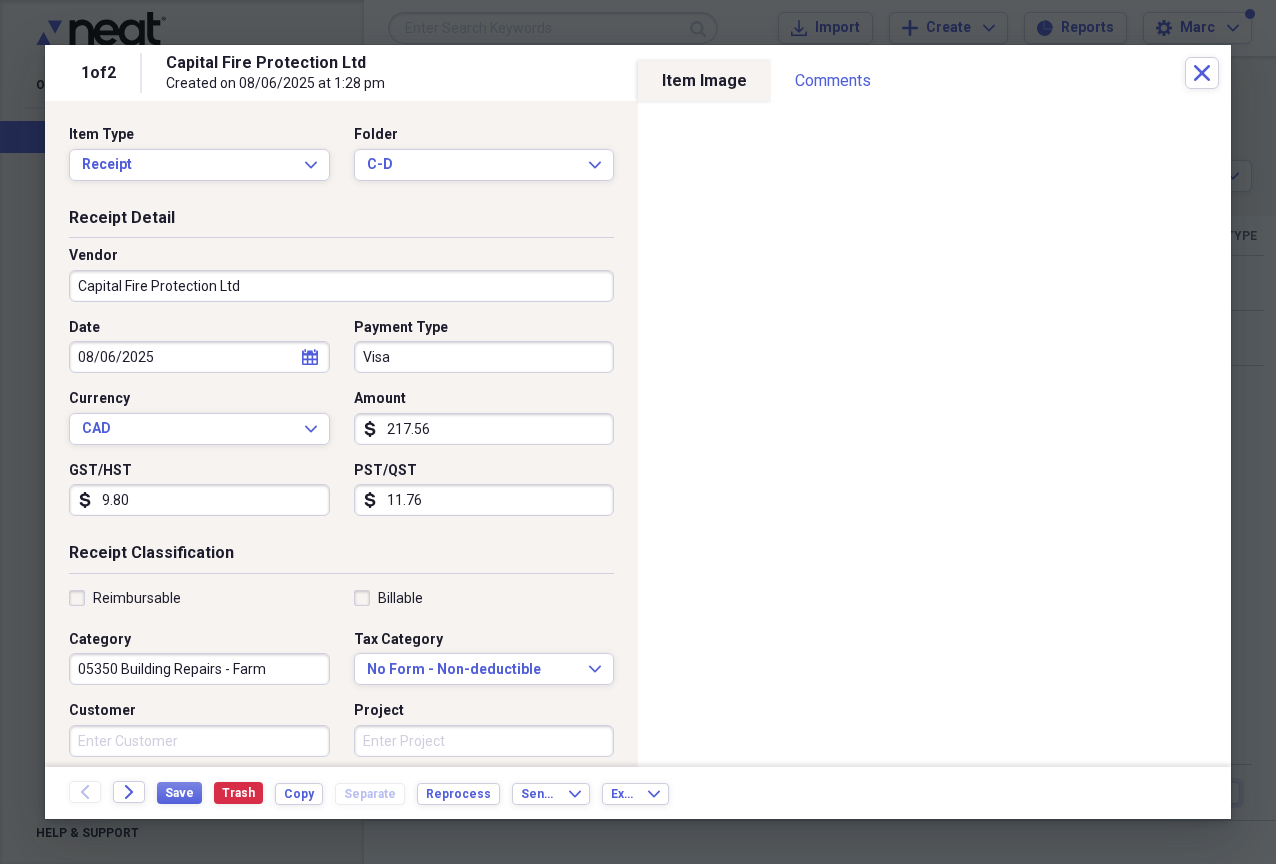 scroll, scrollTop: 355, scrollLeft: 0, axis: vertical 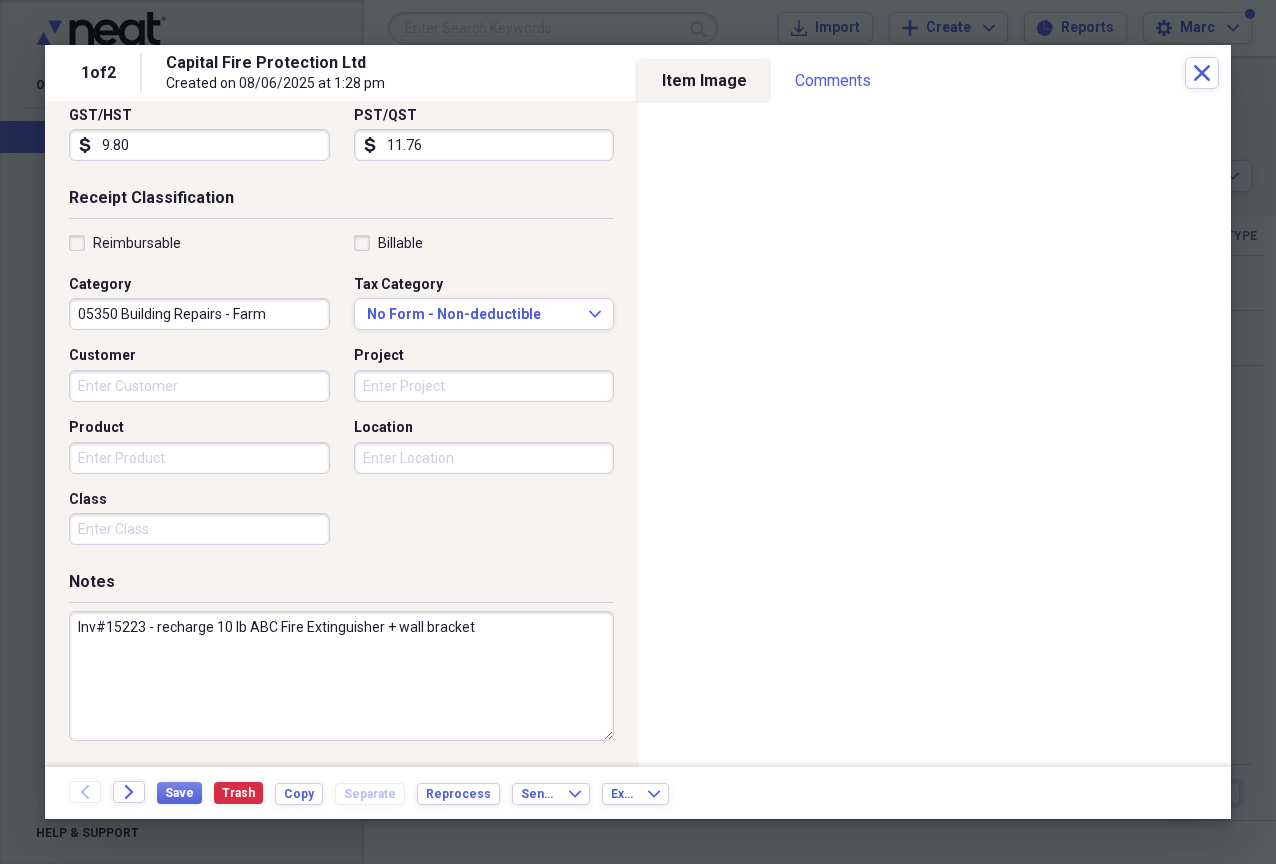 drag, startPoint x: 517, startPoint y: 619, endPoint x: -4, endPoint y: 600, distance: 521.3463 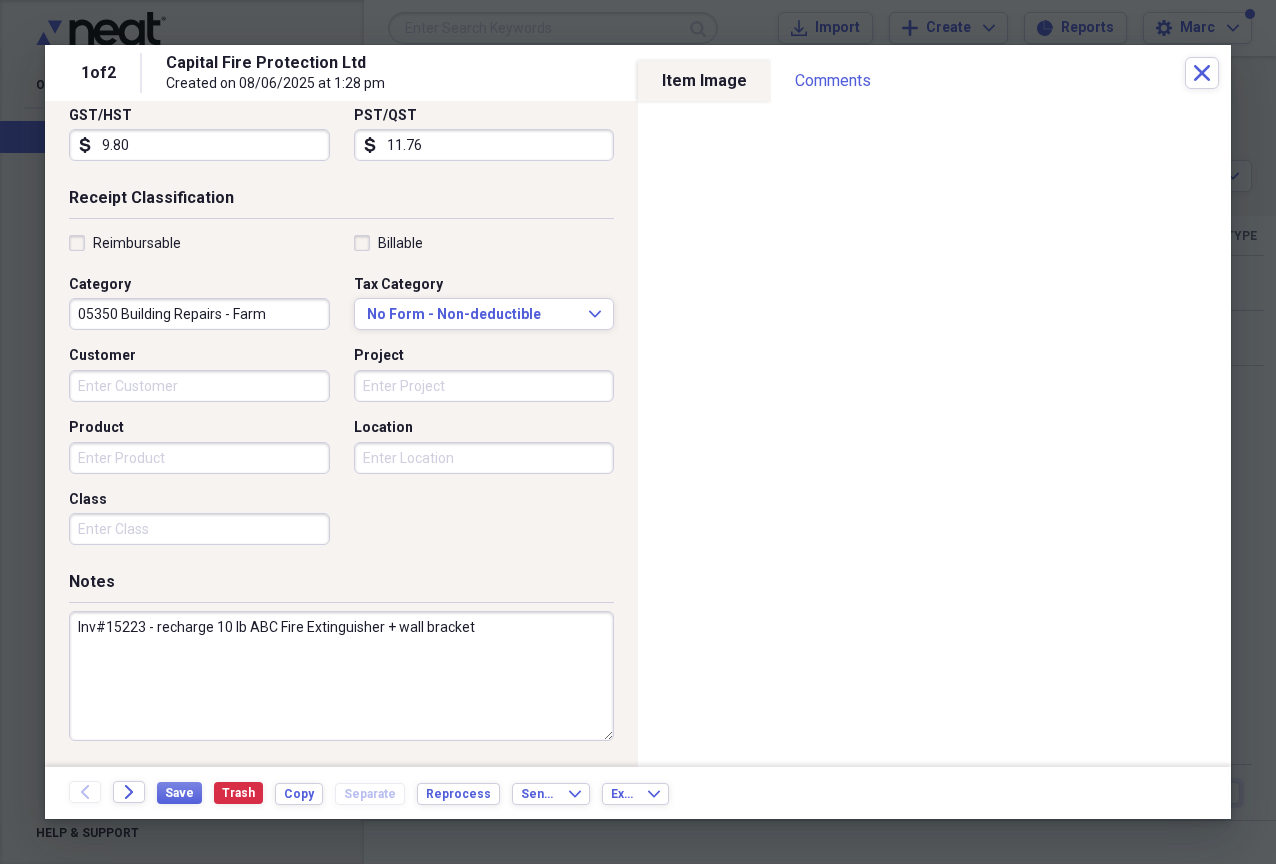 type on "Inv#15223 - recharge 10 lb ABC Fire Extinguisher + wall bracket" 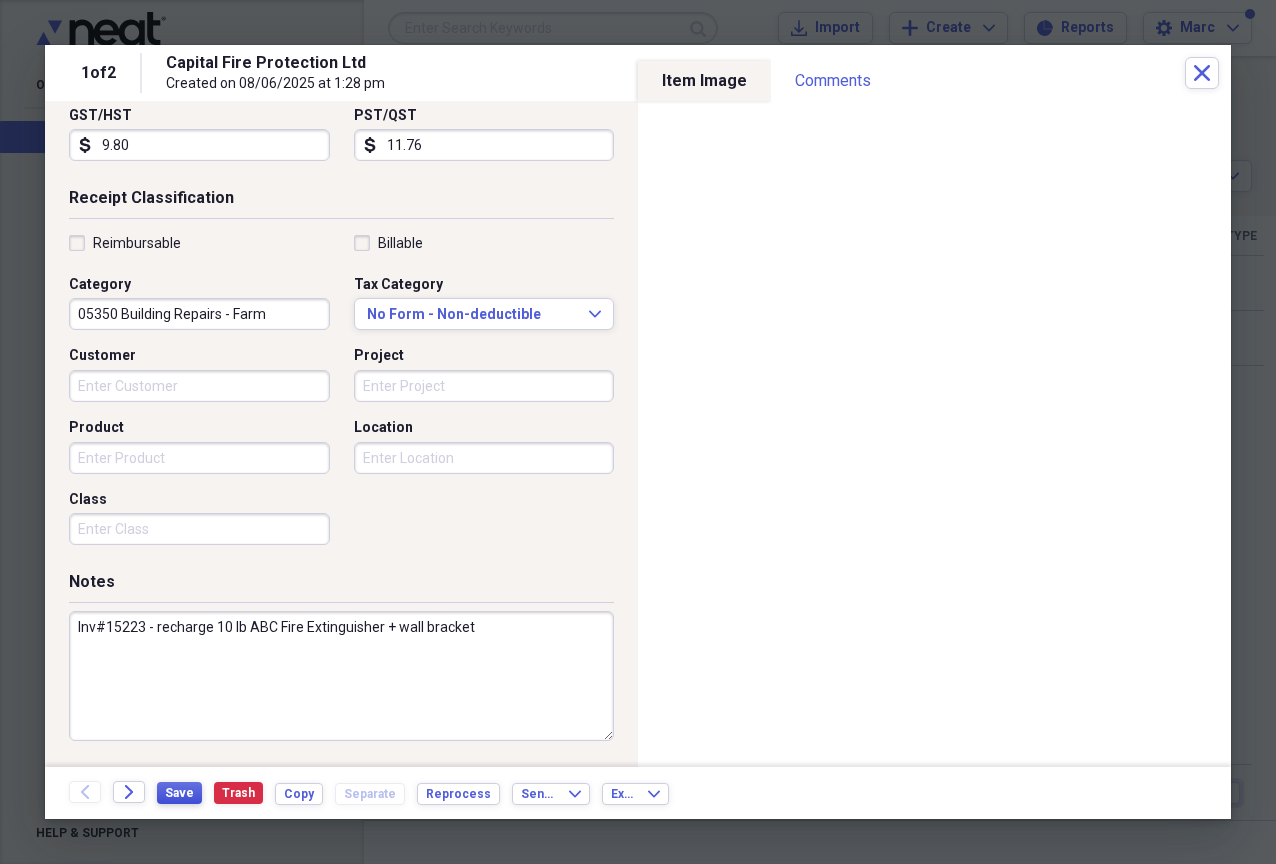 click on "Save" at bounding box center (179, 793) 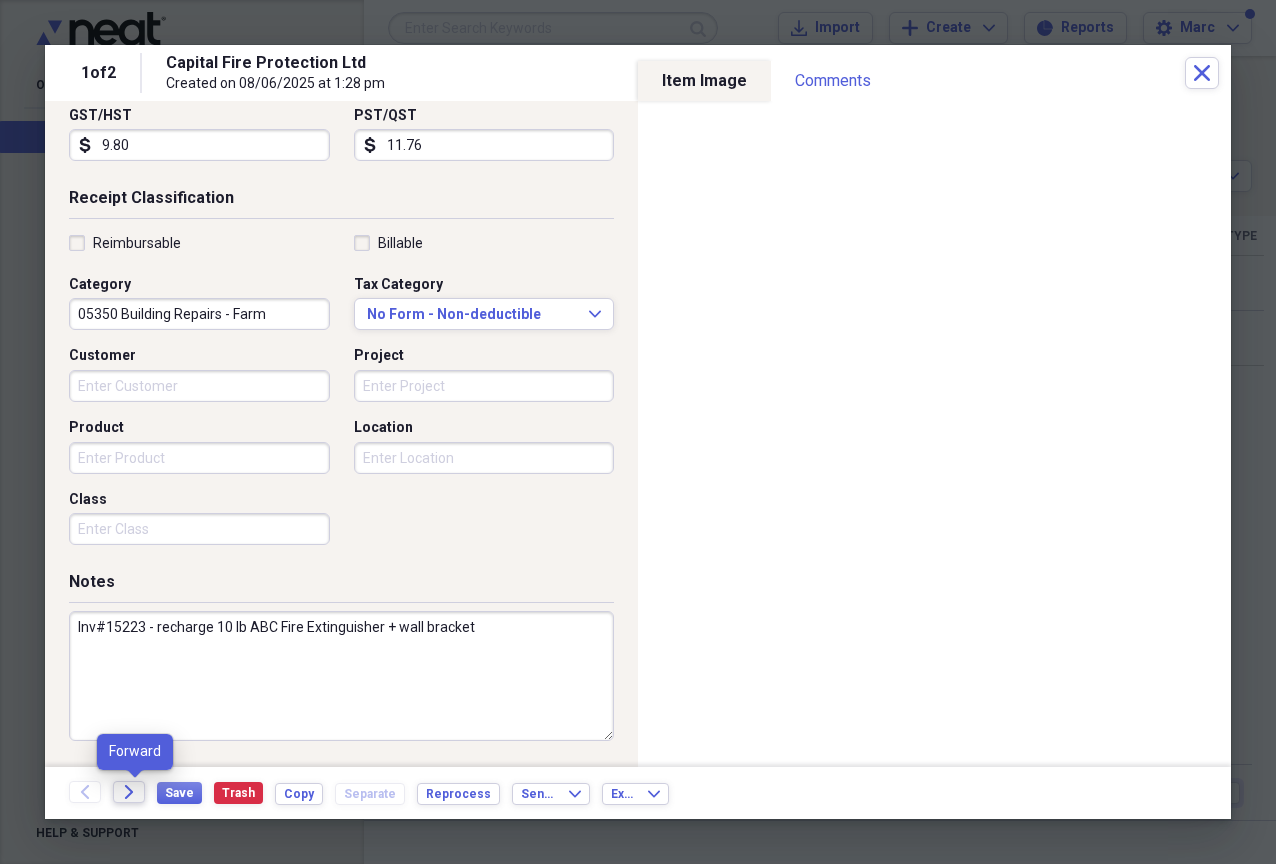 click on "Forward" 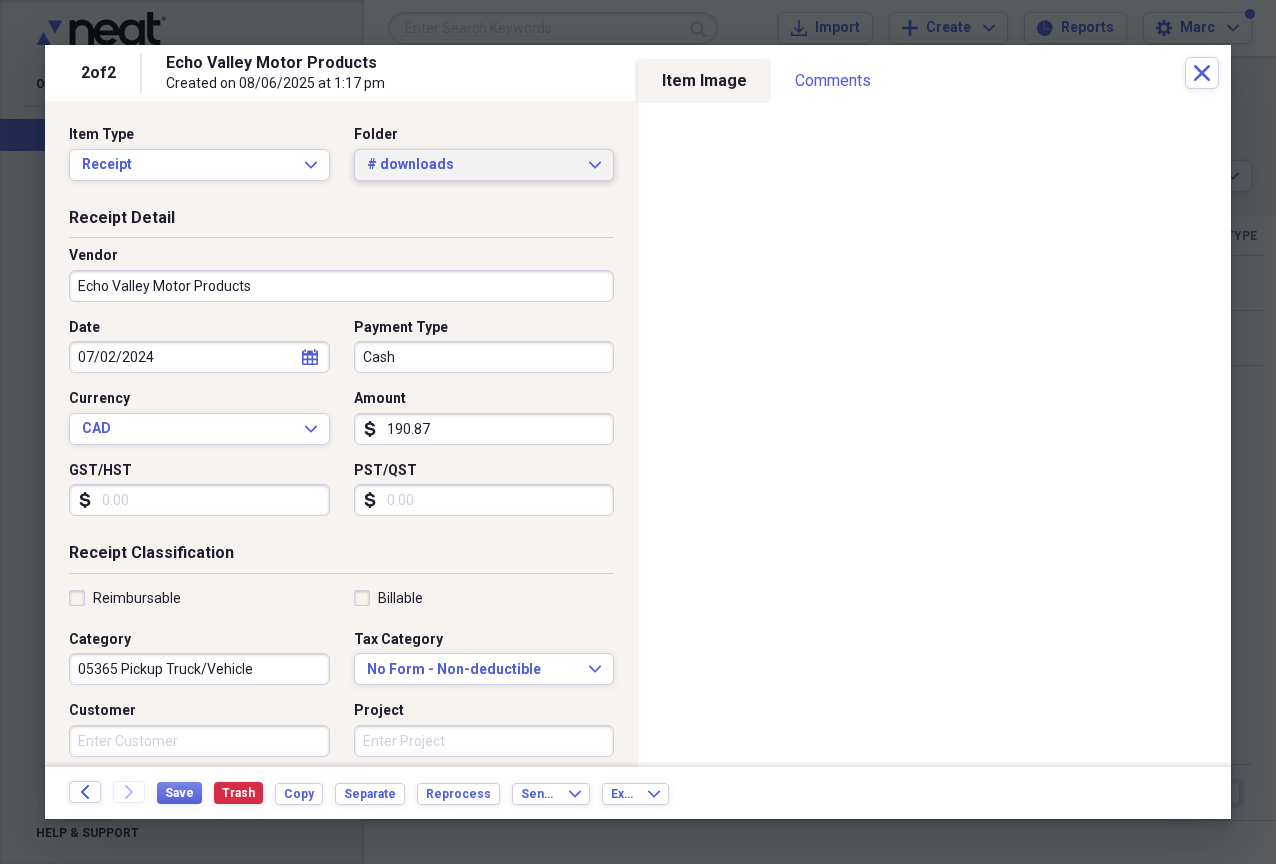 click on "# downloads" at bounding box center [472, 165] 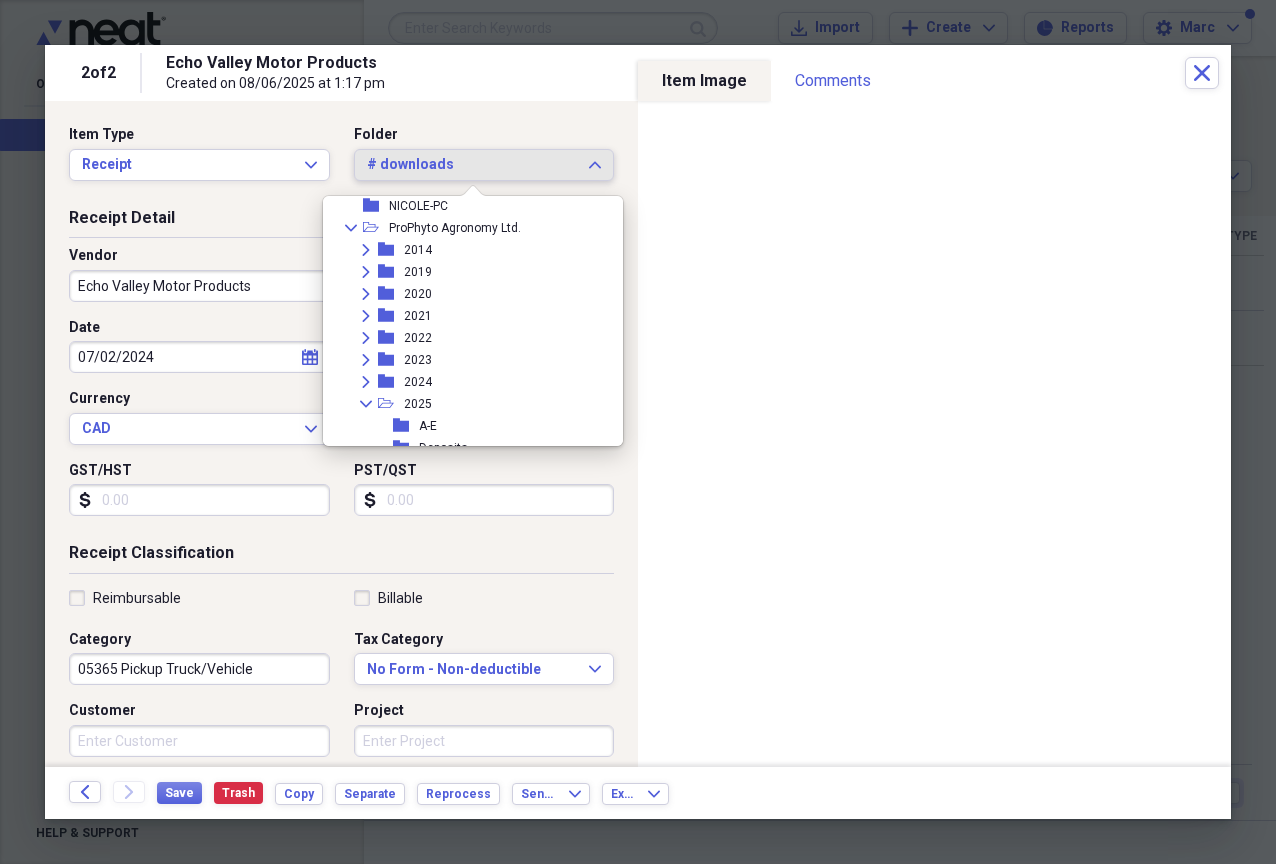 scroll, scrollTop: 885, scrollLeft: 0, axis: vertical 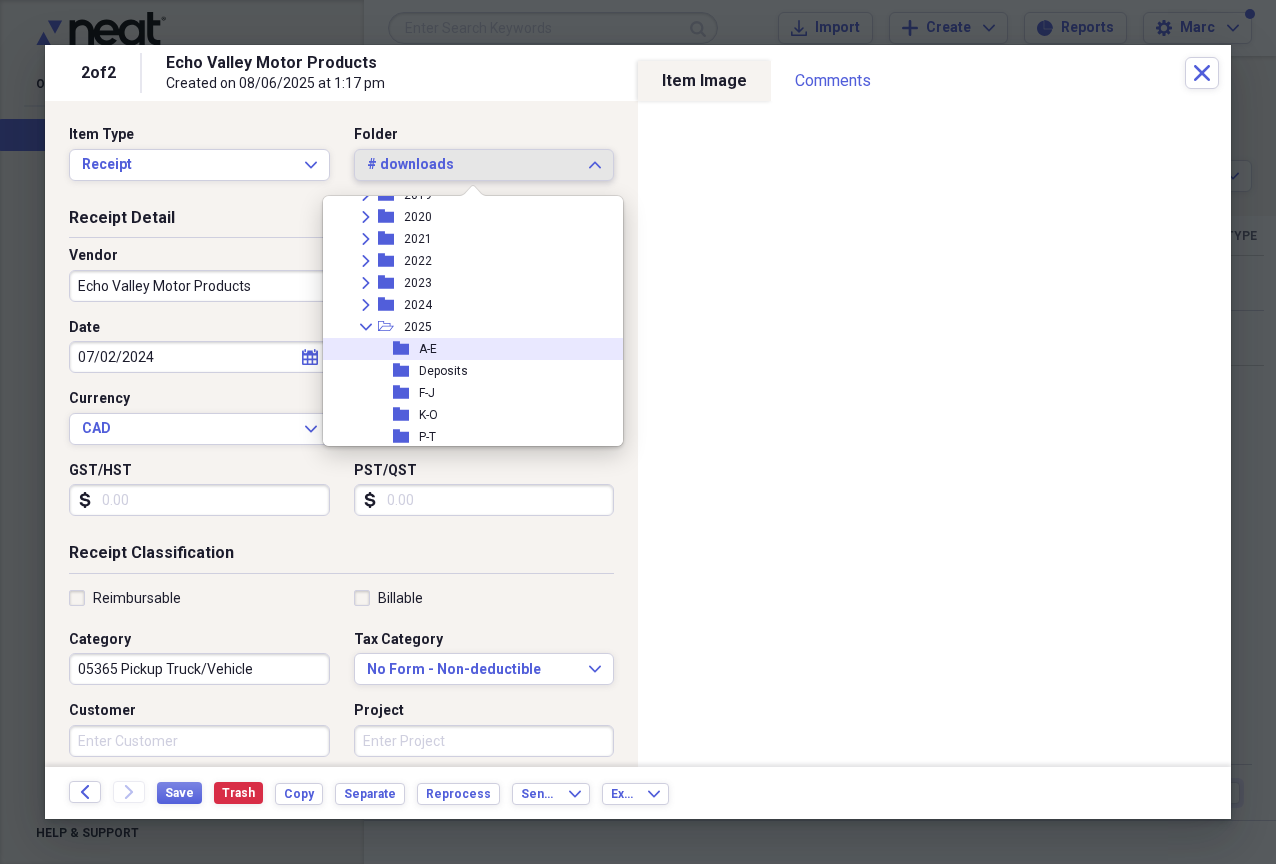 click on "folder" at bounding box center [406, 349] 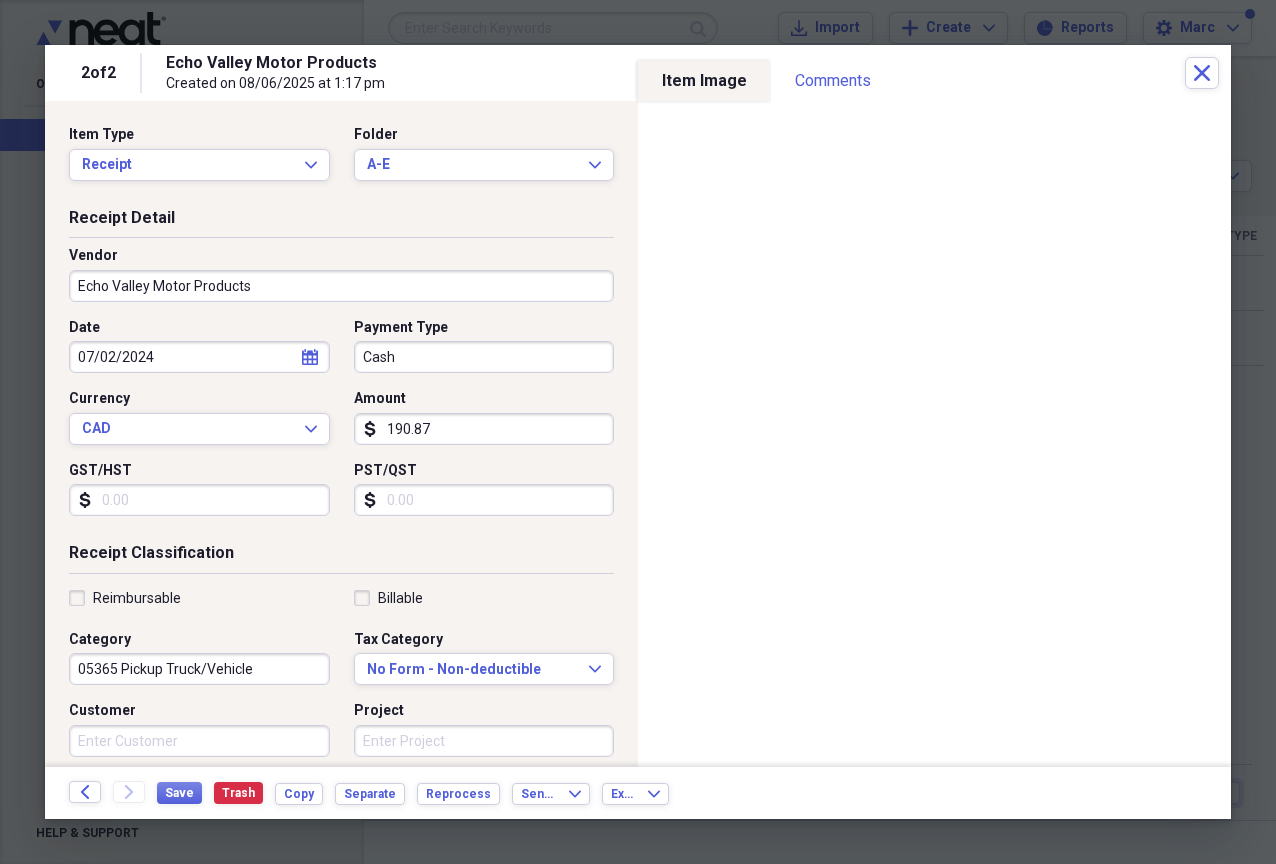 drag, startPoint x: 225, startPoint y: 356, endPoint x: -4, endPoint y: 343, distance: 229.3687 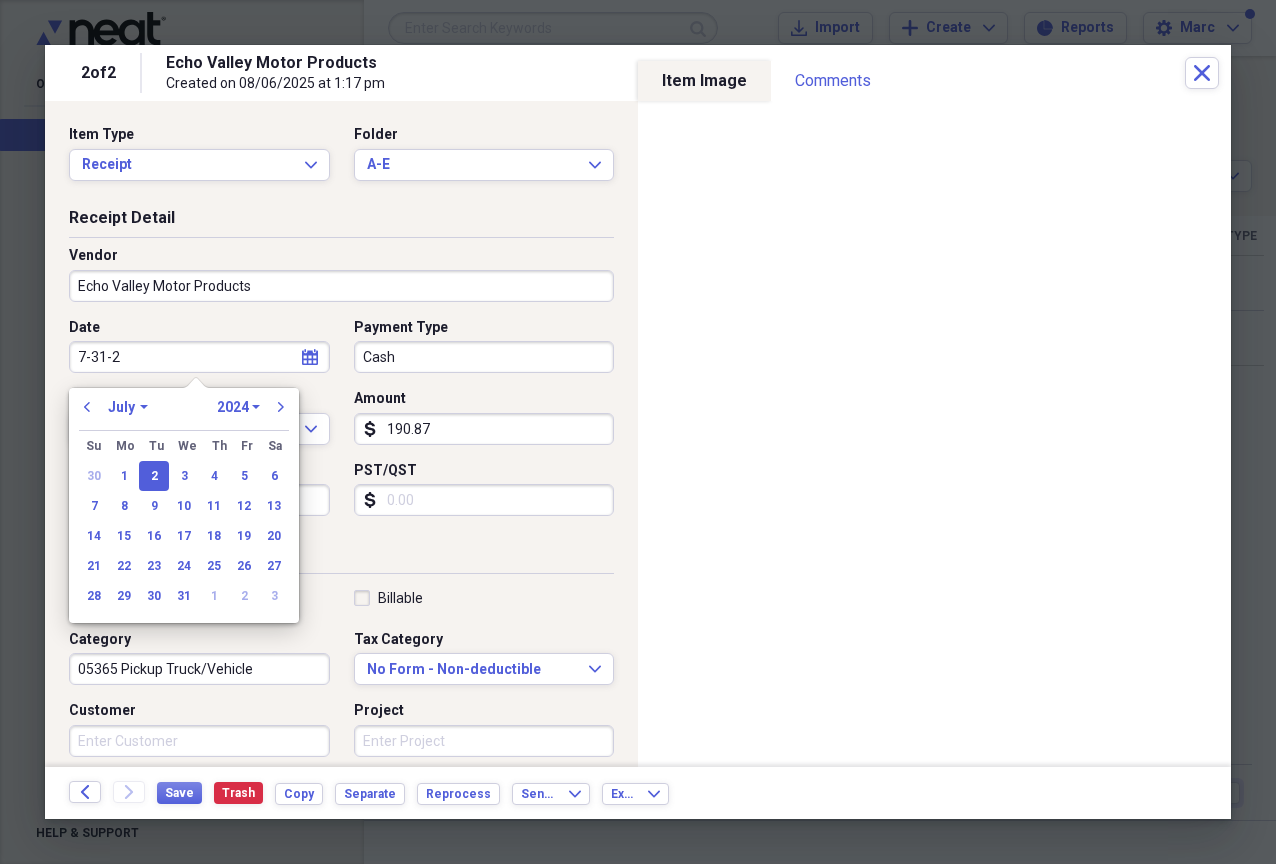 type on "7-31-25" 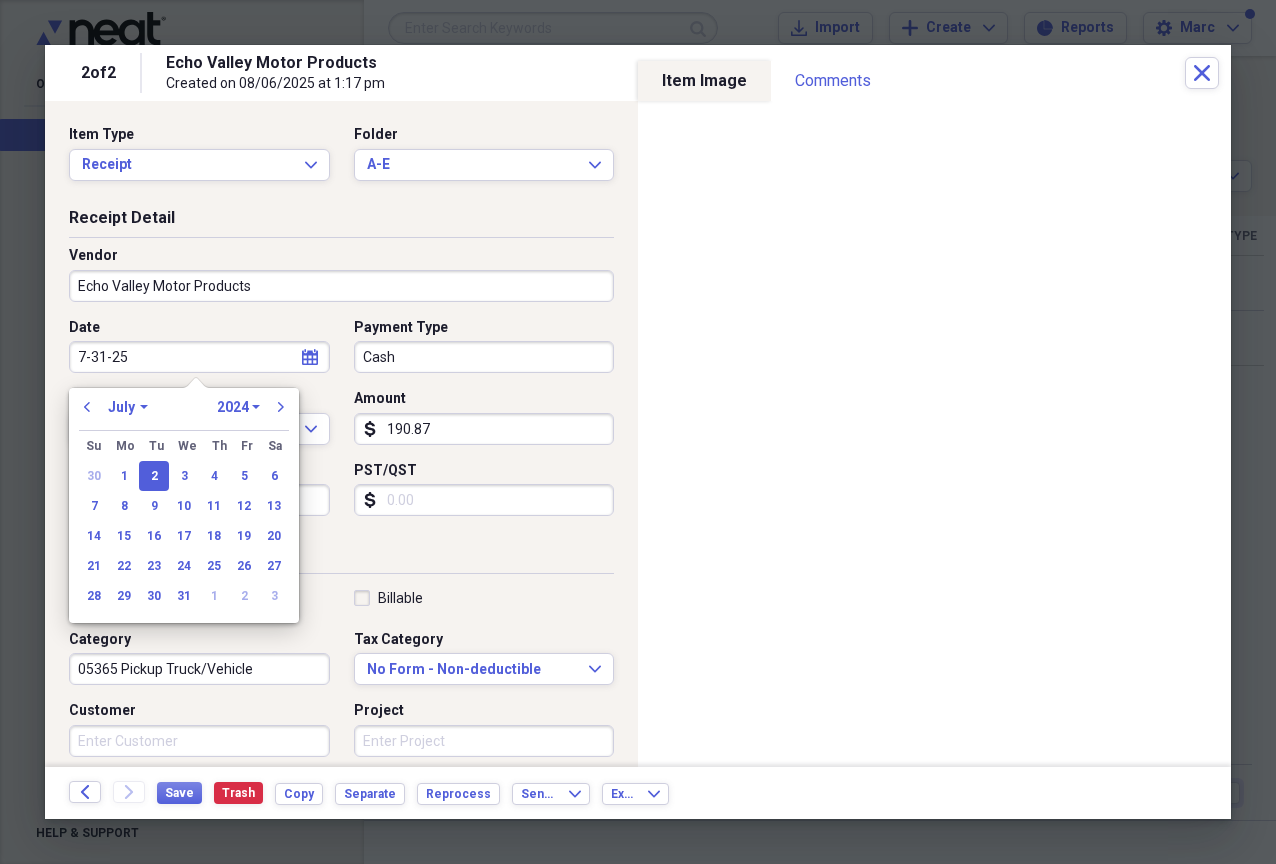 select on "2025" 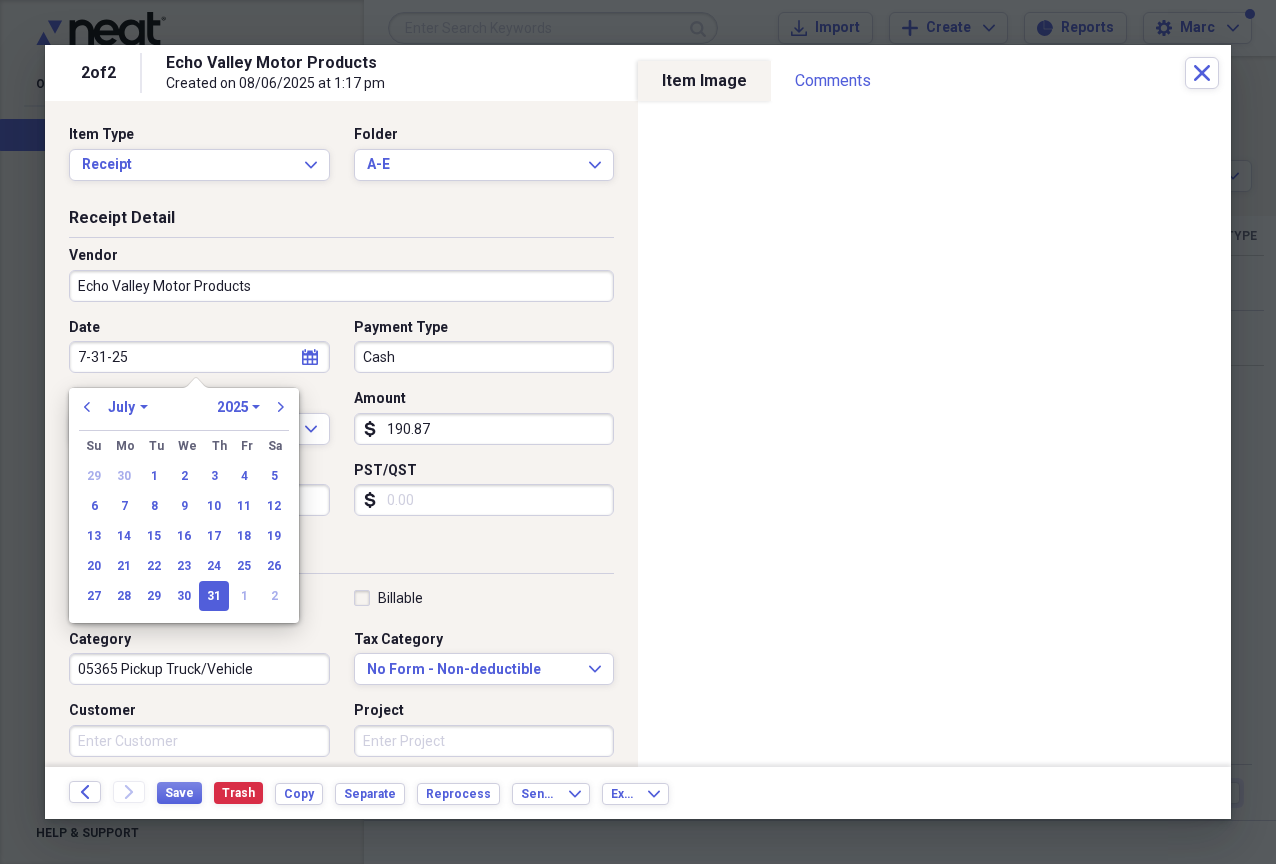 type on "07/31/2025" 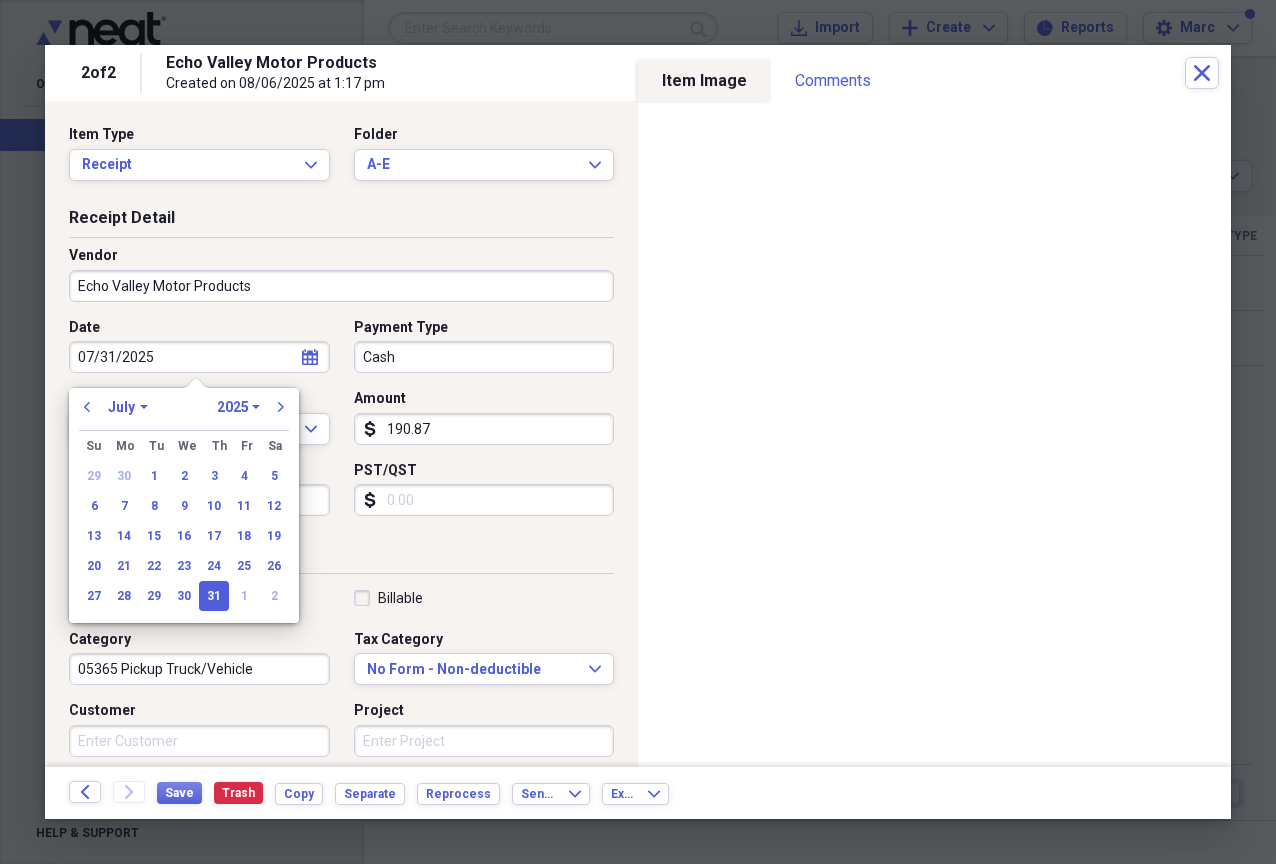 type 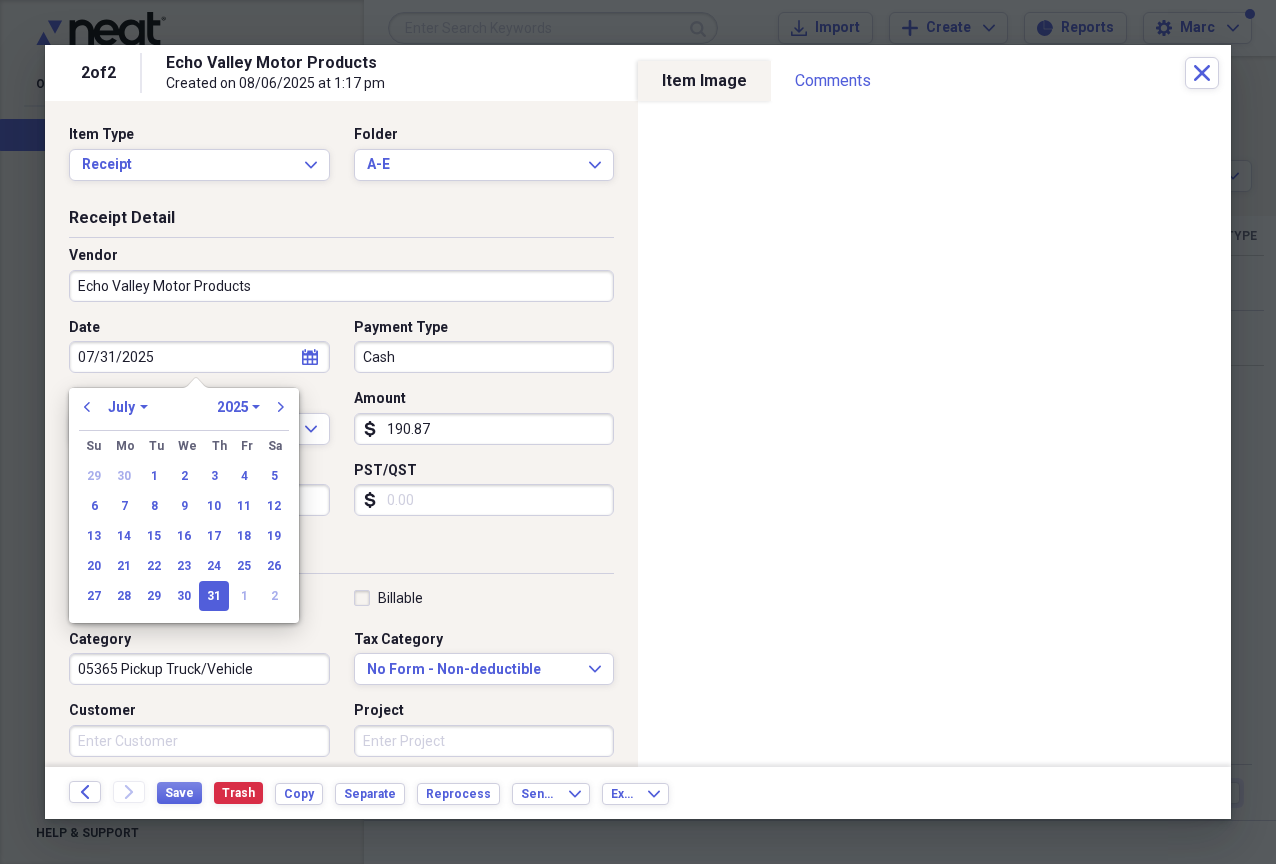 click on "Cash" at bounding box center [484, 357] 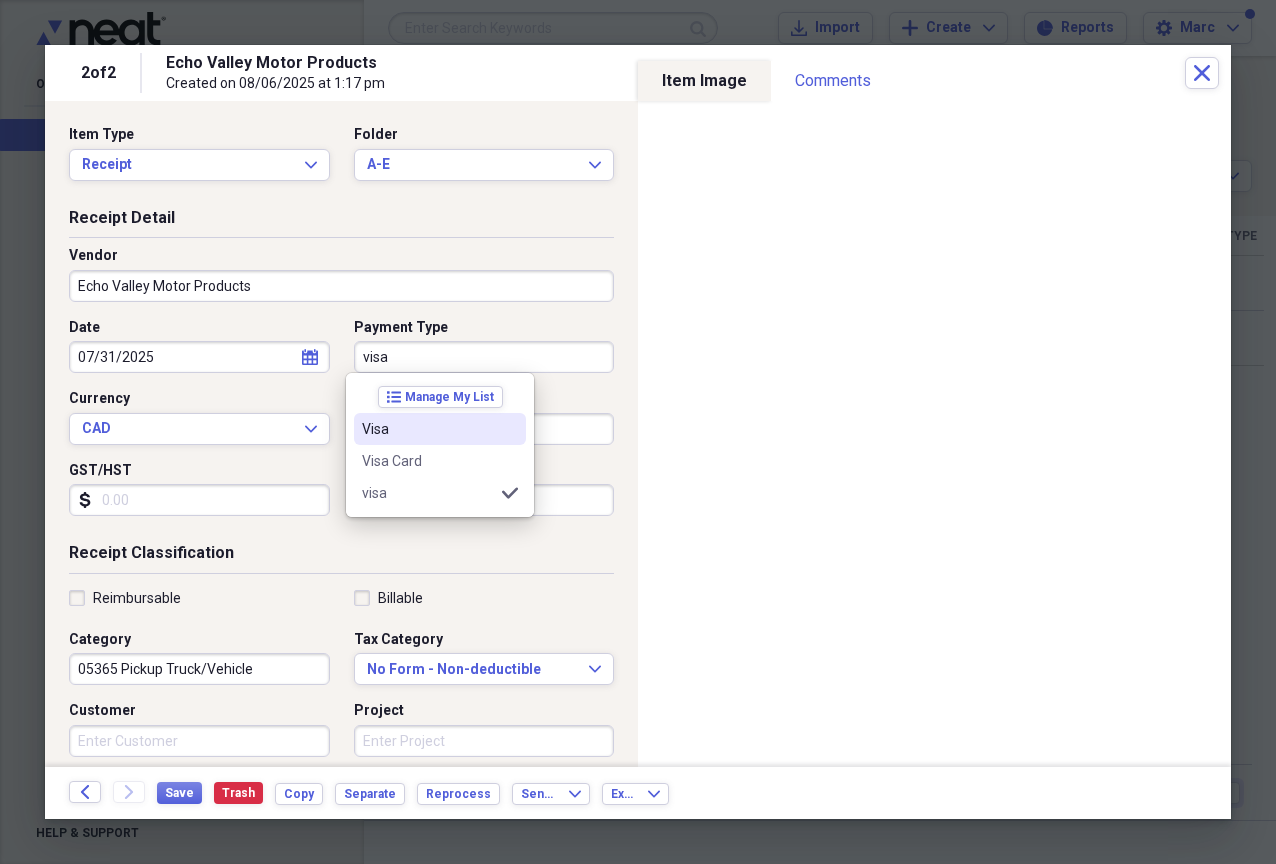 click on "Visa" at bounding box center [428, 429] 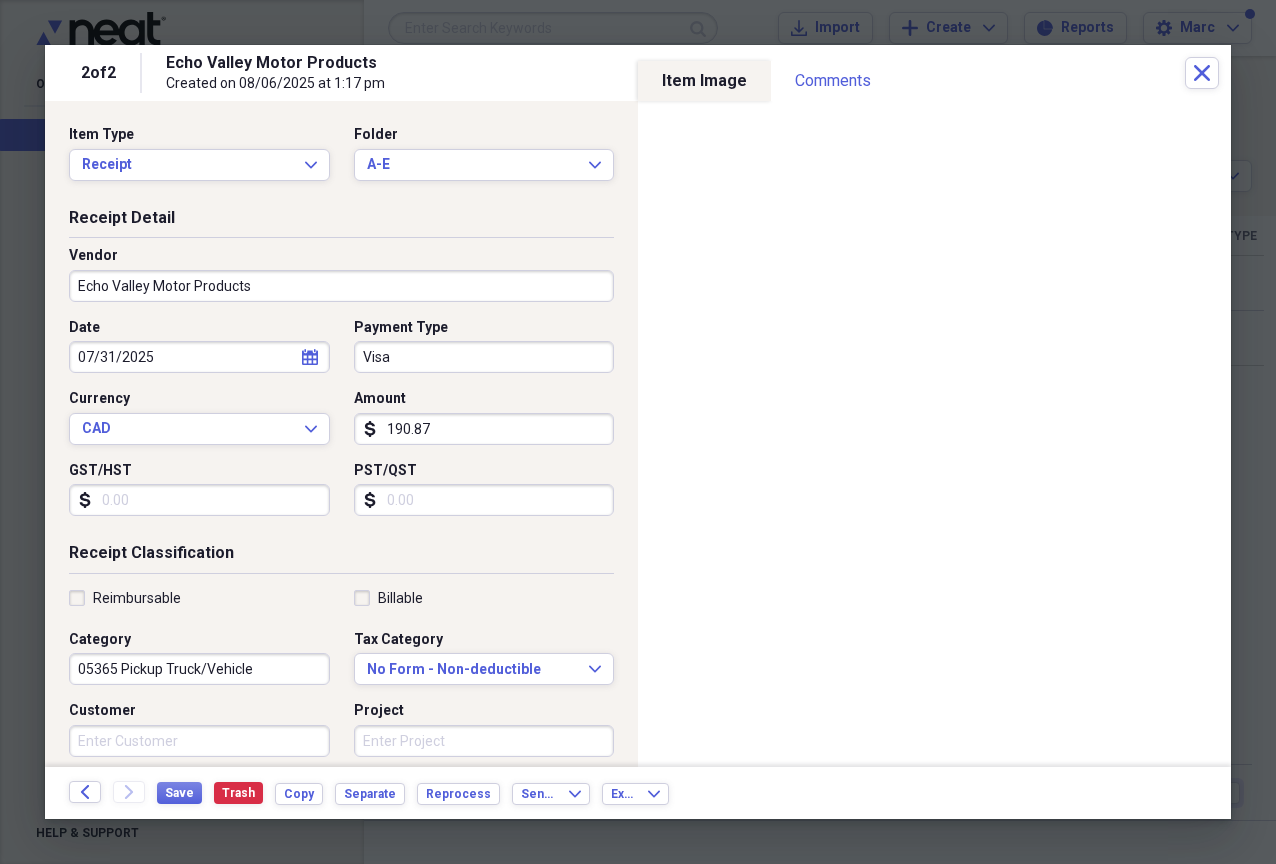 click on "190.87" at bounding box center (484, 429) 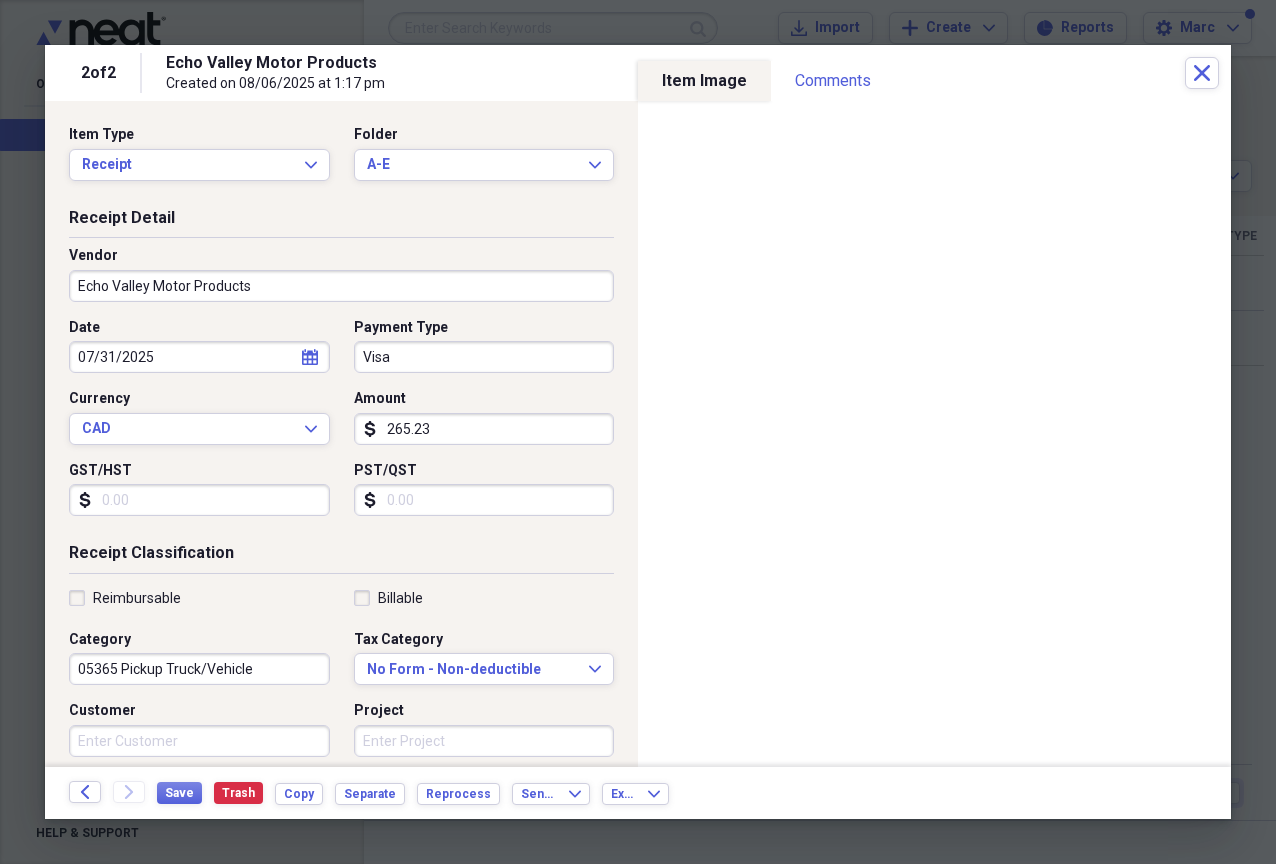 type on "265.23" 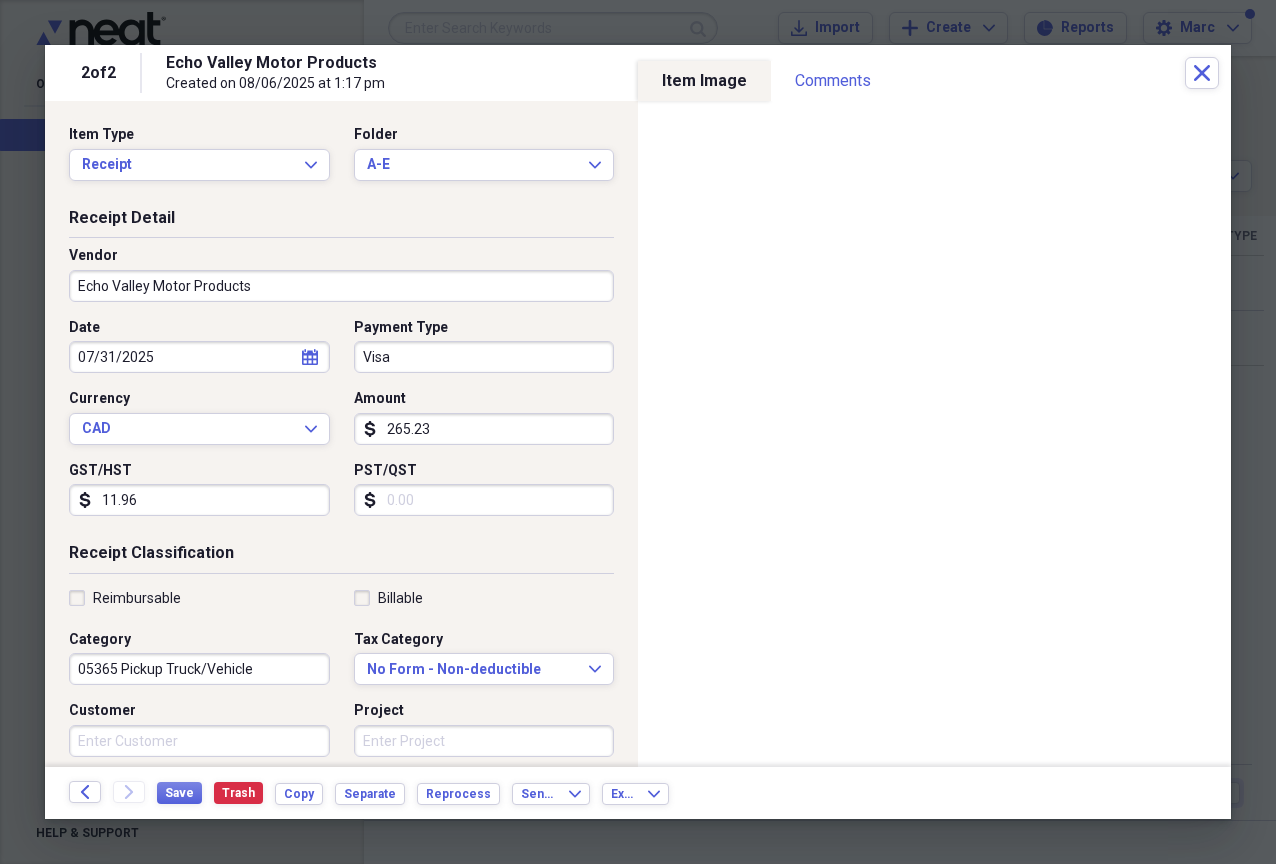 type on "11.96" 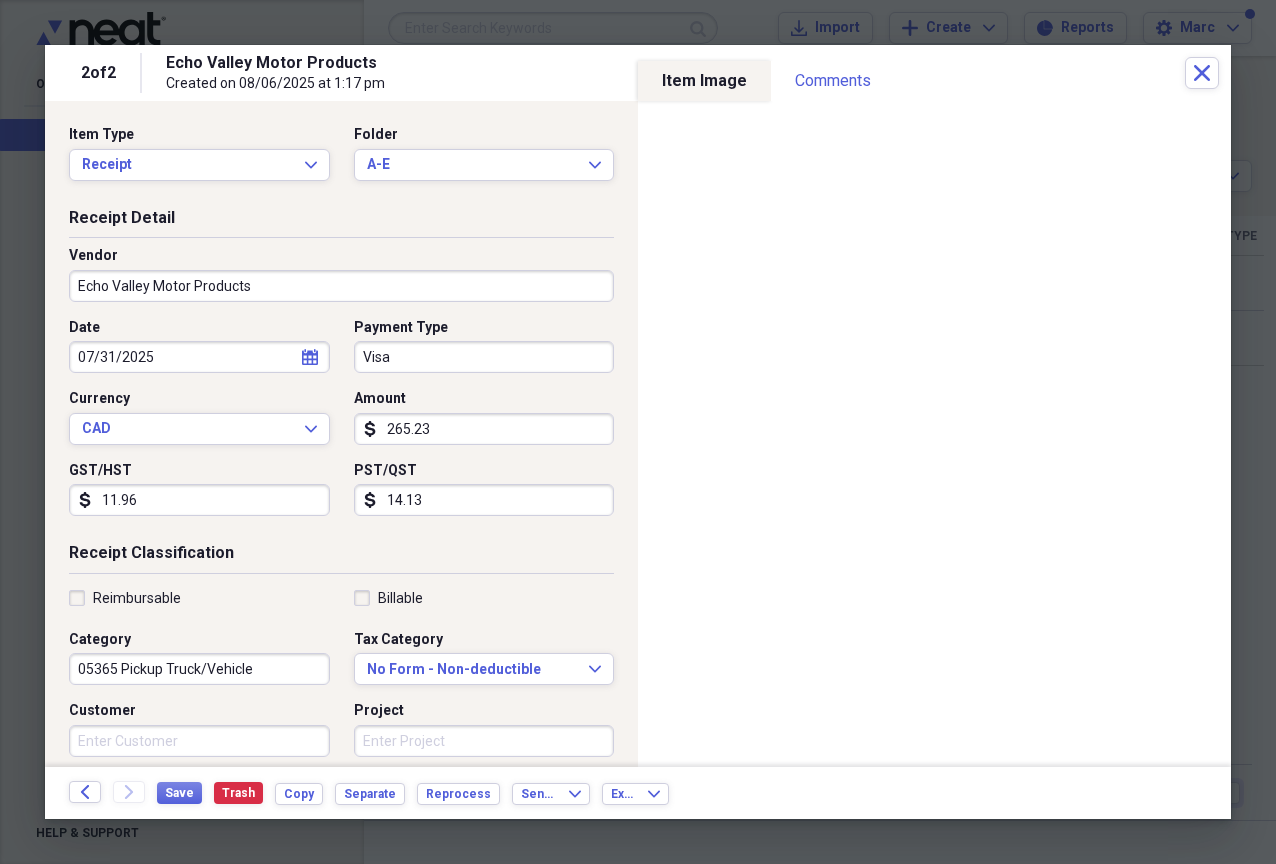 type on "14.13" 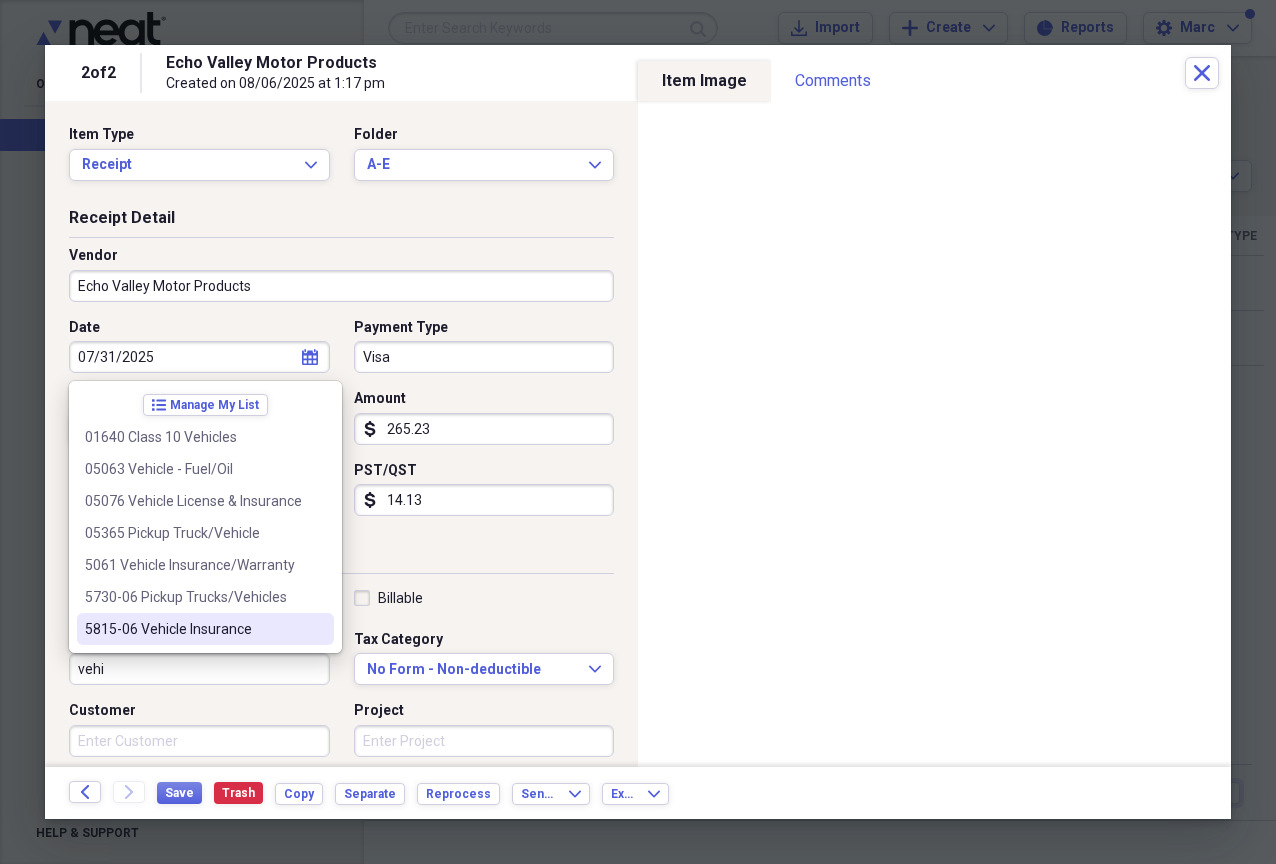 click on "Billable" at bounding box center (484, 598) 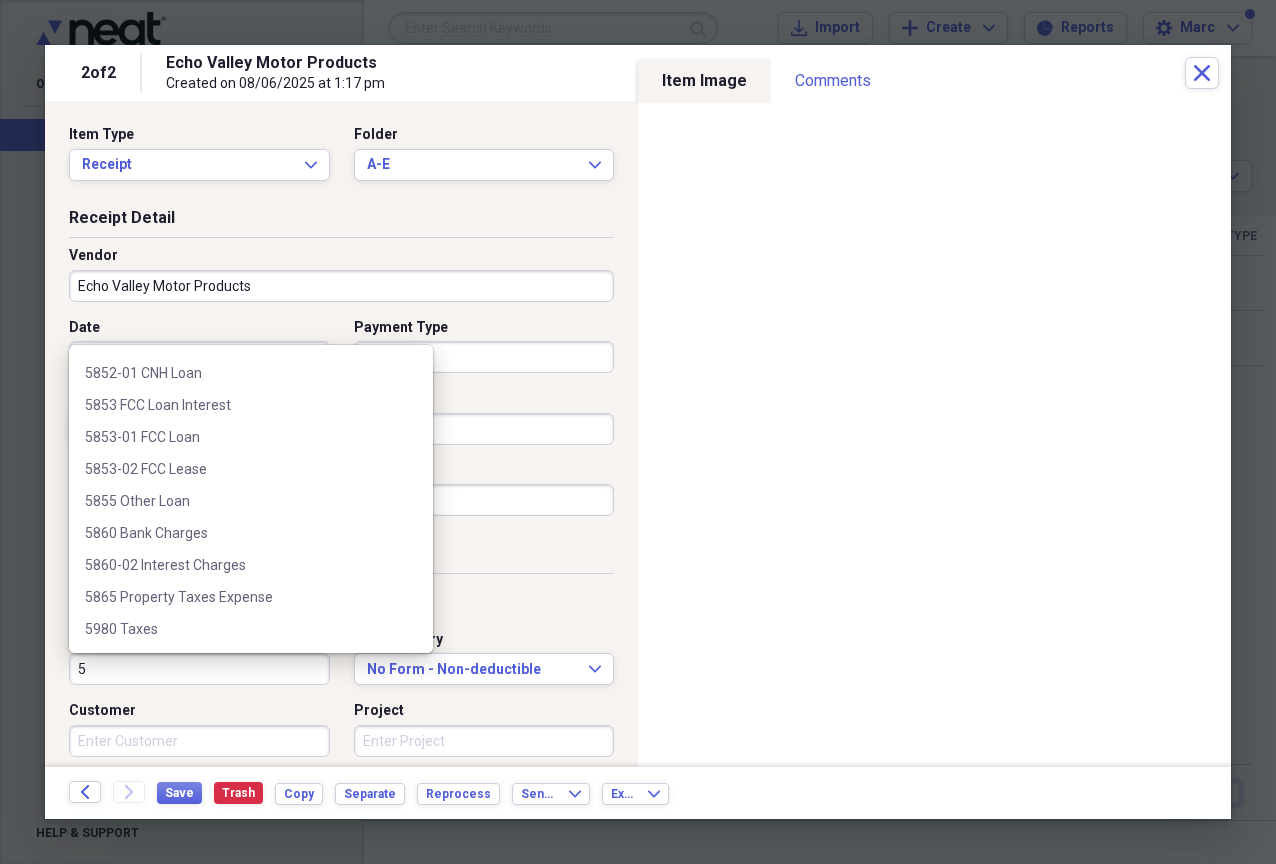 scroll, scrollTop: 0, scrollLeft: 0, axis: both 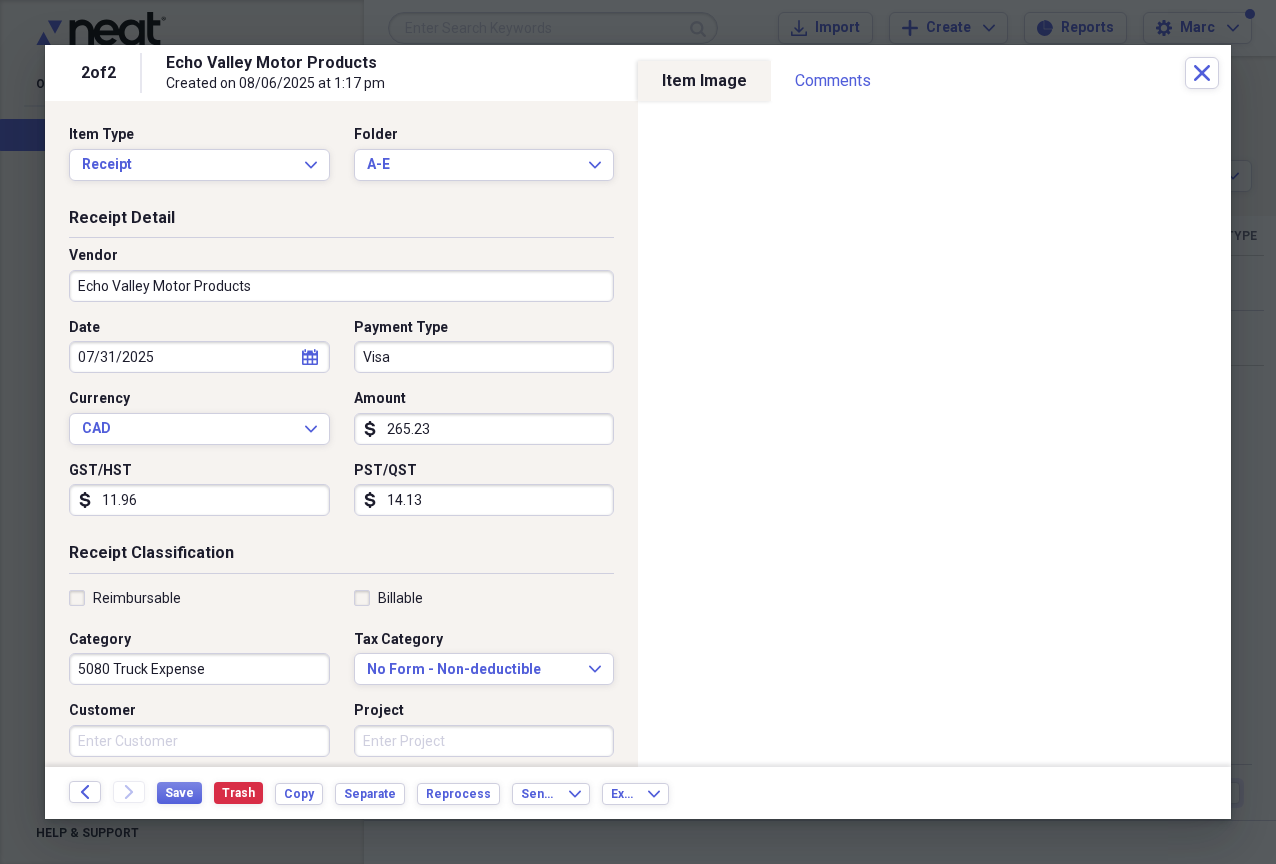 type on "5080 Truck Expense" 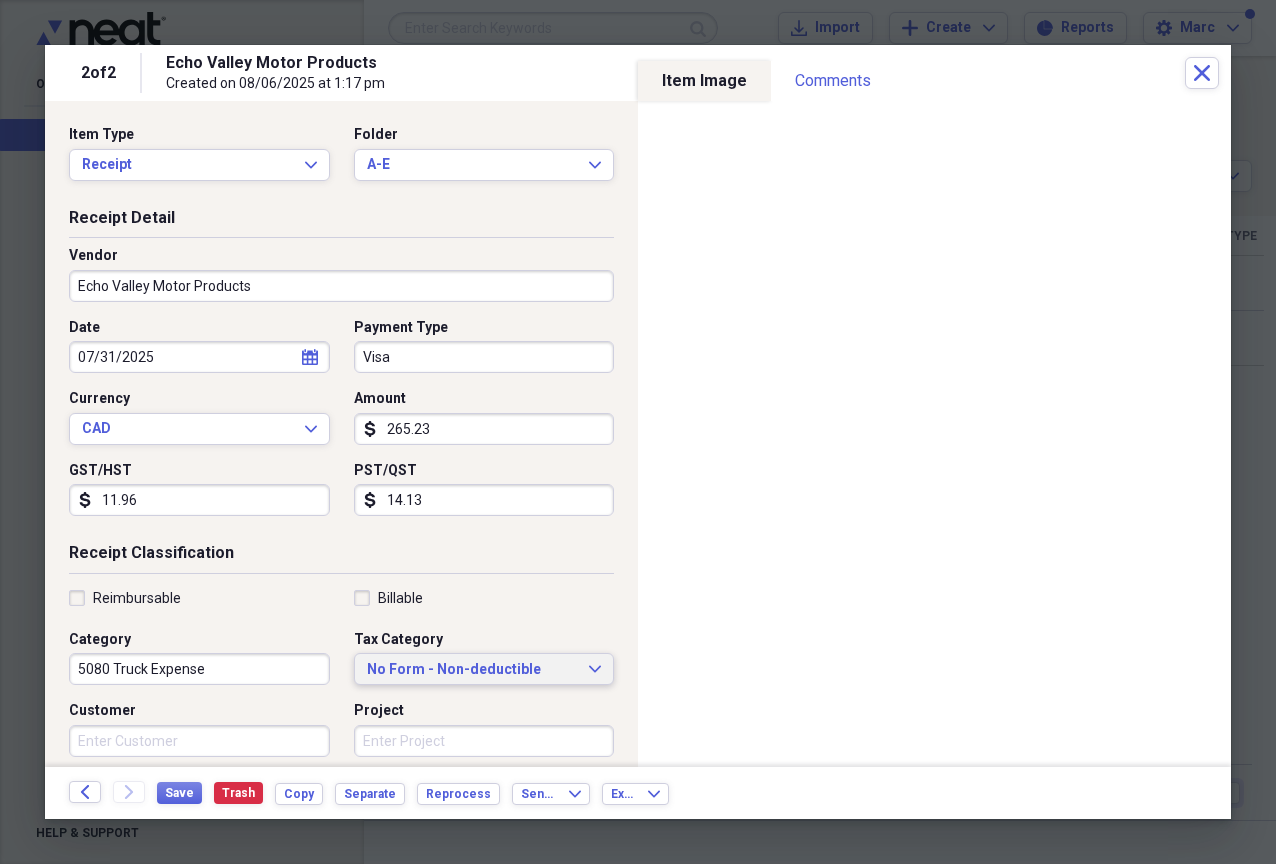 type 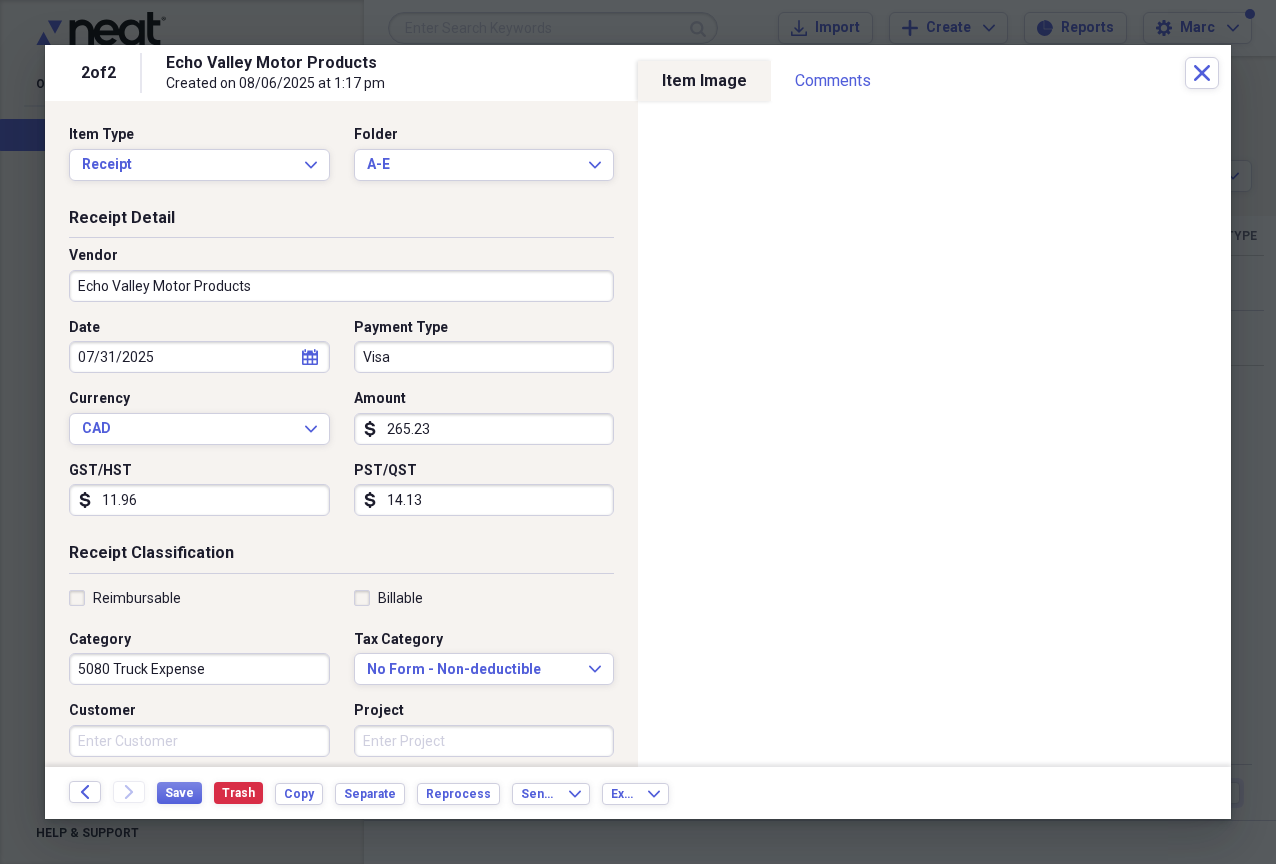 scroll, scrollTop: 355, scrollLeft: 0, axis: vertical 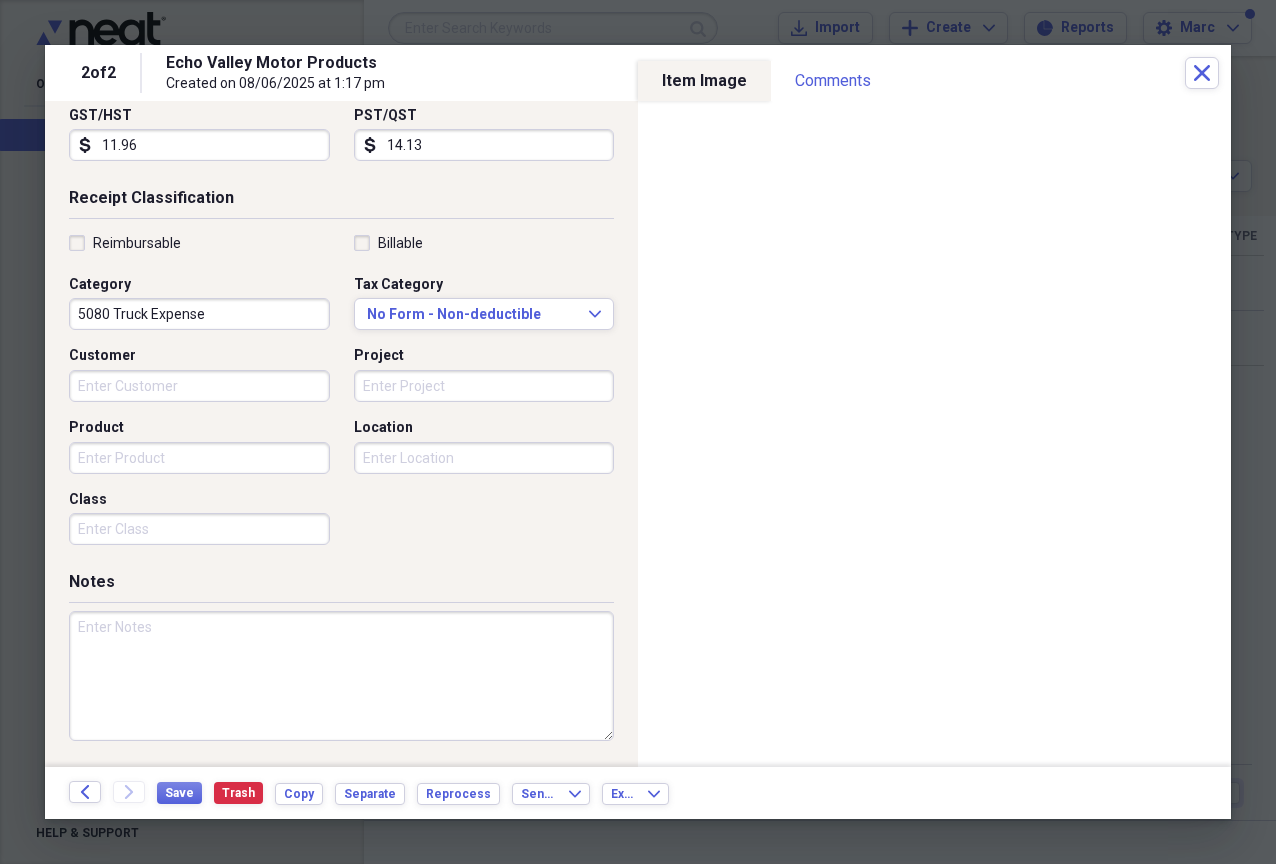 paste on "Inv#115880 - 2024 Chev Tahoe - Lube, Oil, Filter Service" 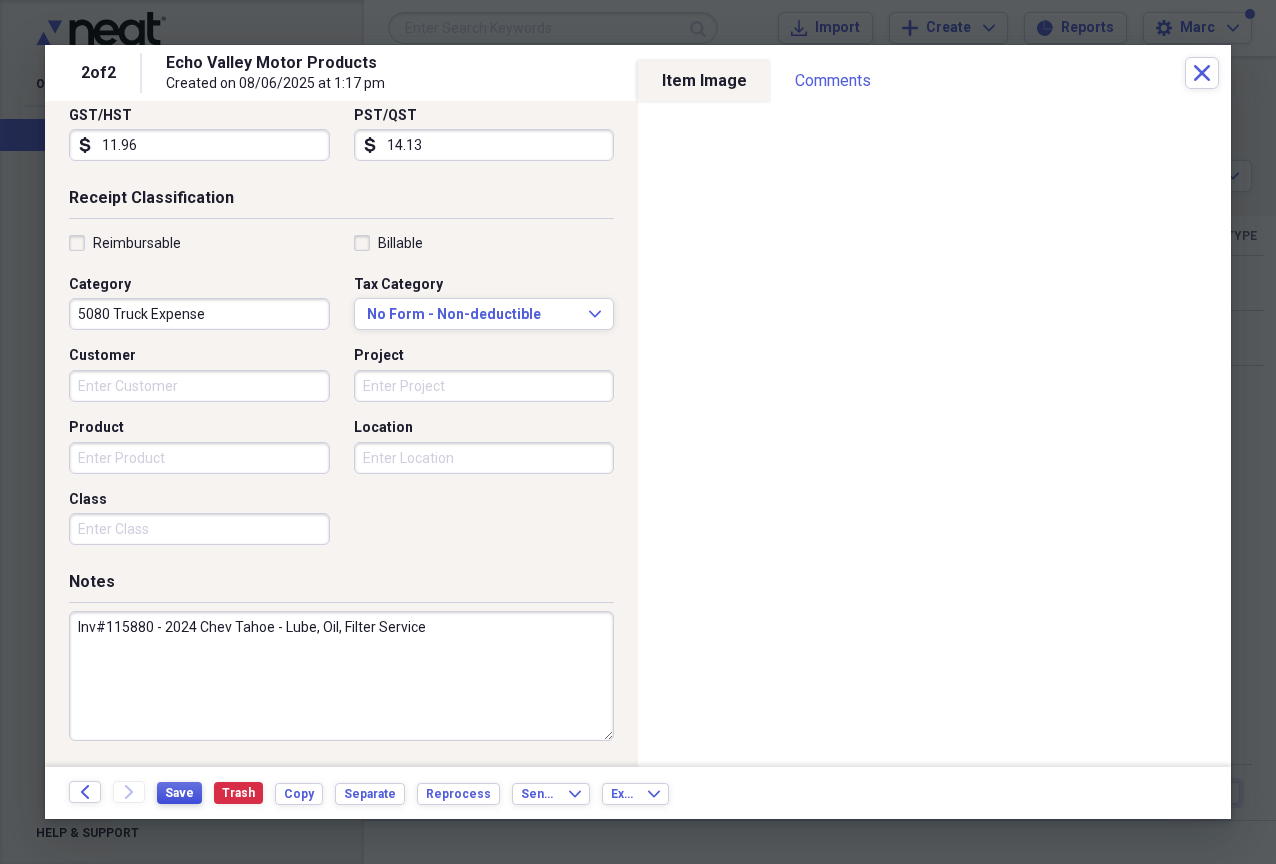 type on "Inv#115880 - 2024 Chev Tahoe - Lube, Oil, Filter Service" 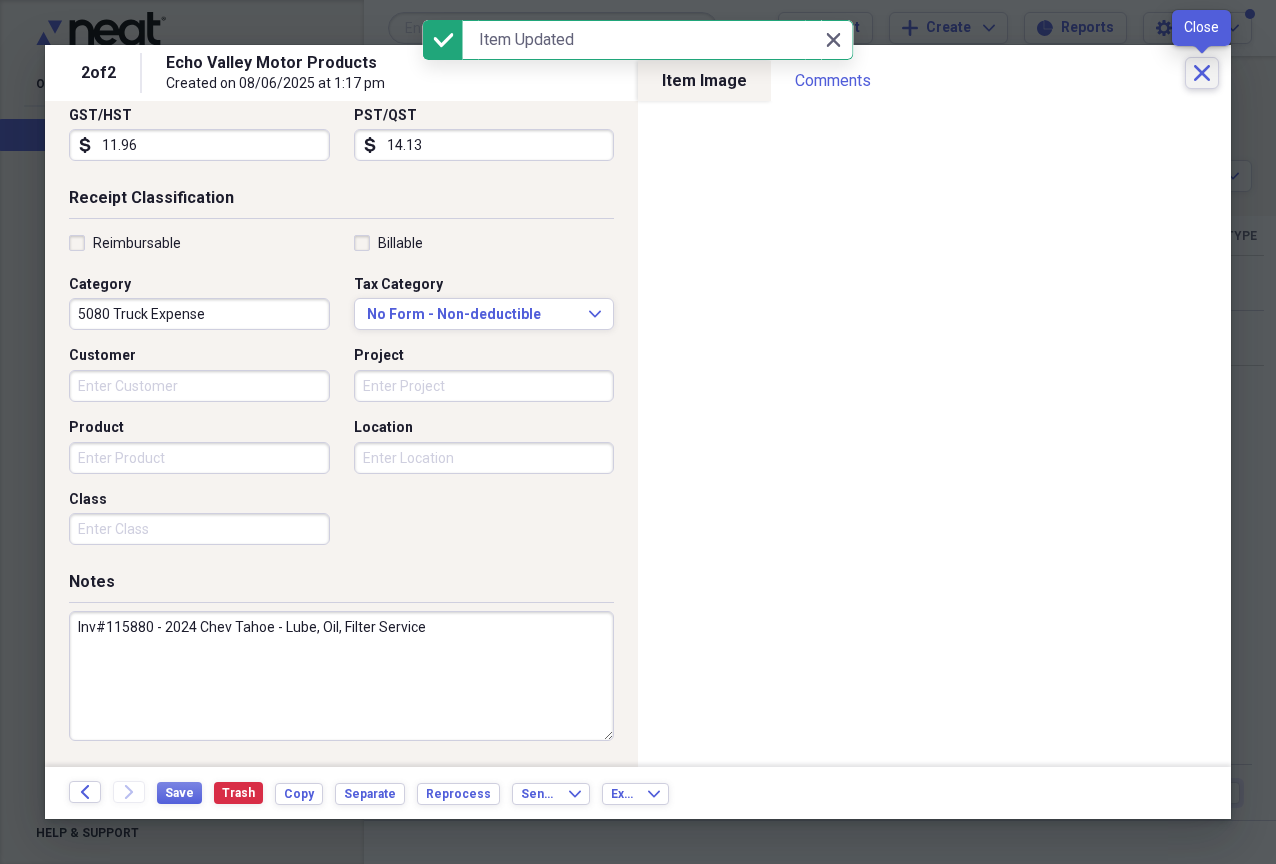 click 